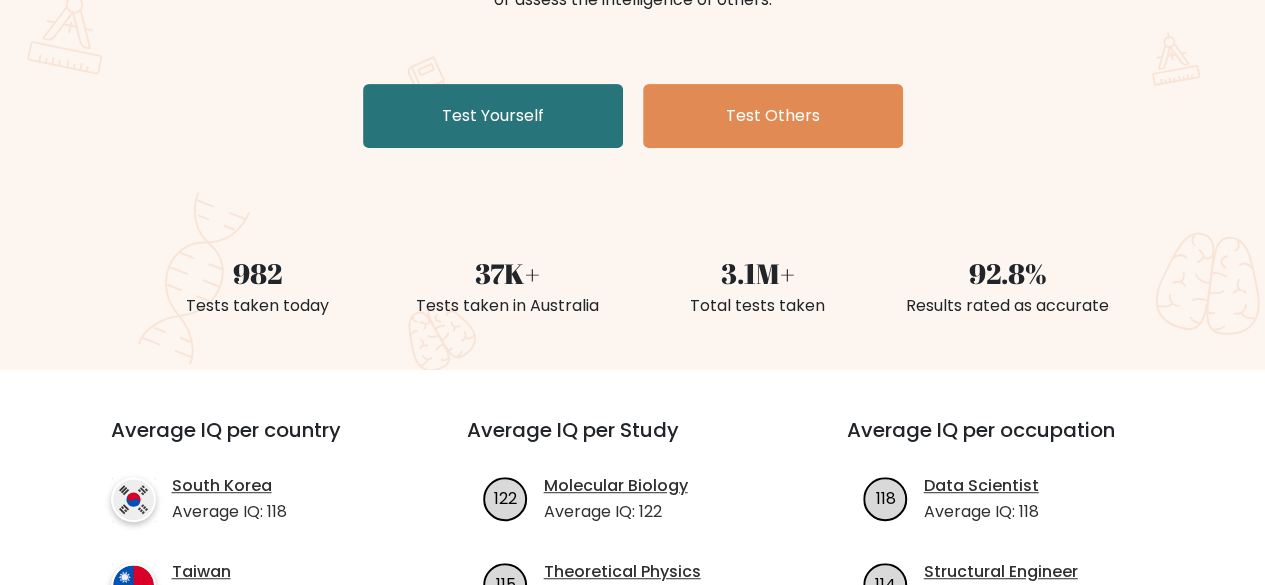 scroll, scrollTop: 330, scrollLeft: 0, axis: vertical 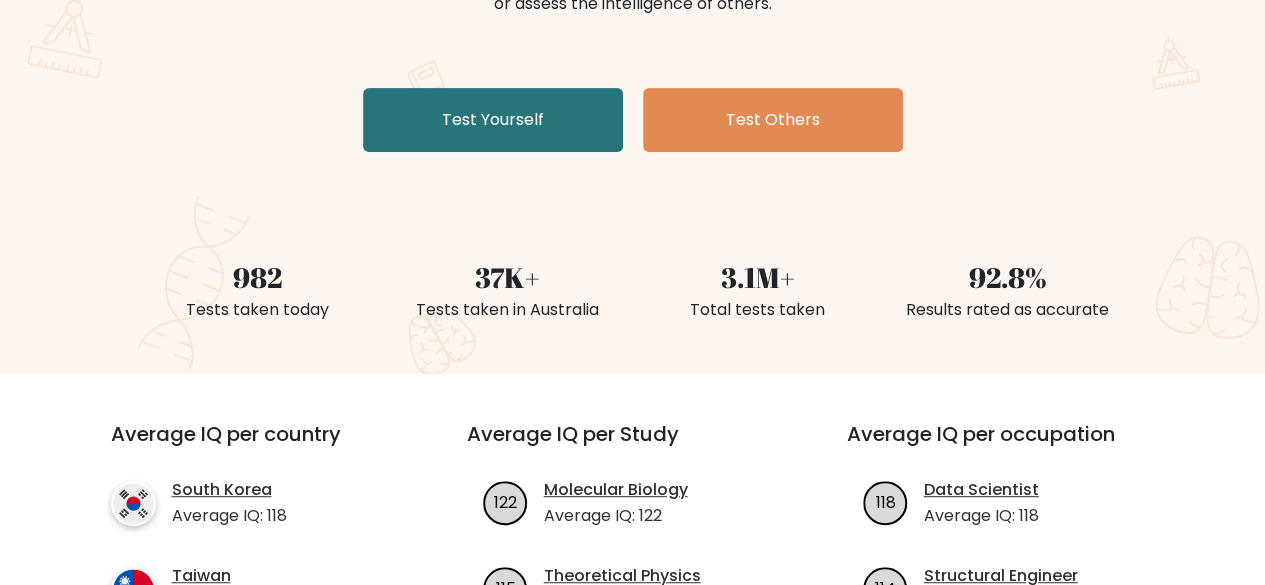 click on "Test Yourself" at bounding box center [493, 120] 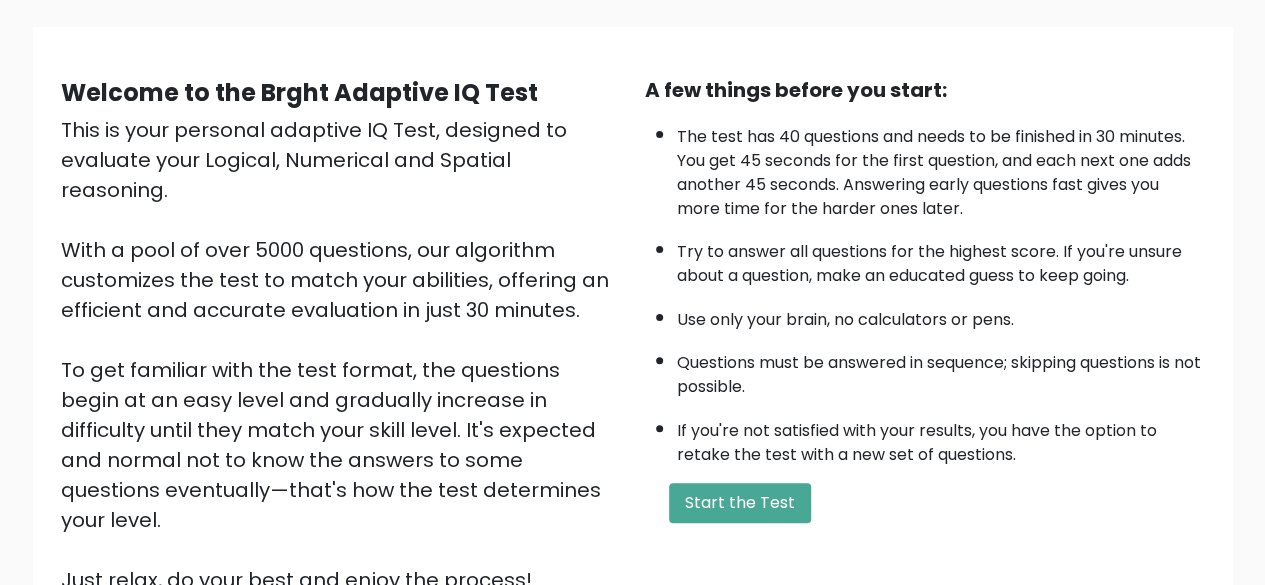 scroll, scrollTop: 129, scrollLeft: 0, axis: vertical 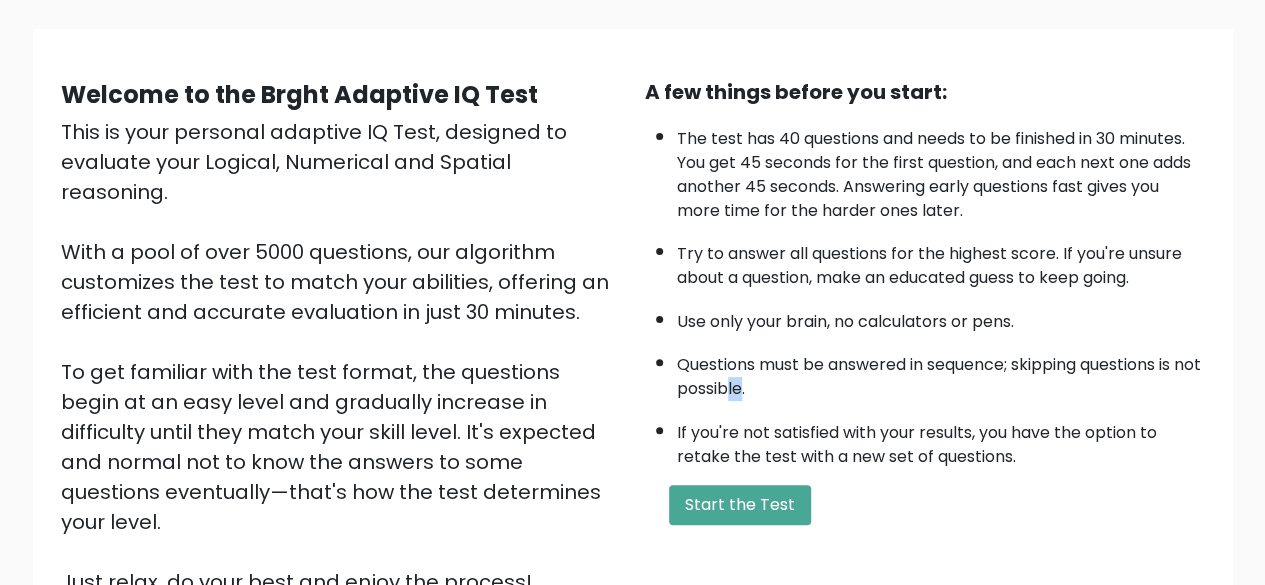 drag, startPoint x: 759, startPoint y: 398, endPoint x: 777, endPoint y: 399, distance: 18.027756 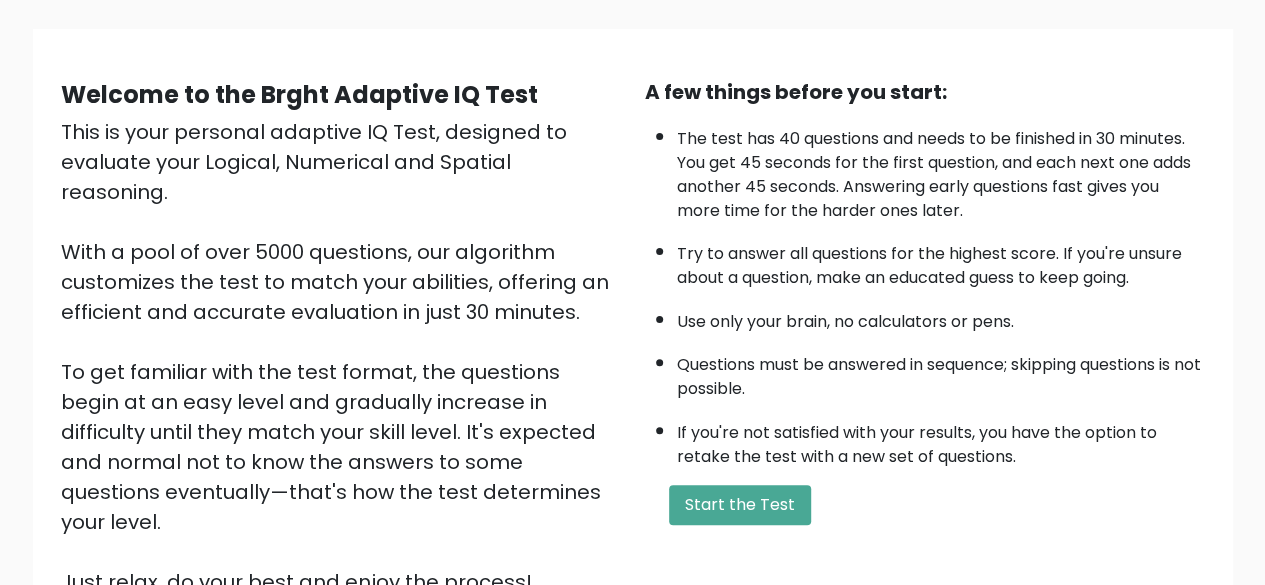 click on "If you're not satisfied with your results, you have the option to retake the test with a new set of questions." at bounding box center (941, 440) 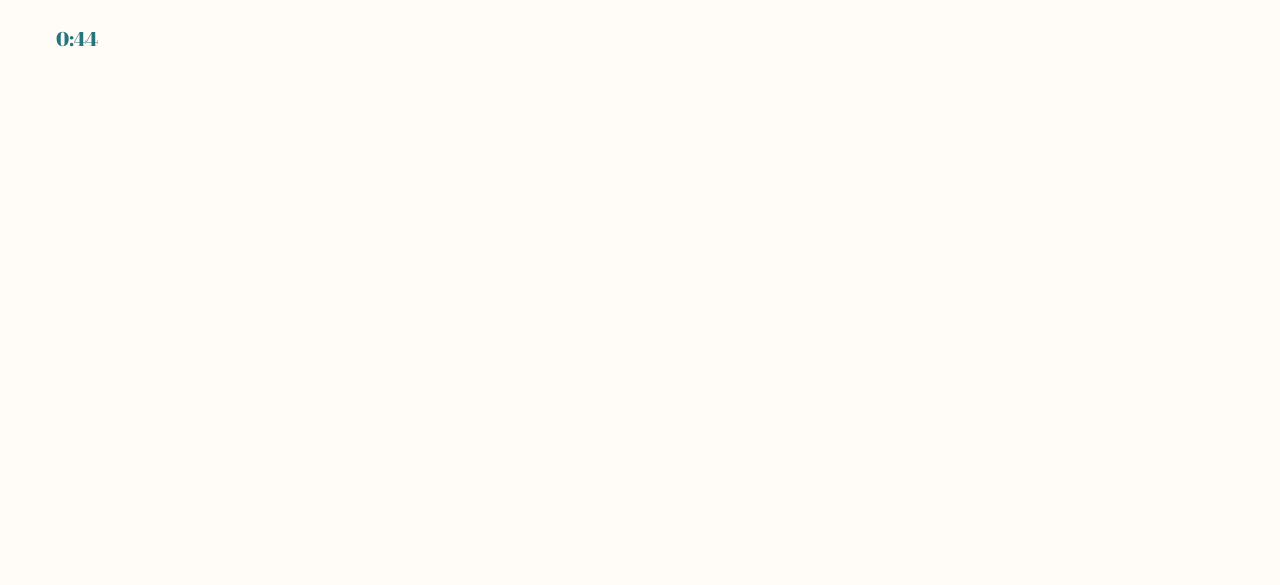 scroll, scrollTop: 0, scrollLeft: 0, axis: both 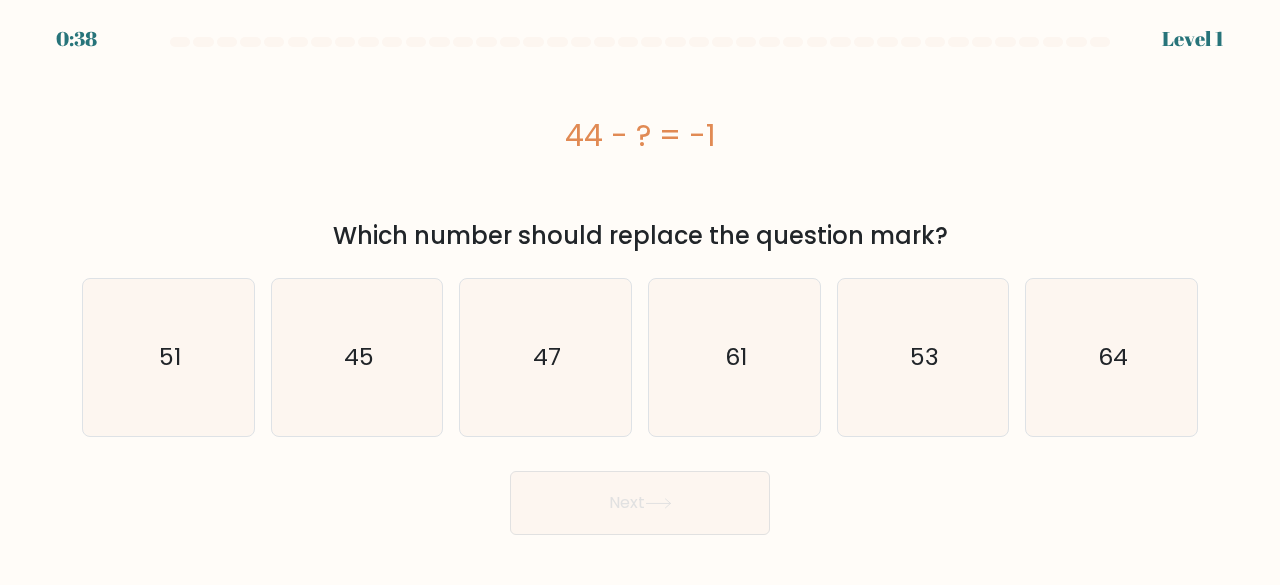 click on "45" 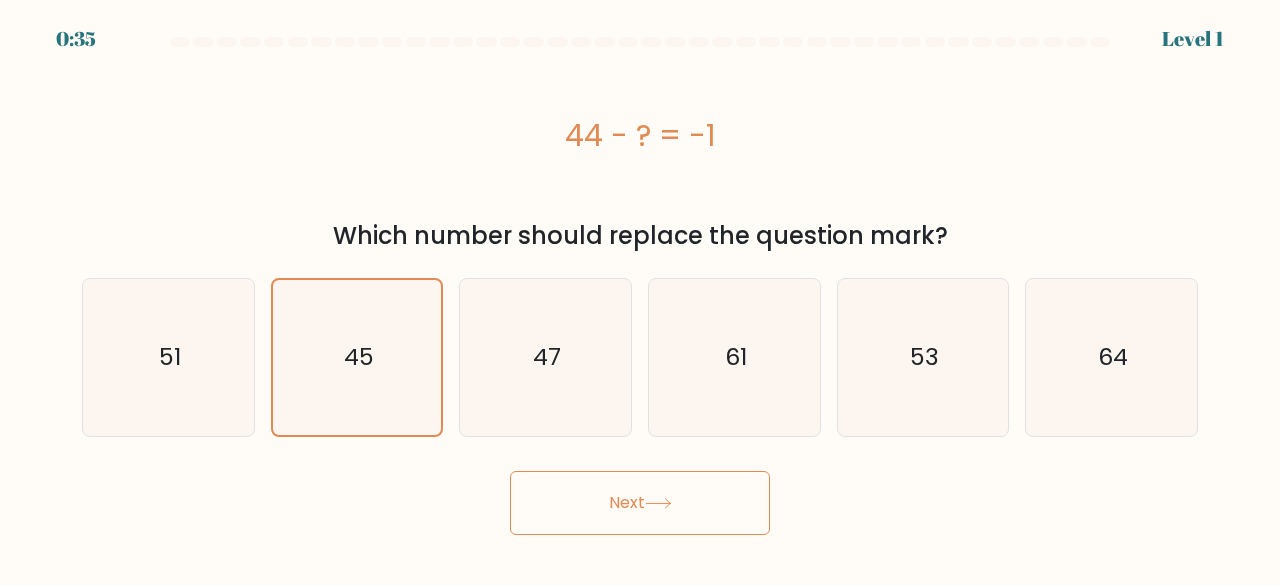 click on "Next" at bounding box center (640, 503) 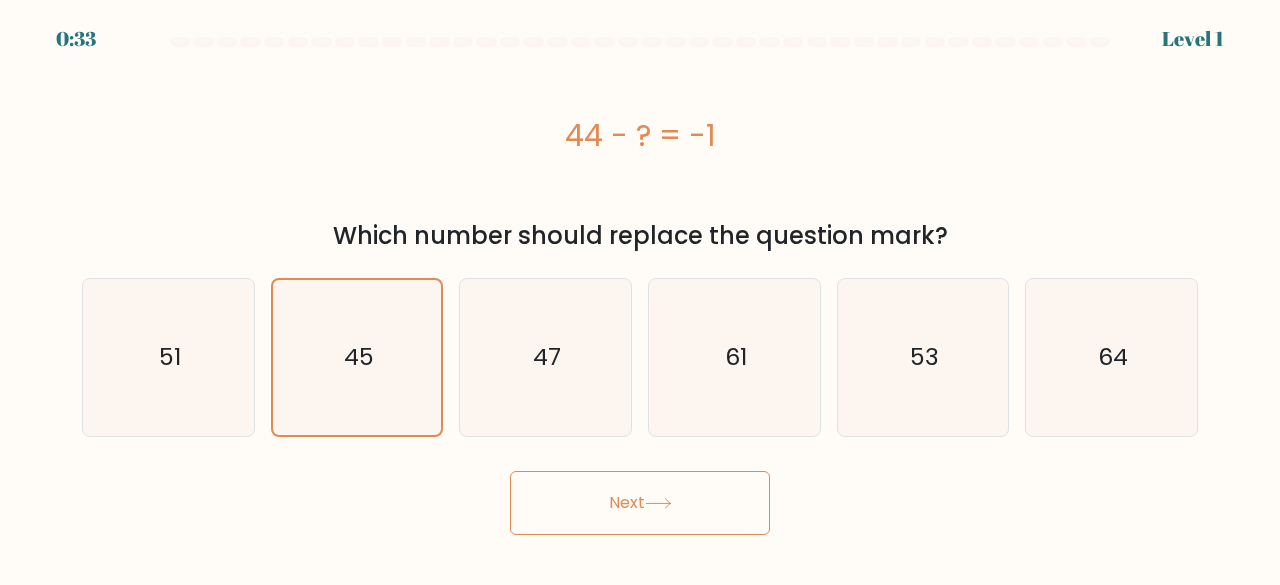 click on "Next" at bounding box center (640, 503) 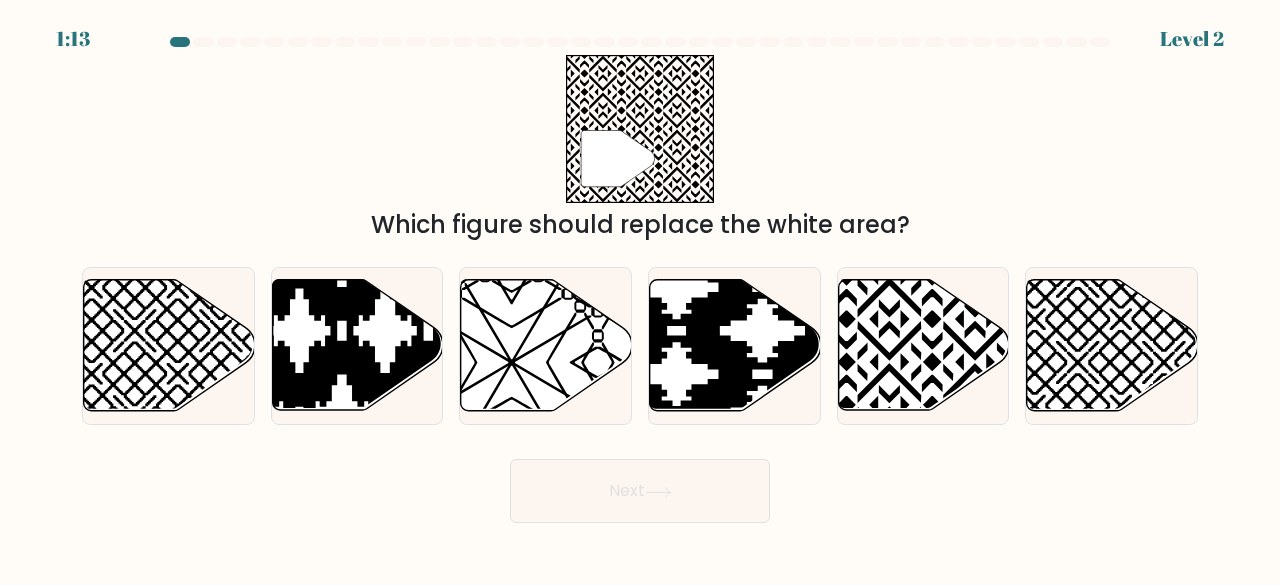 click 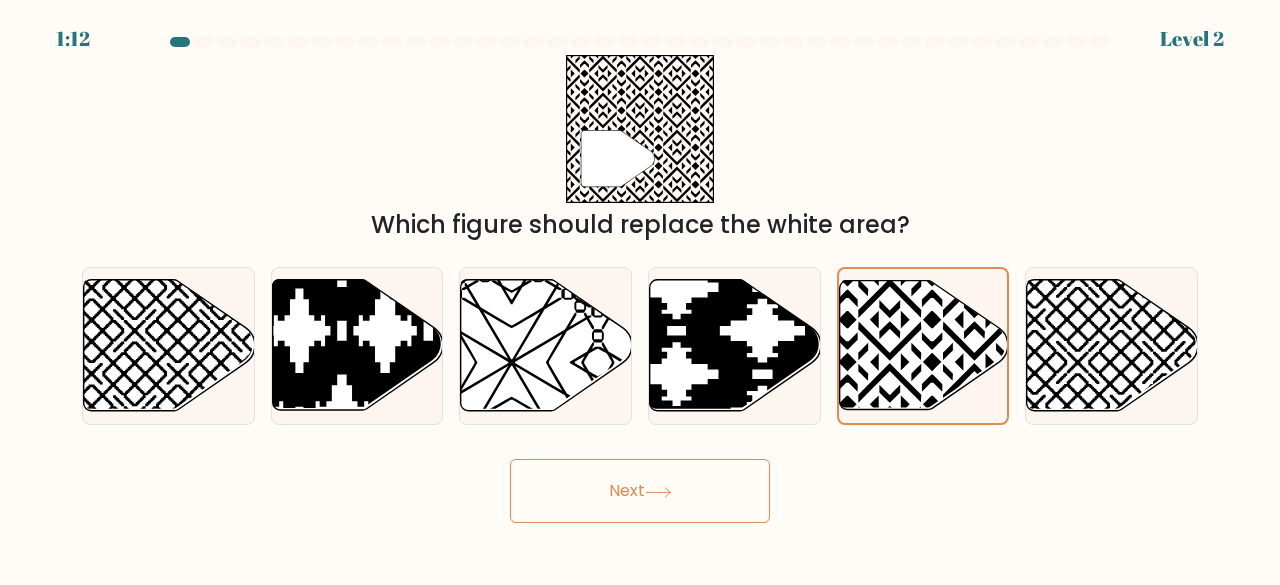 click on "Next" at bounding box center [640, 491] 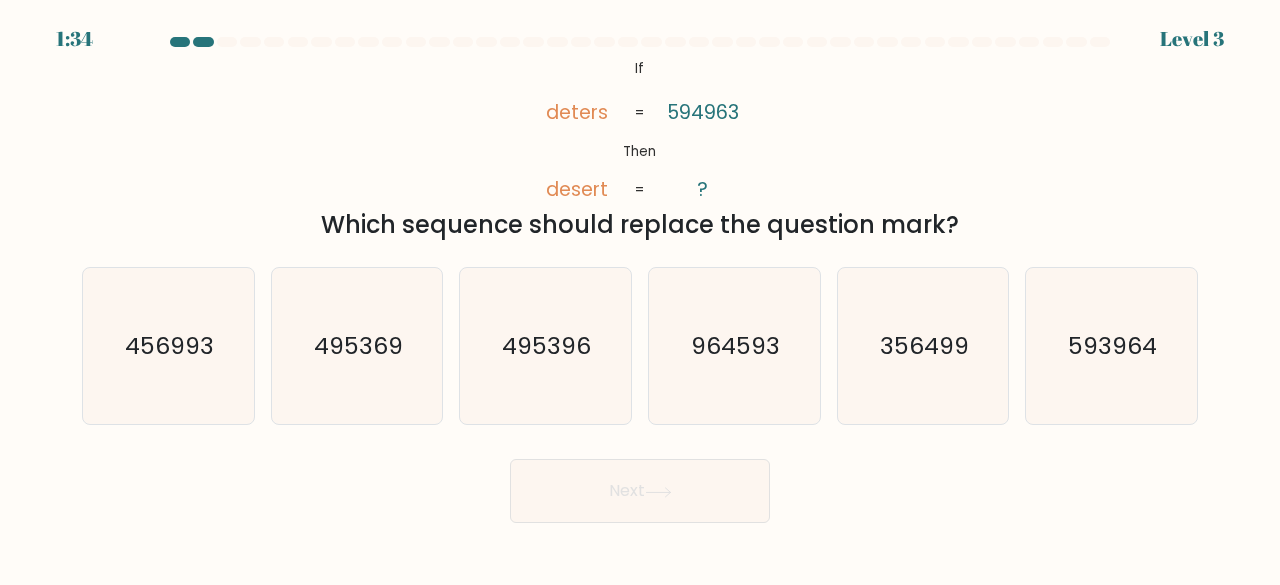 click on "593964" 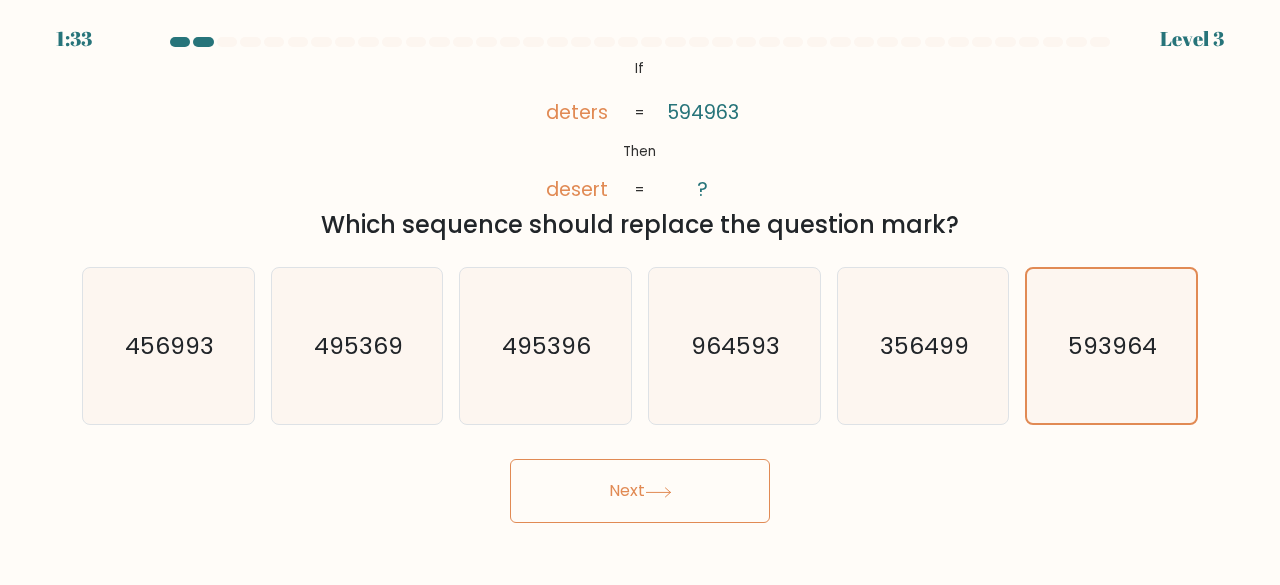 click on "Next" at bounding box center [640, 491] 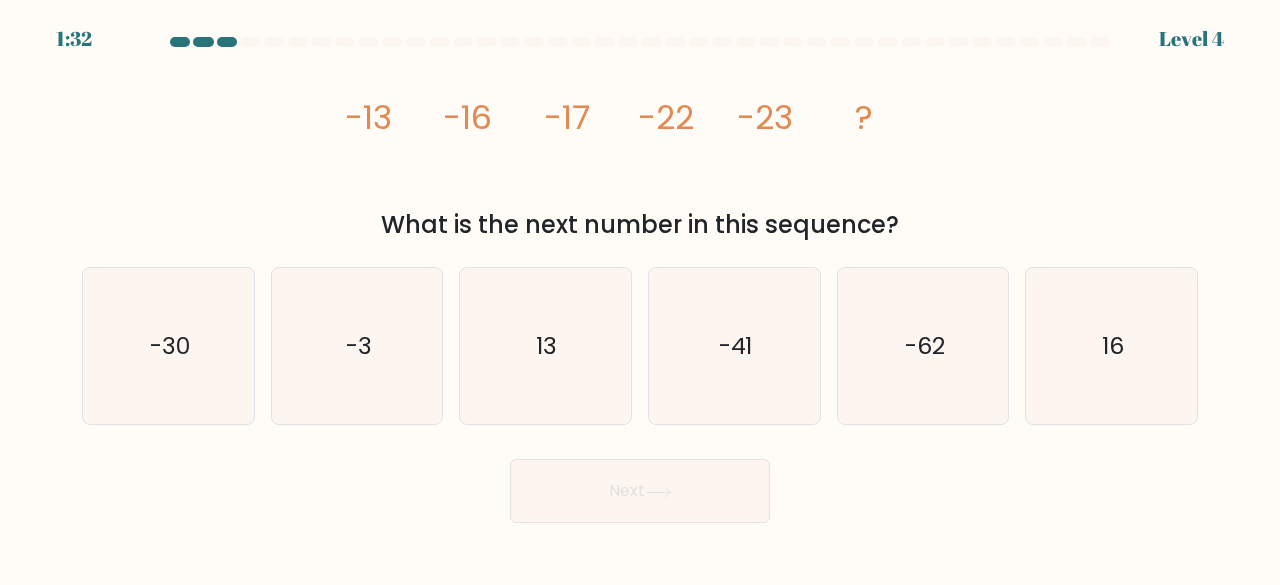 click on "-30" 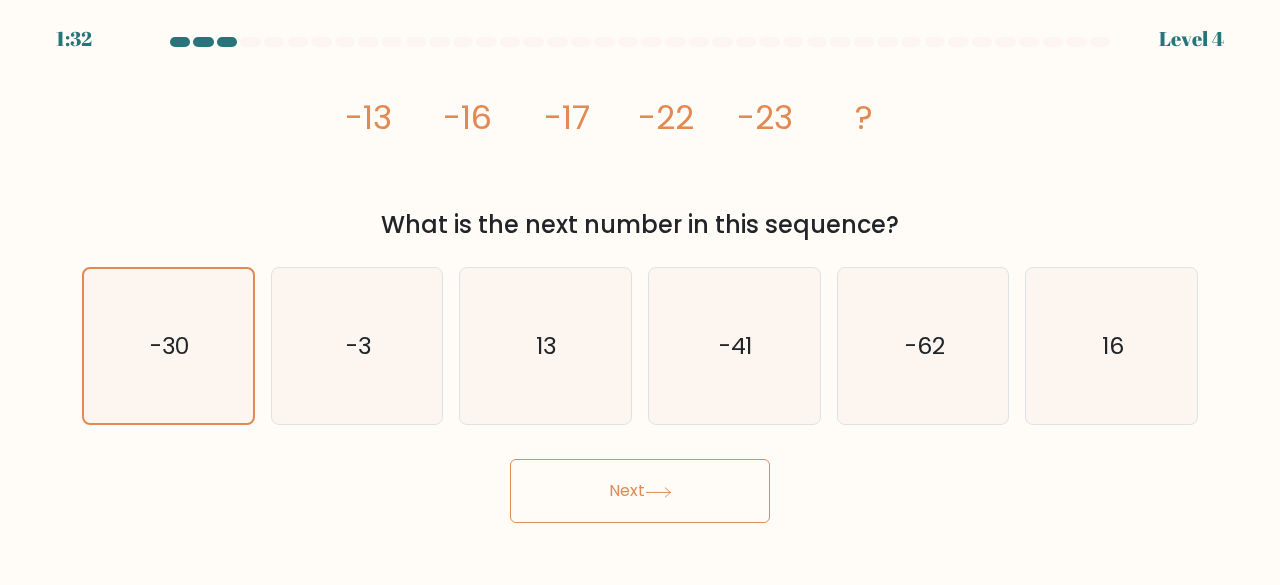 click on "Next" at bounding box center [640, 491] 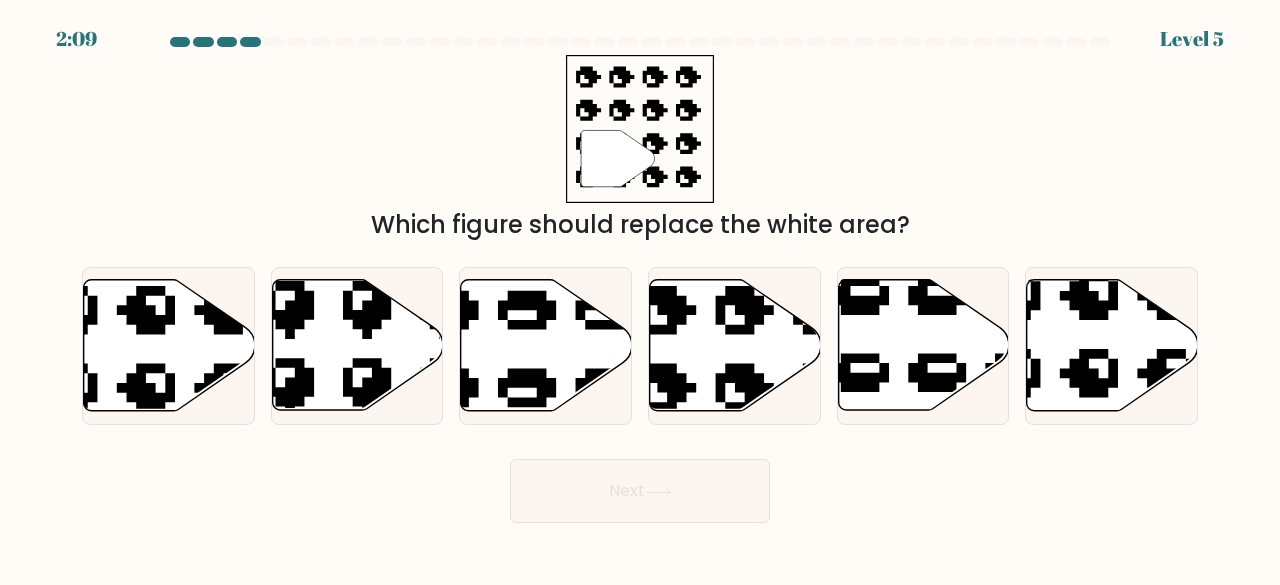 click 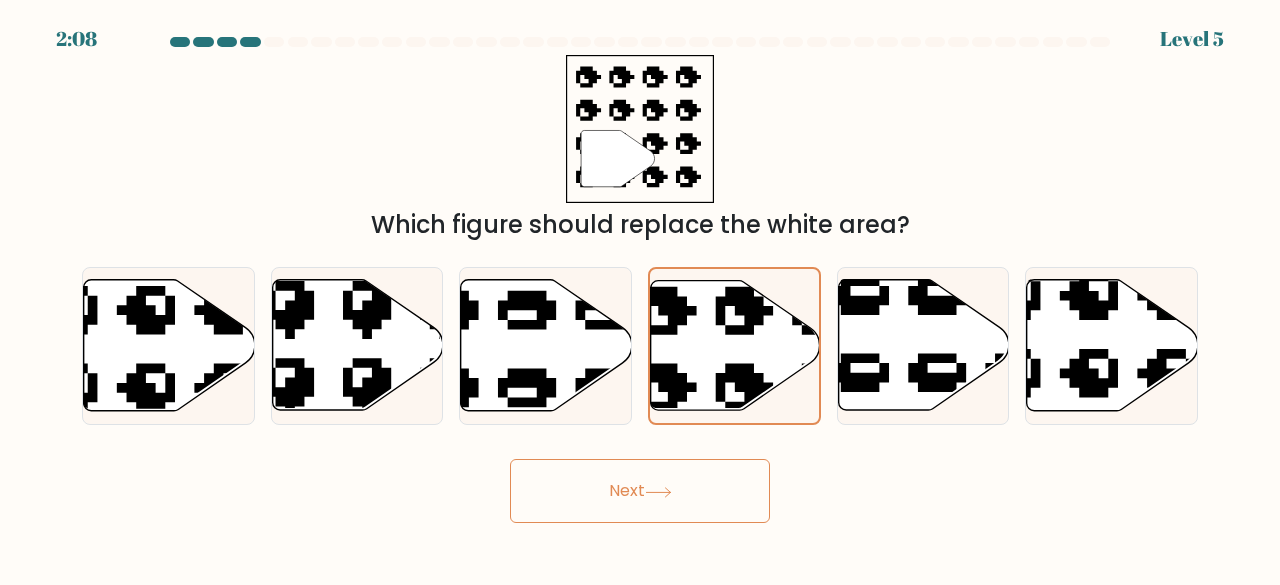 click 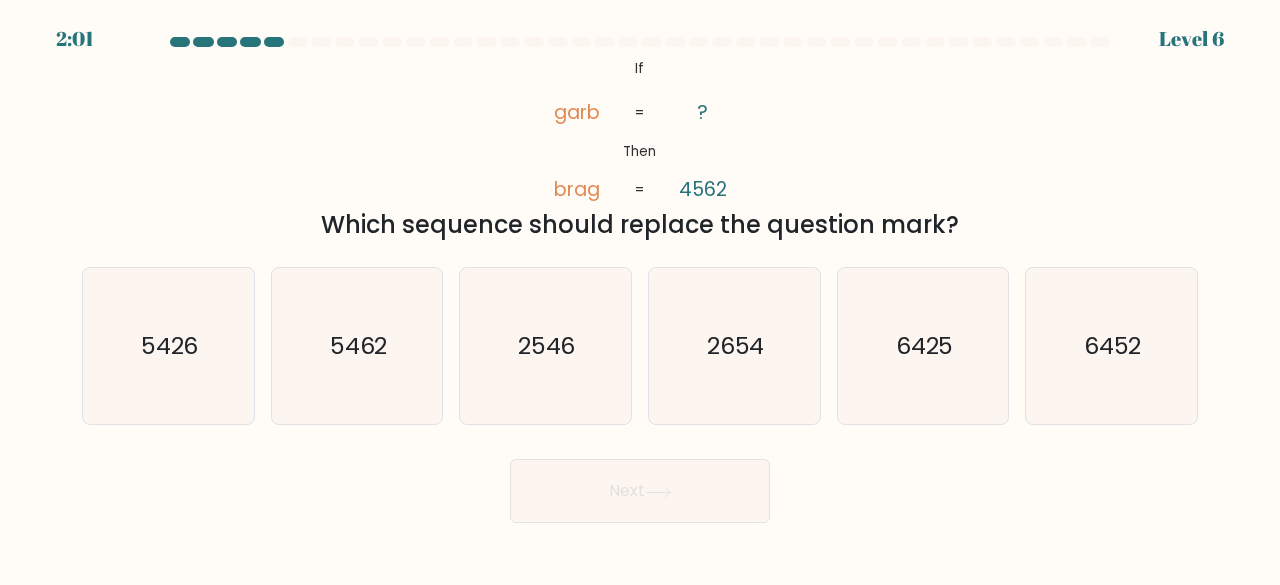 click on "2654" 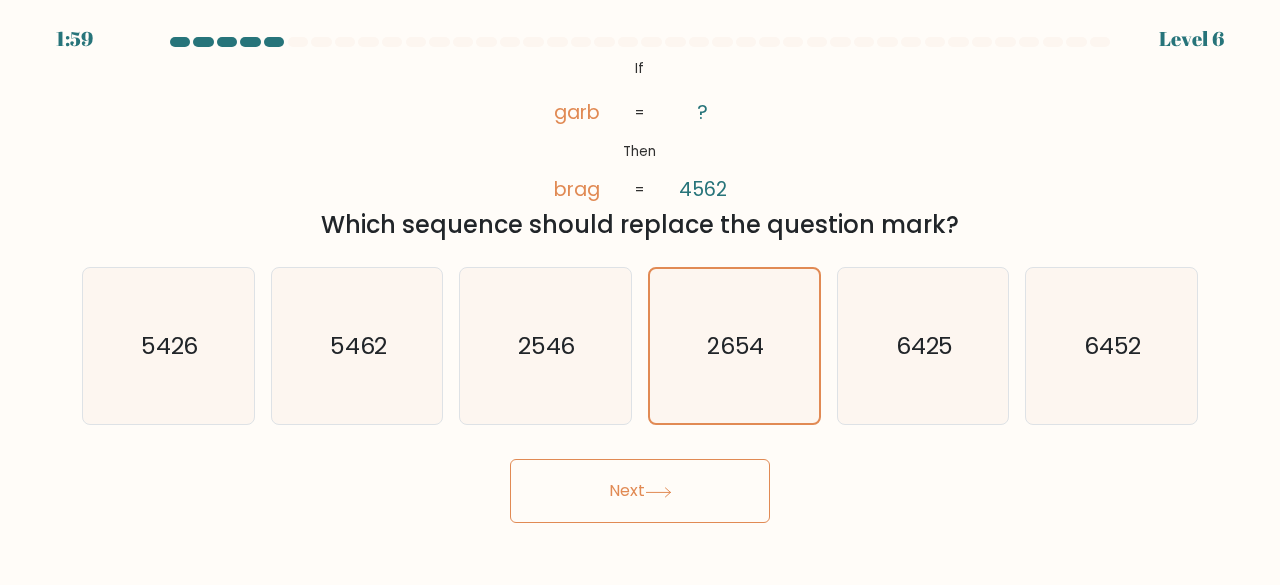 click on "Next" at bounding box center (640, 491) 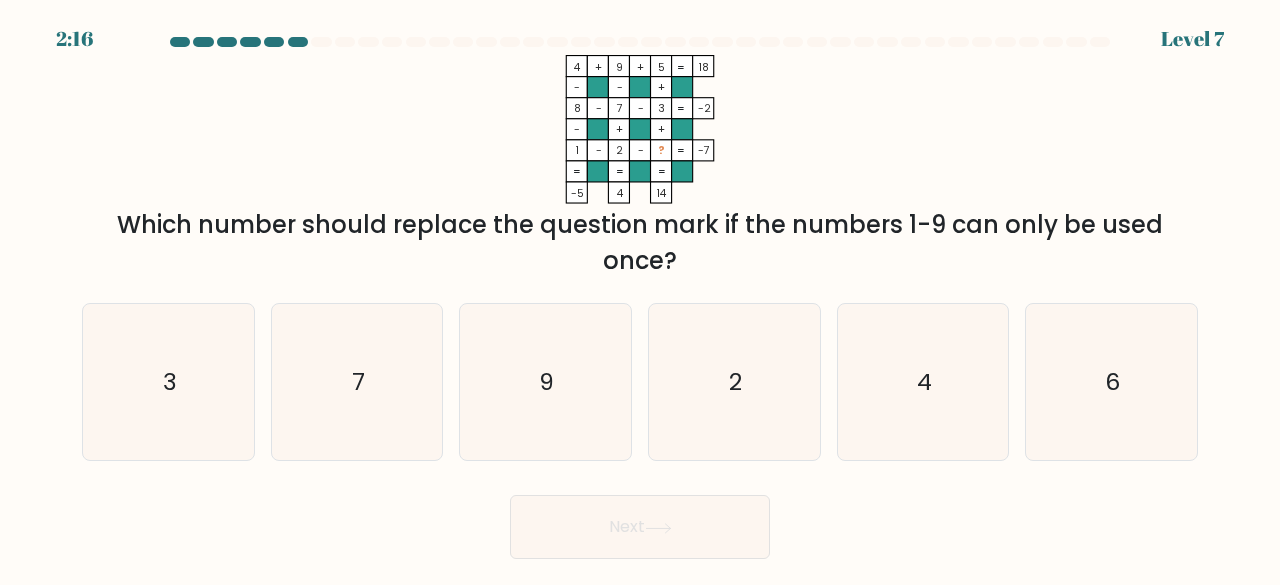click on "6" 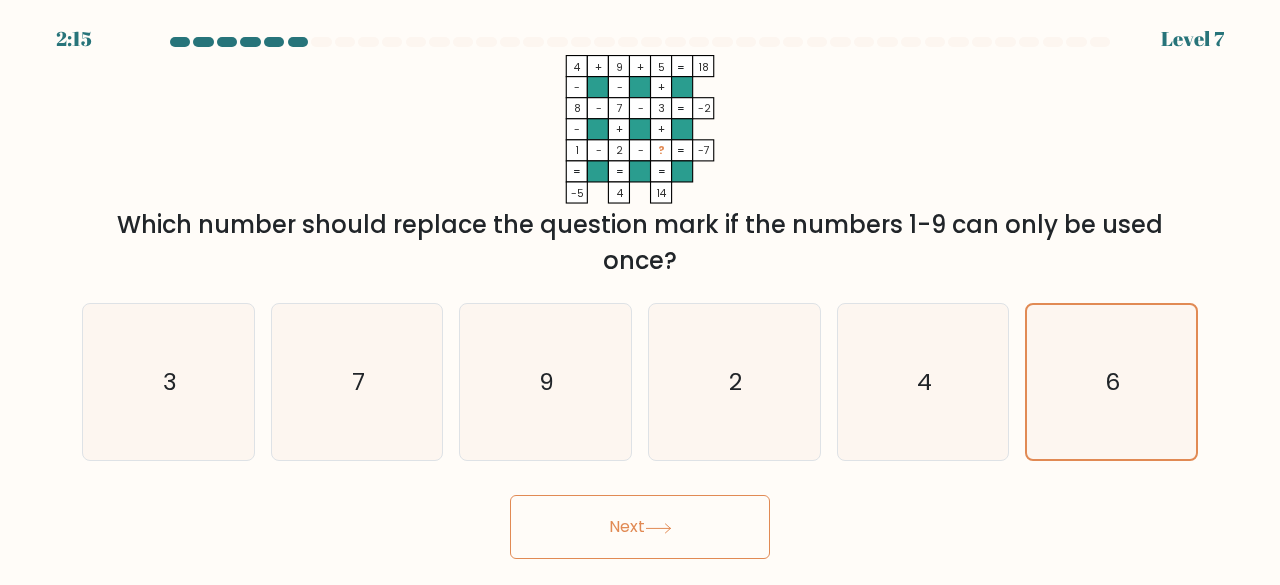 click on "Next" at bounding box center [640, 527] 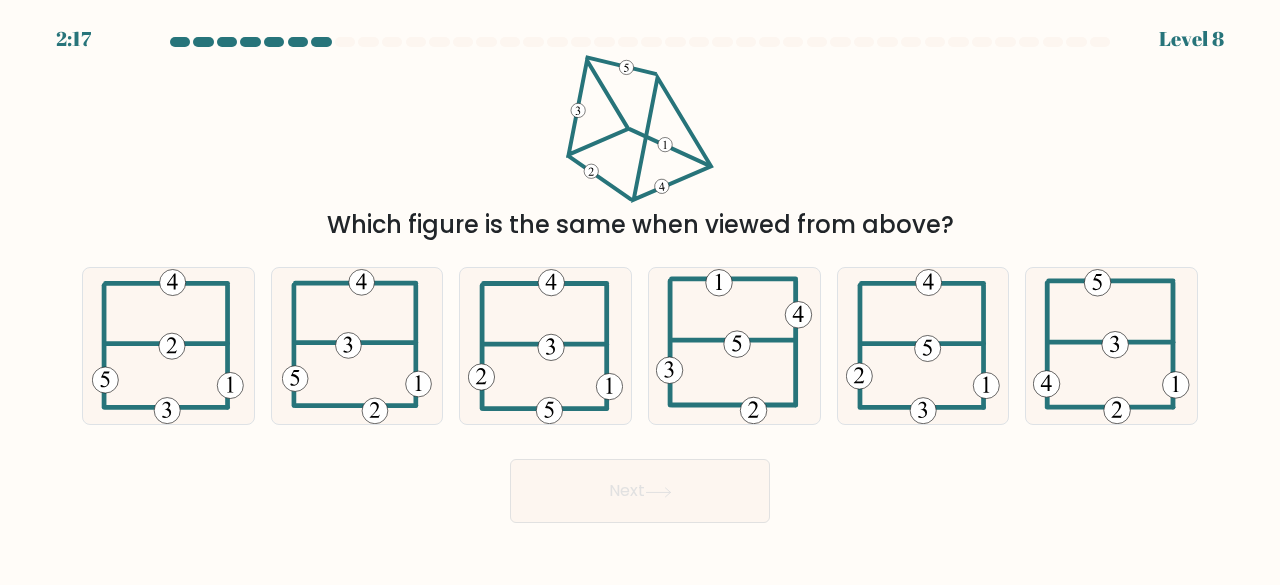 click 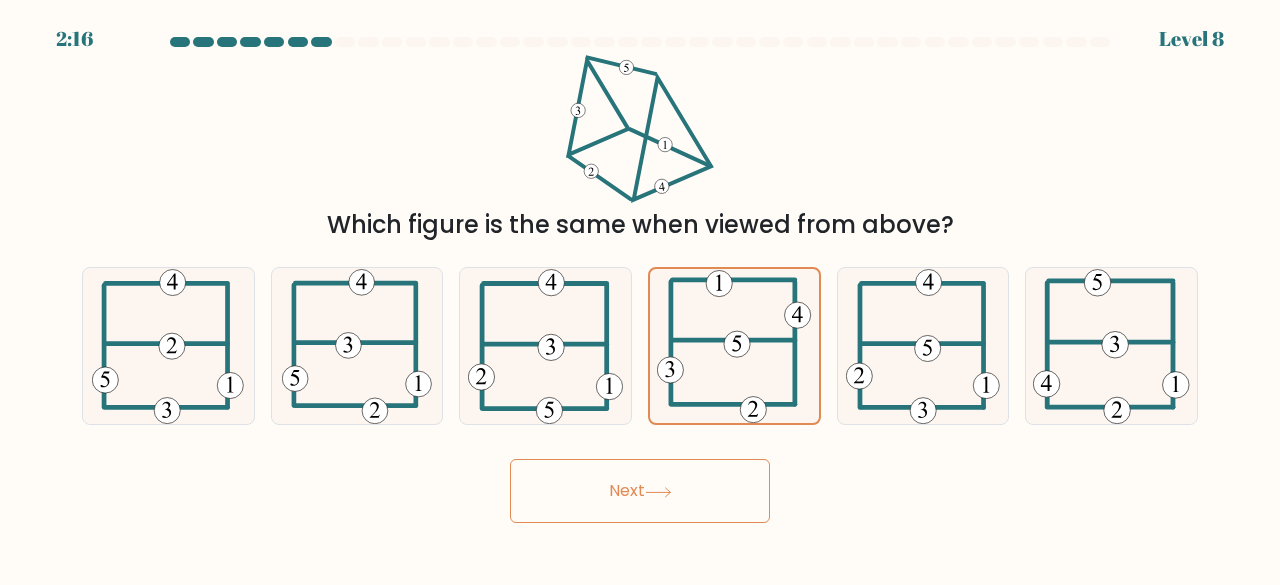 click on "Next" at bounding box center [640, 491] 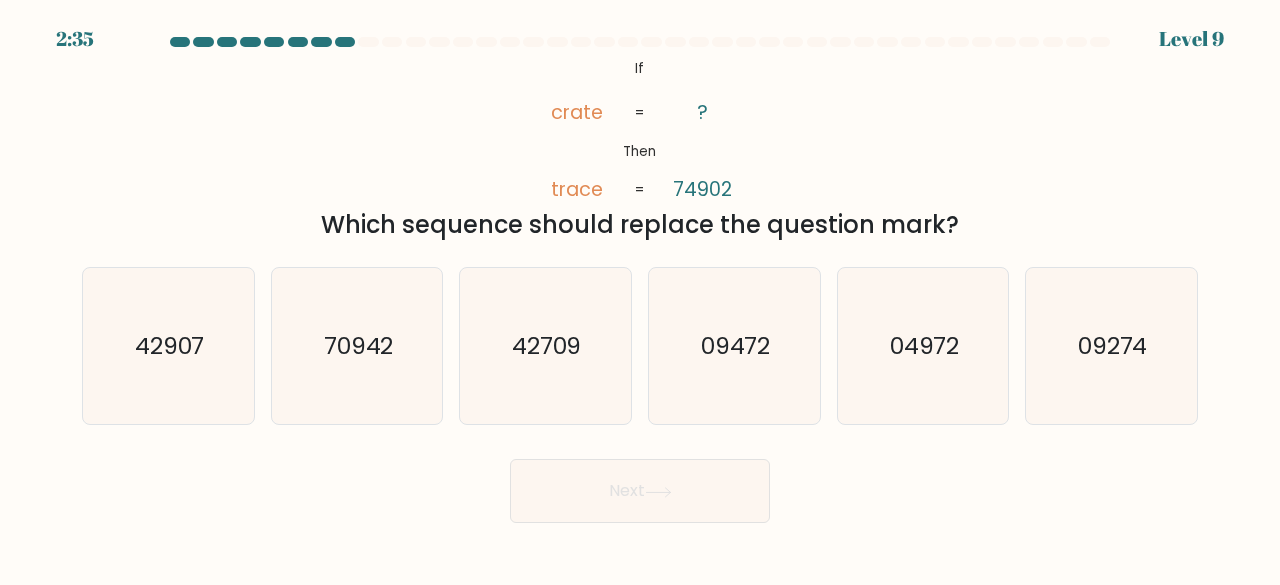 click on "04972" 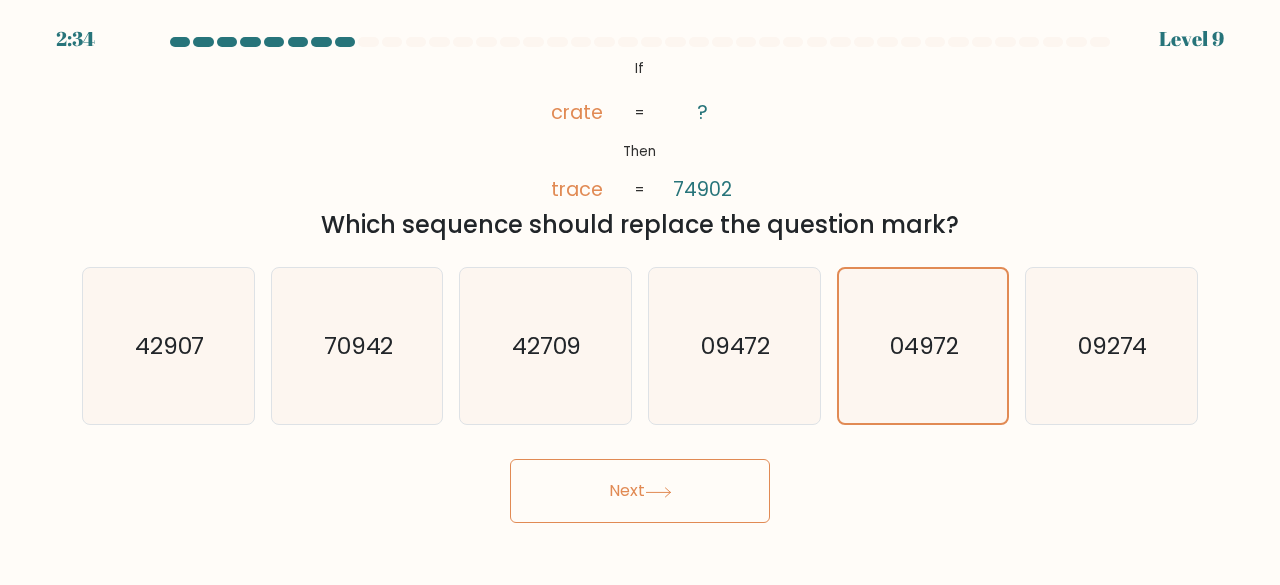 click on "Next" at bounding box center (640, 491) 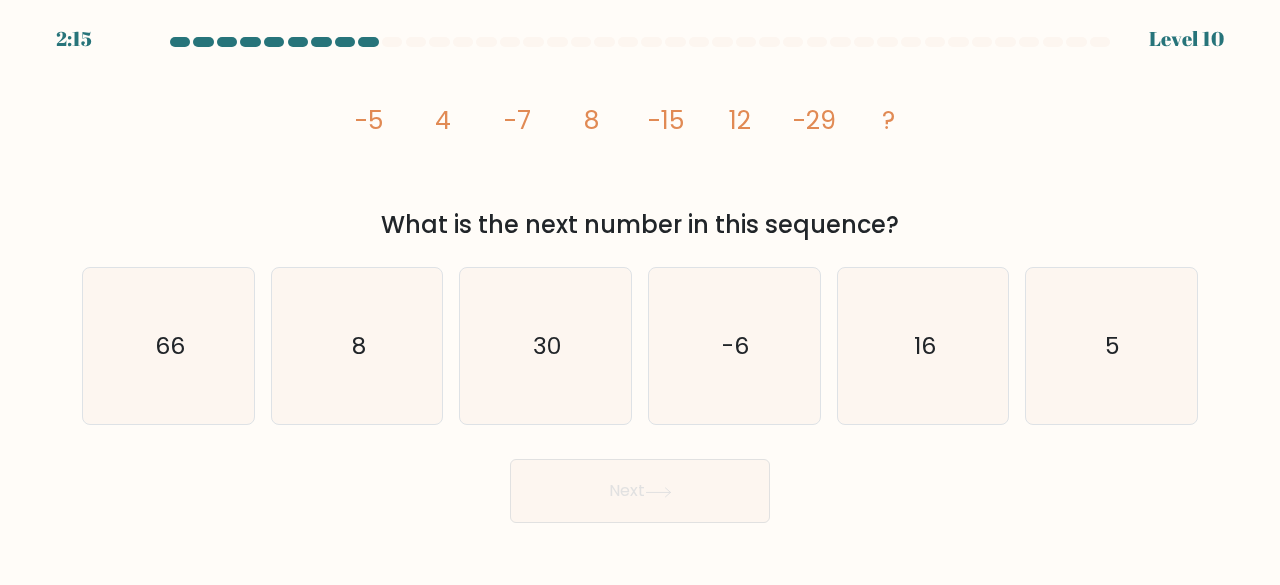 click on "16" 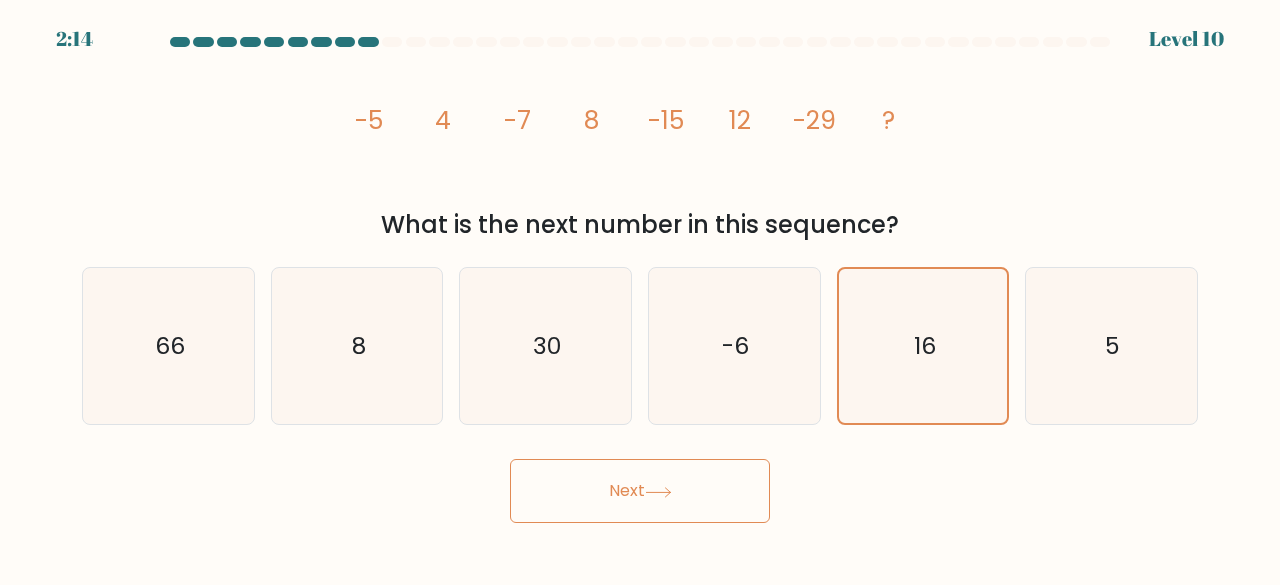 click on "Next" at bounding box center [640, 491] 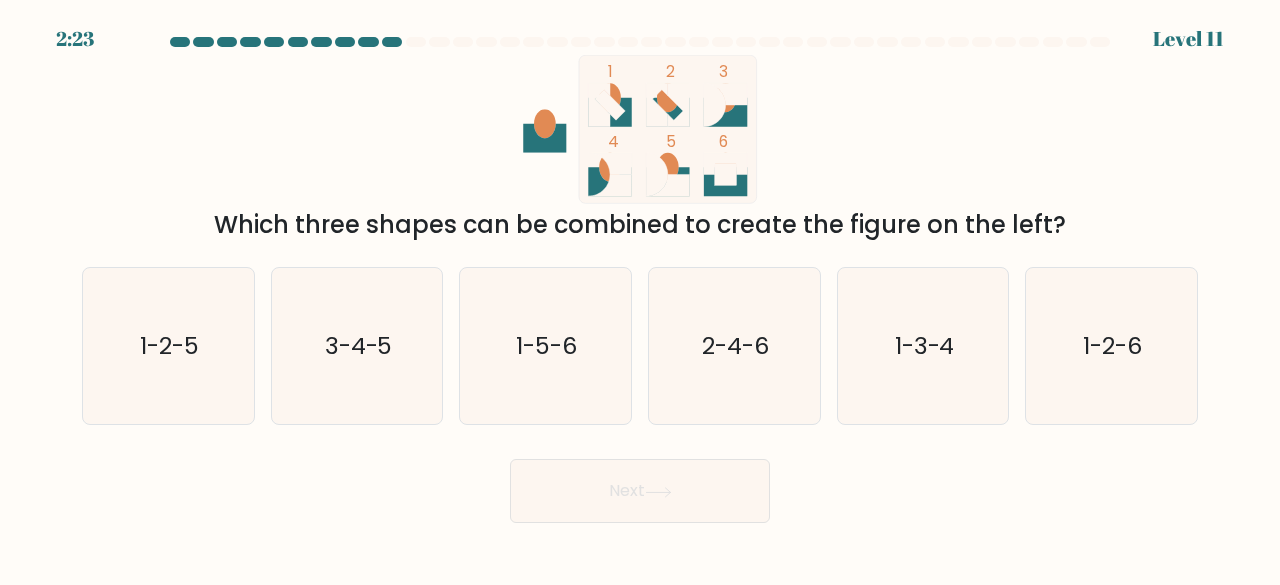 click on "3-4-5" 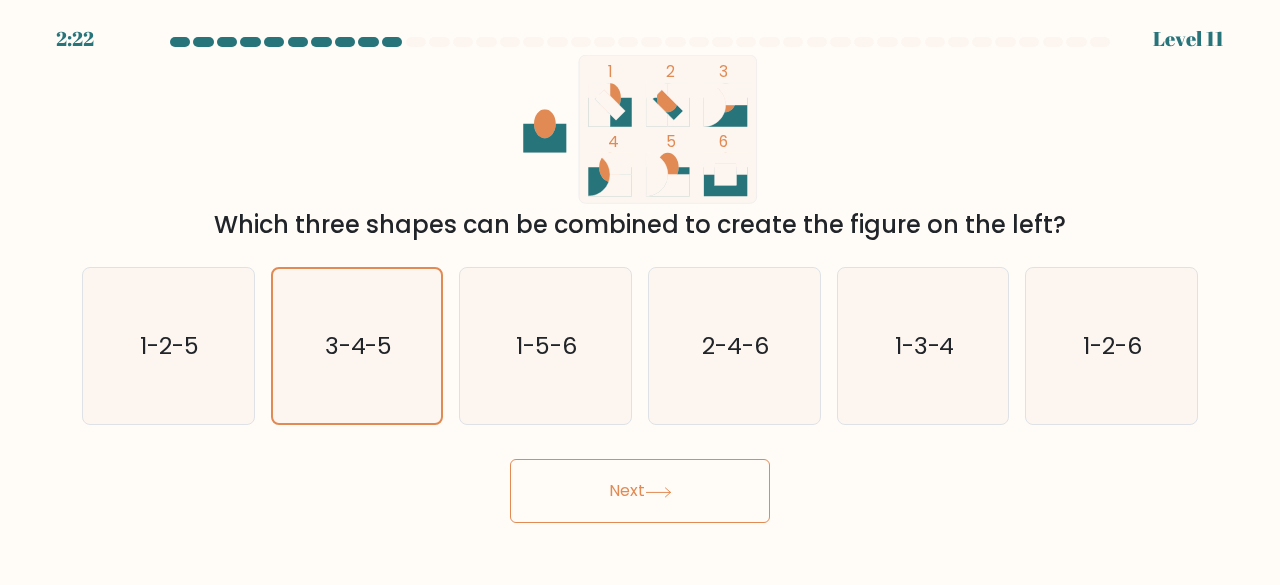 click on "Next" at bounding box center [640, 491] 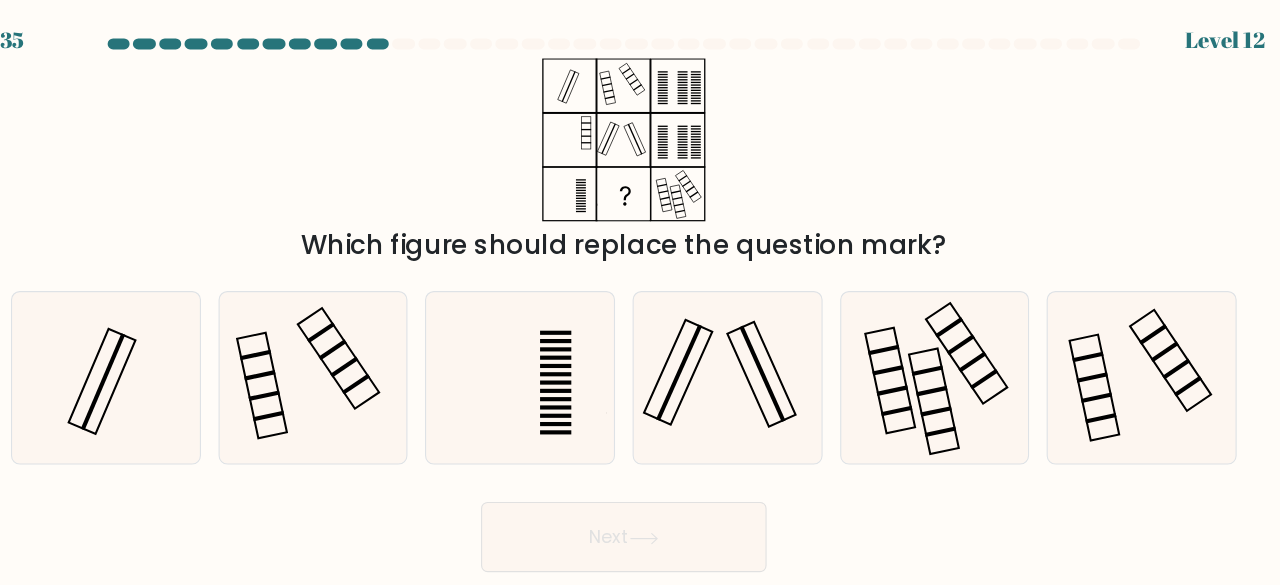 click 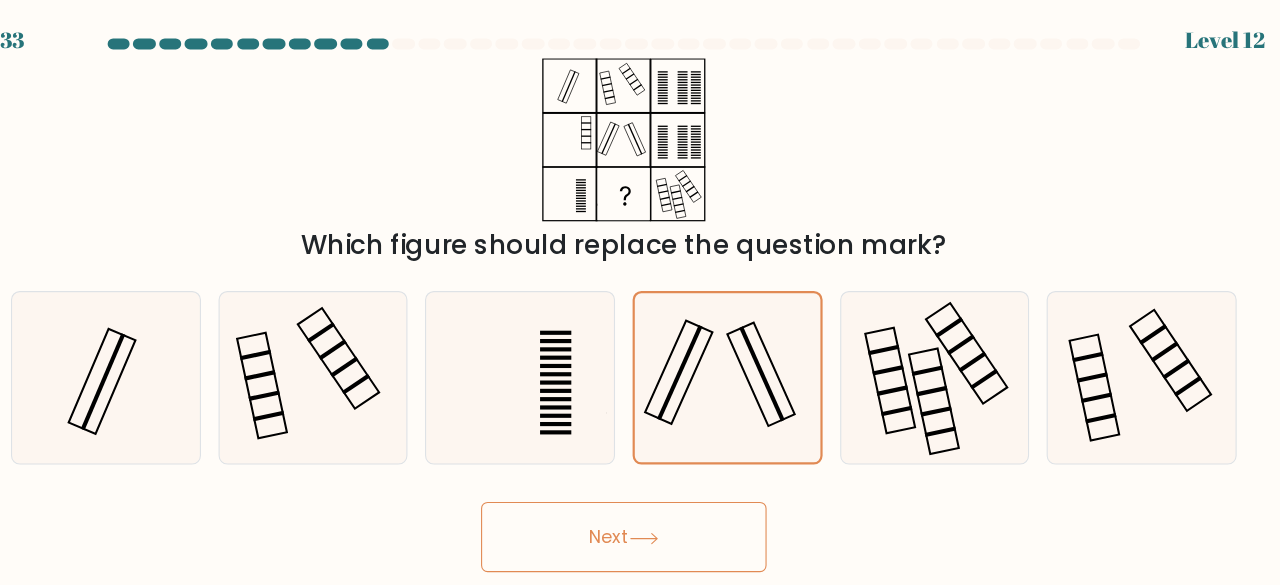 click 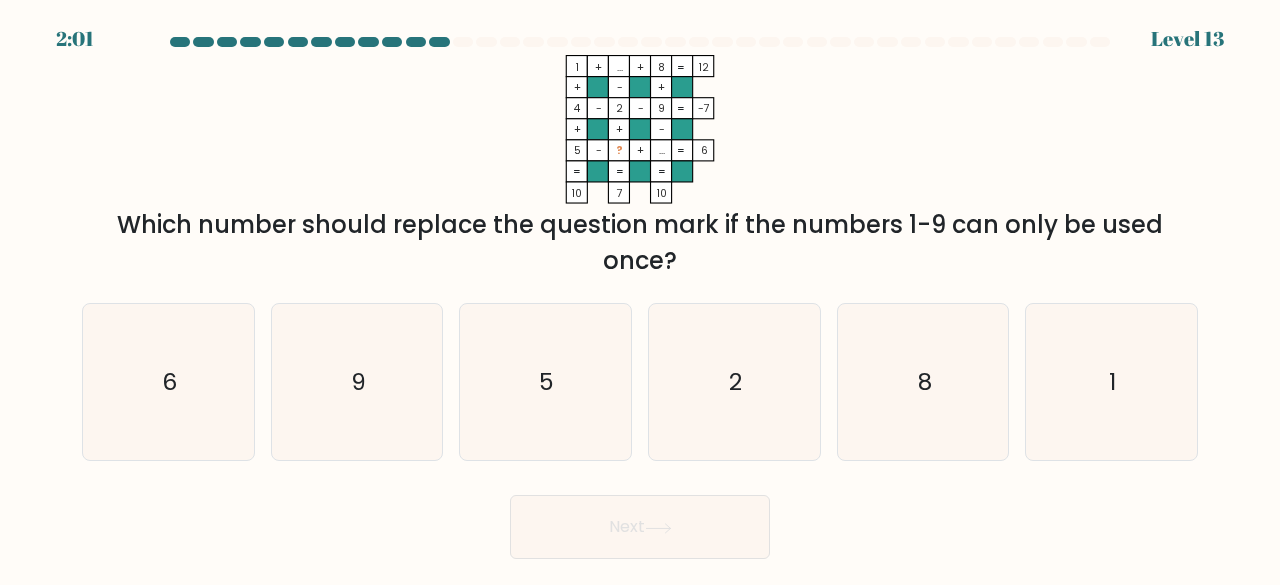 click on "6" 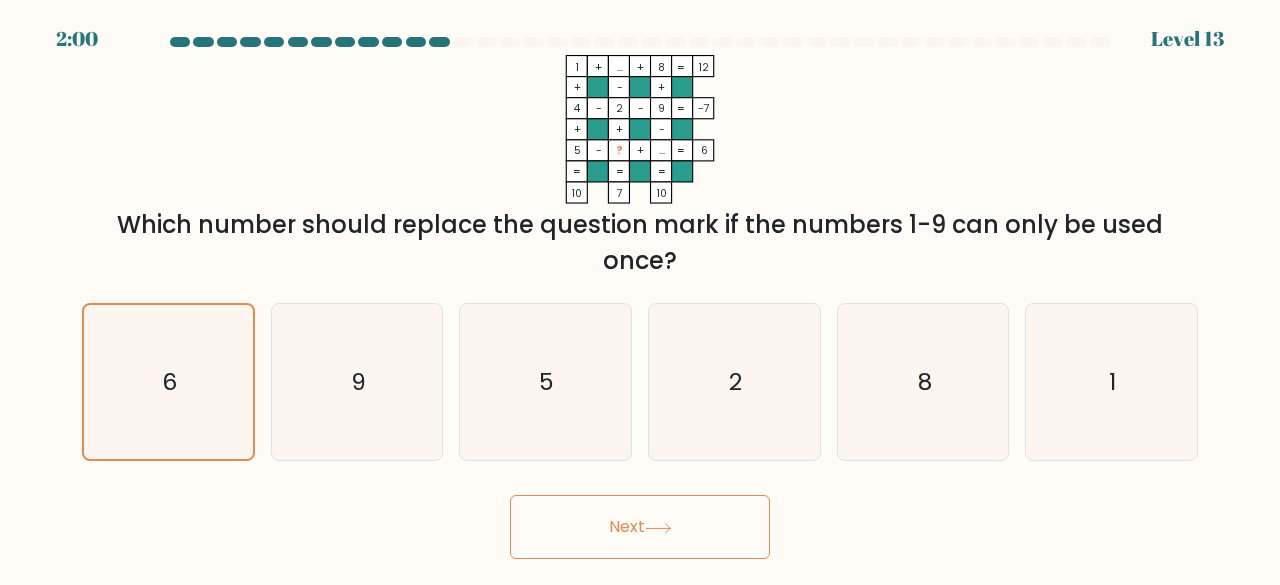 click on "Next" at bounding box center (640, 527) 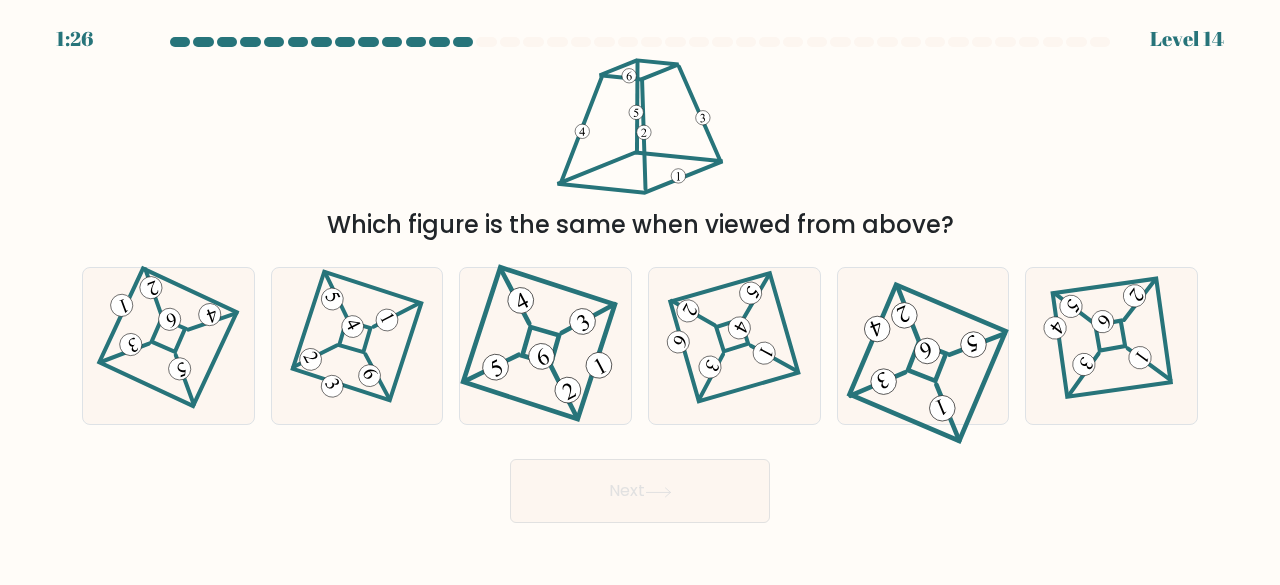 click 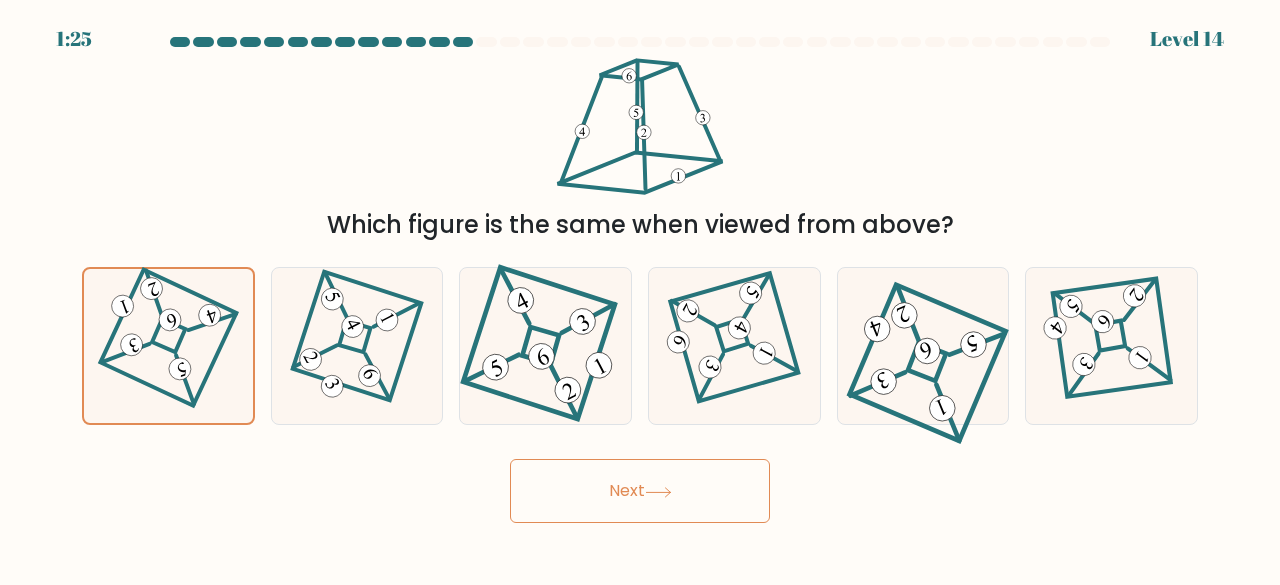 click on "Next" at bounding box center (640, 491) 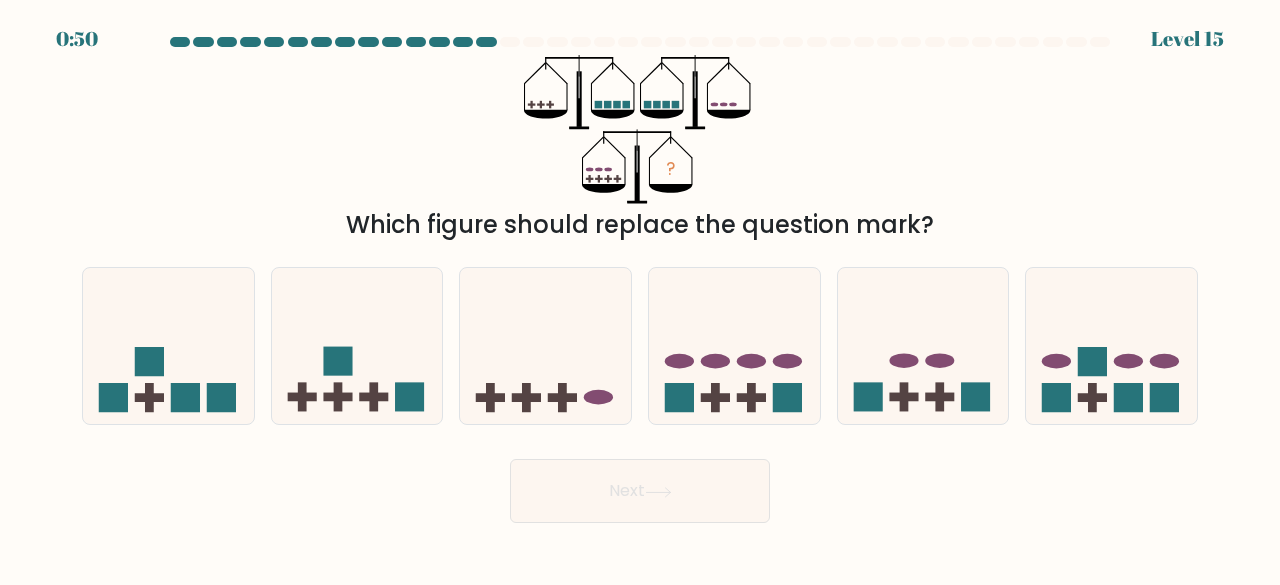 click 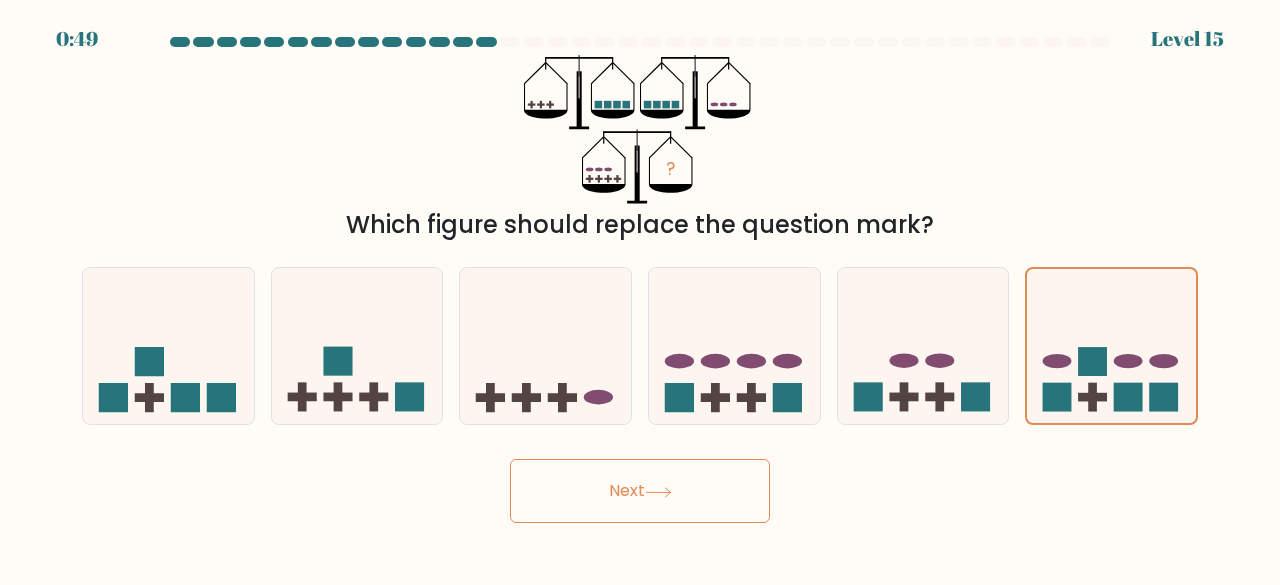click on "Next" at bounding box center [640, 491] 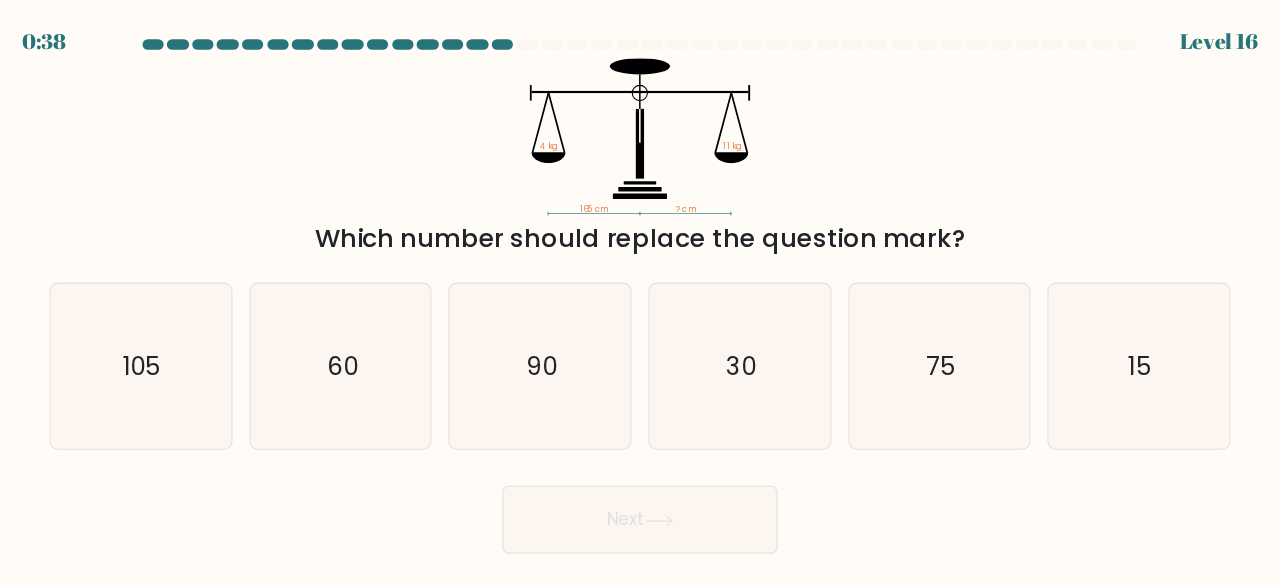 click on "90" 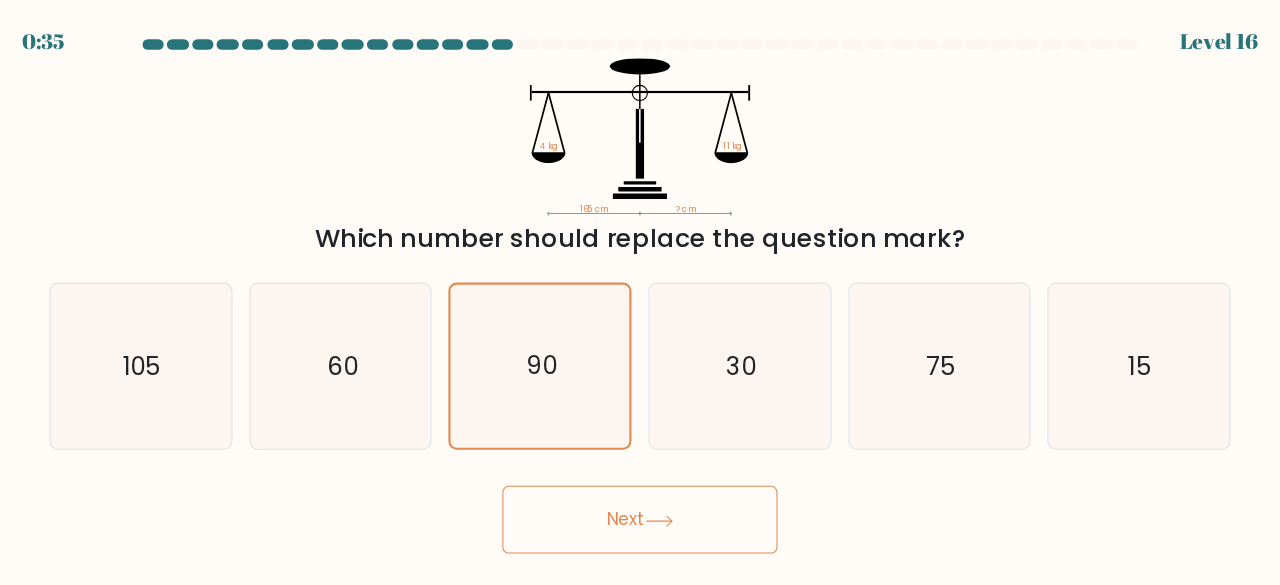 click on "Next" at bounding box center (640, 491) 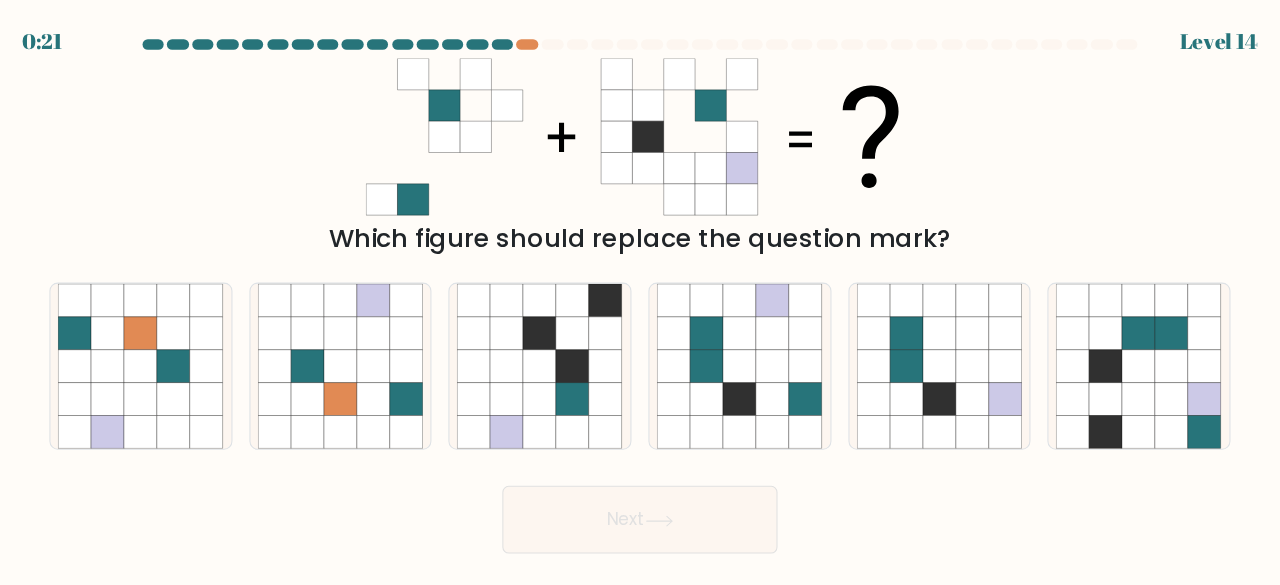 click 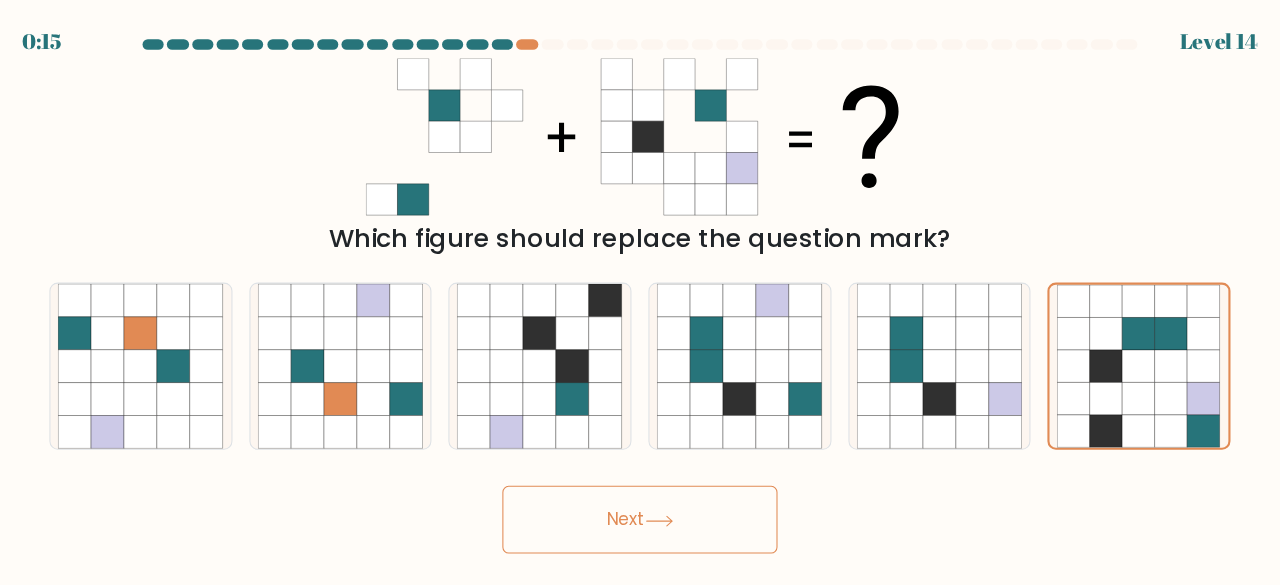 click 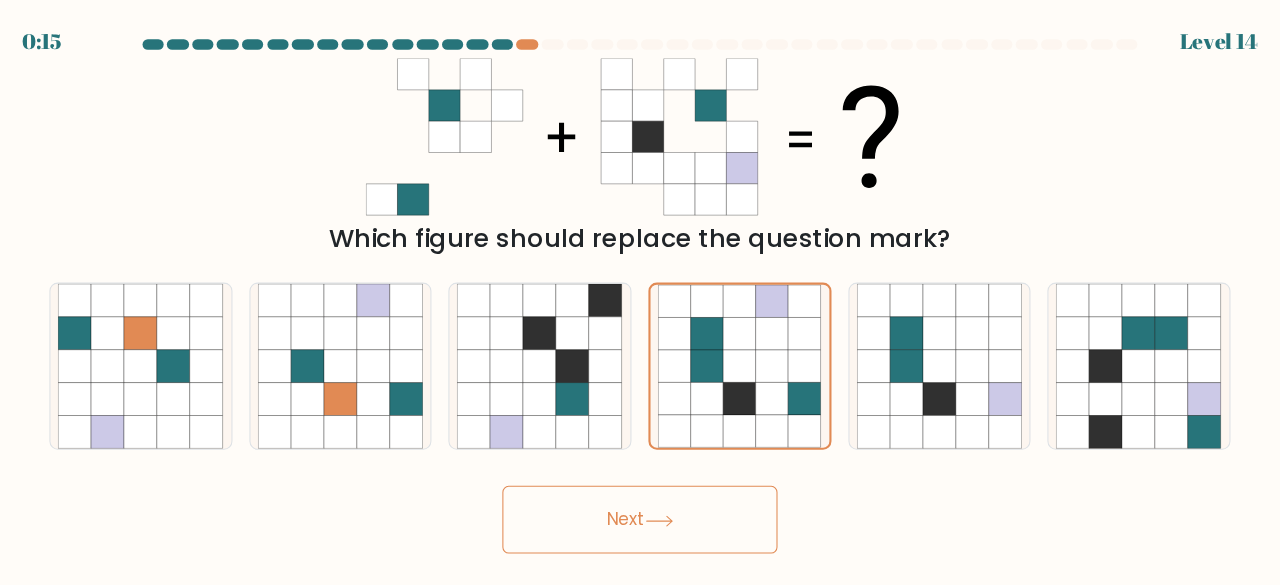 click on "Next" at bounding box center (640, 491) 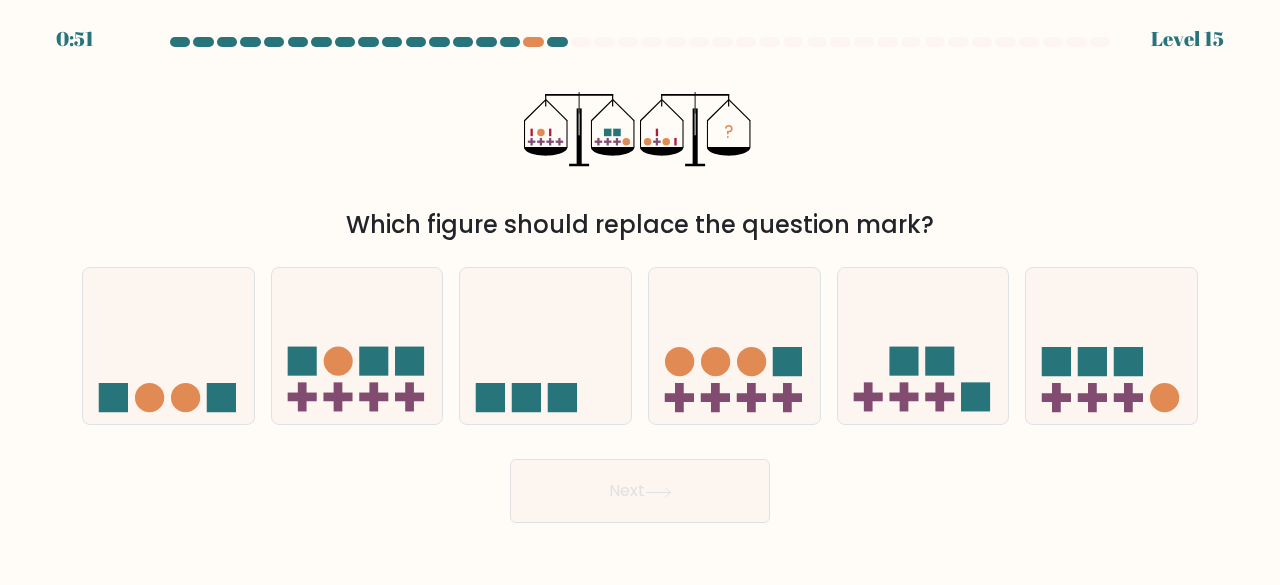 click at bounding box center (533, 42) 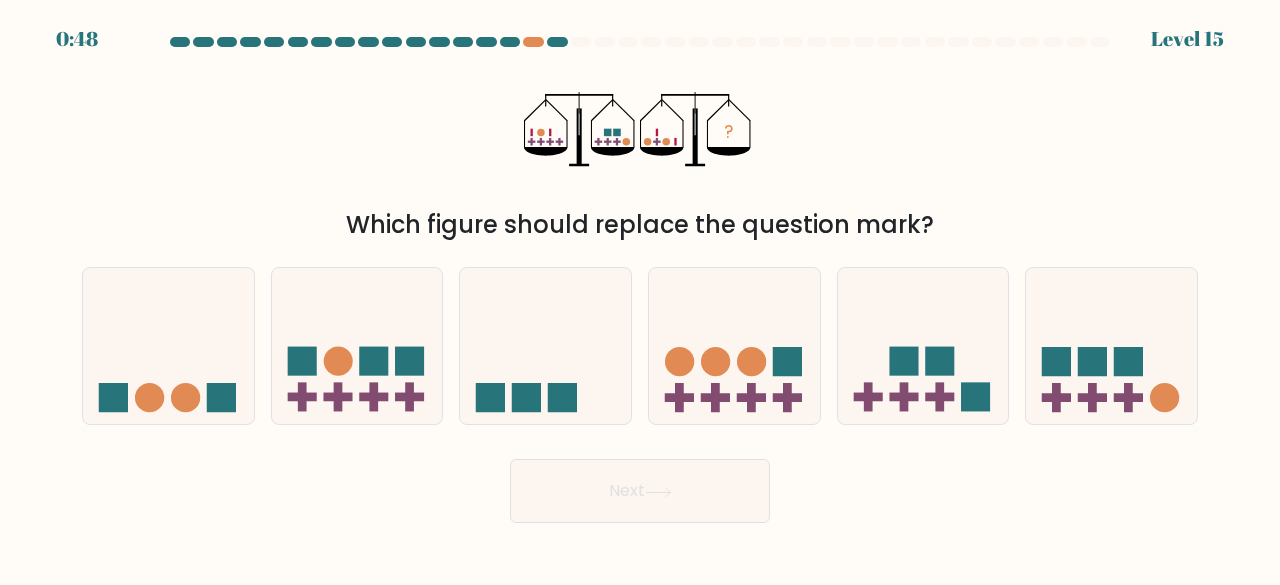 click at bounding box center [533, 42] 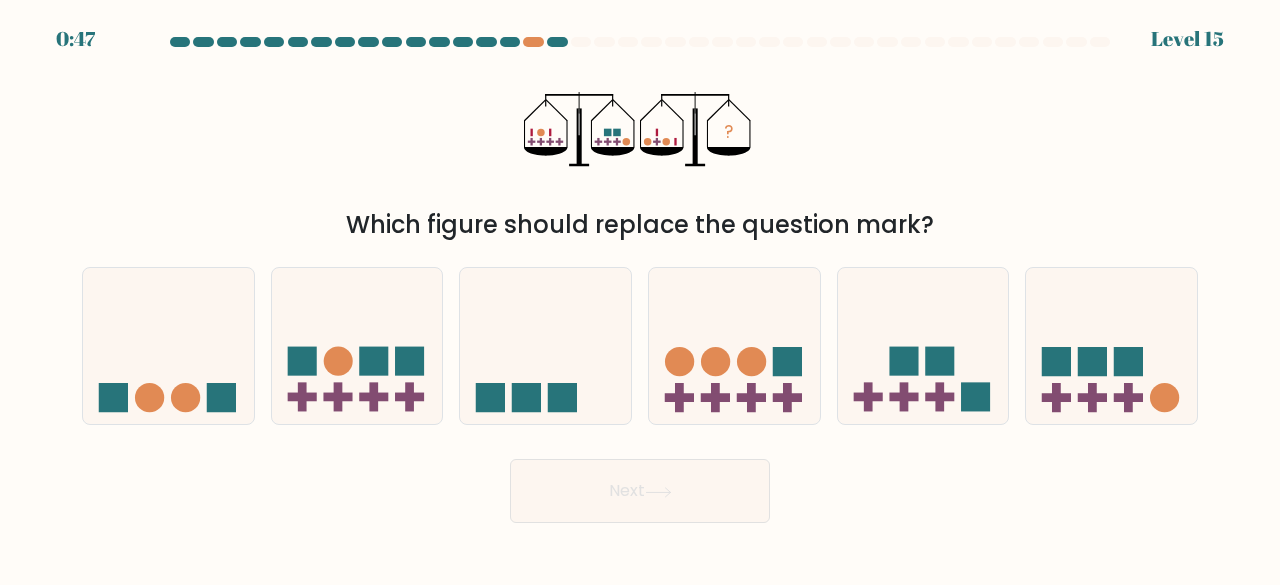 click at bounding box center (533, 42) 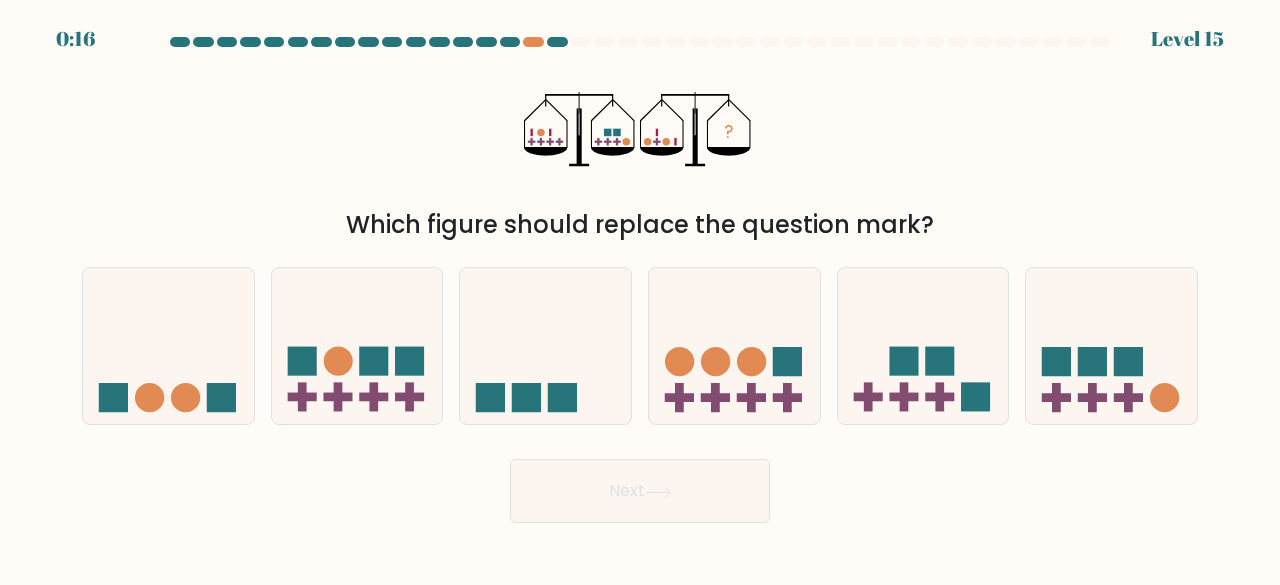 click 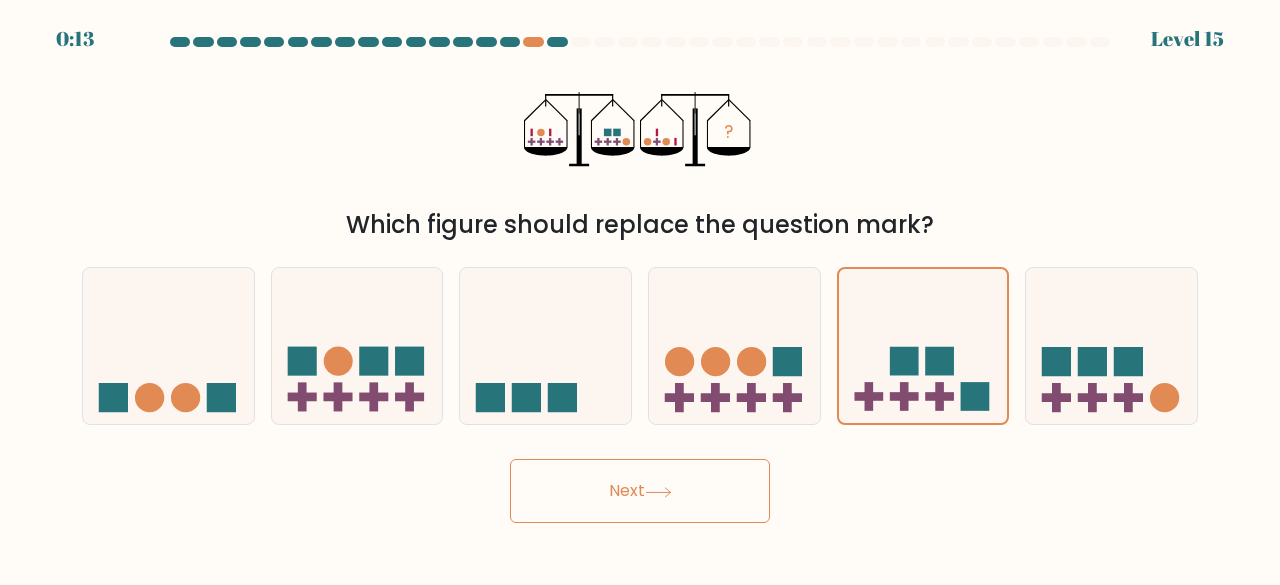 click 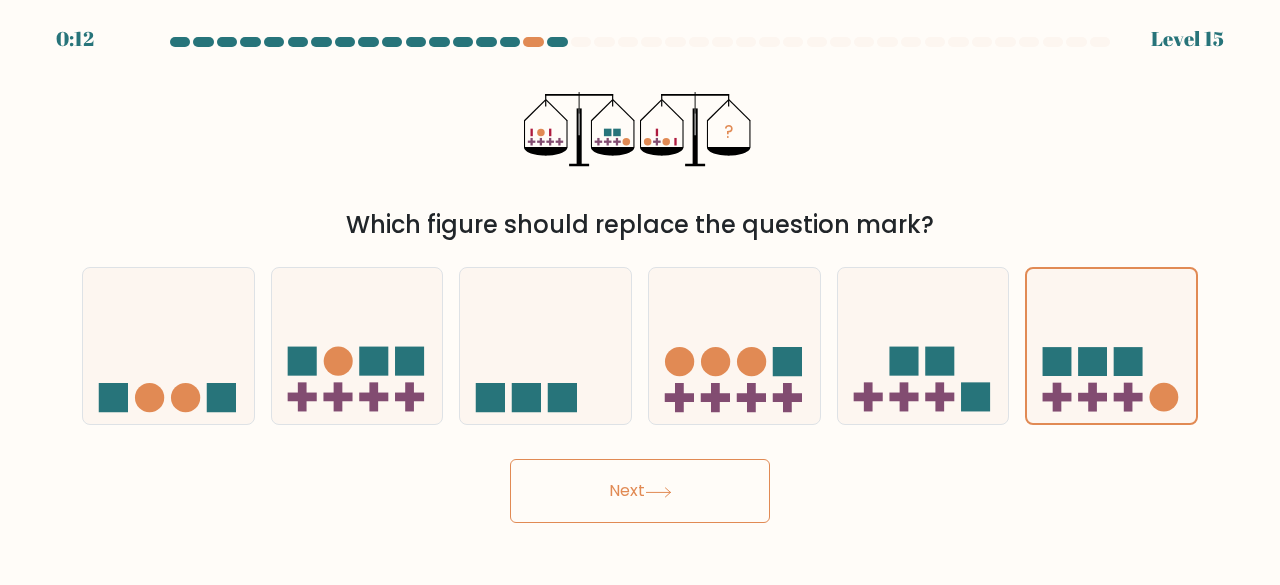 click on "Next" at bounding box center (640, 491) 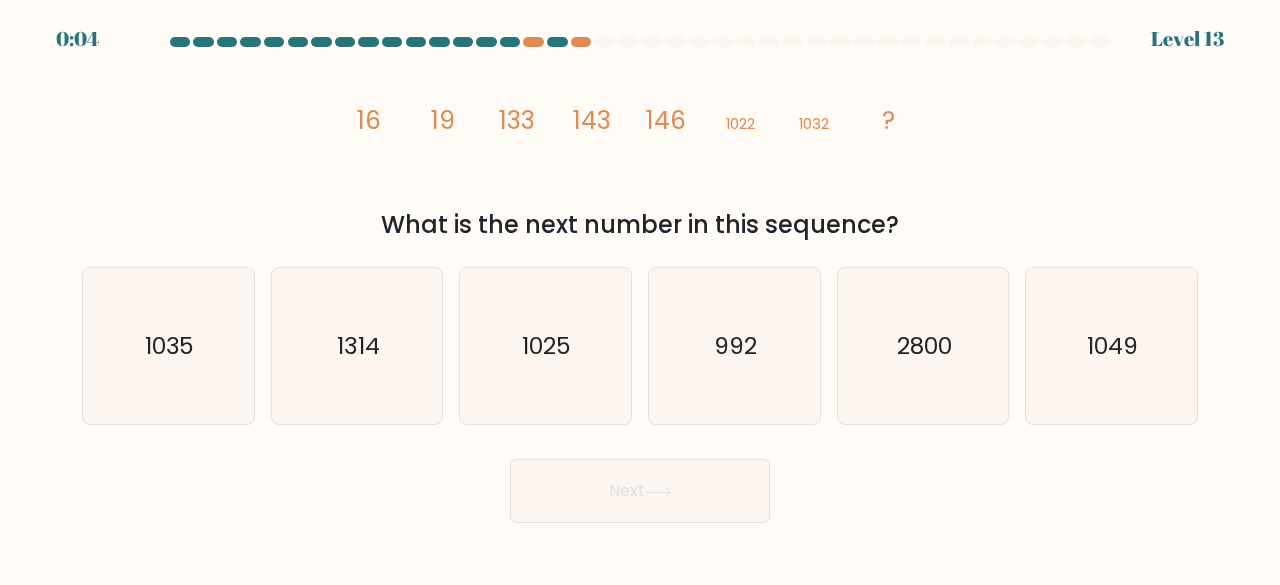 click on "1049" 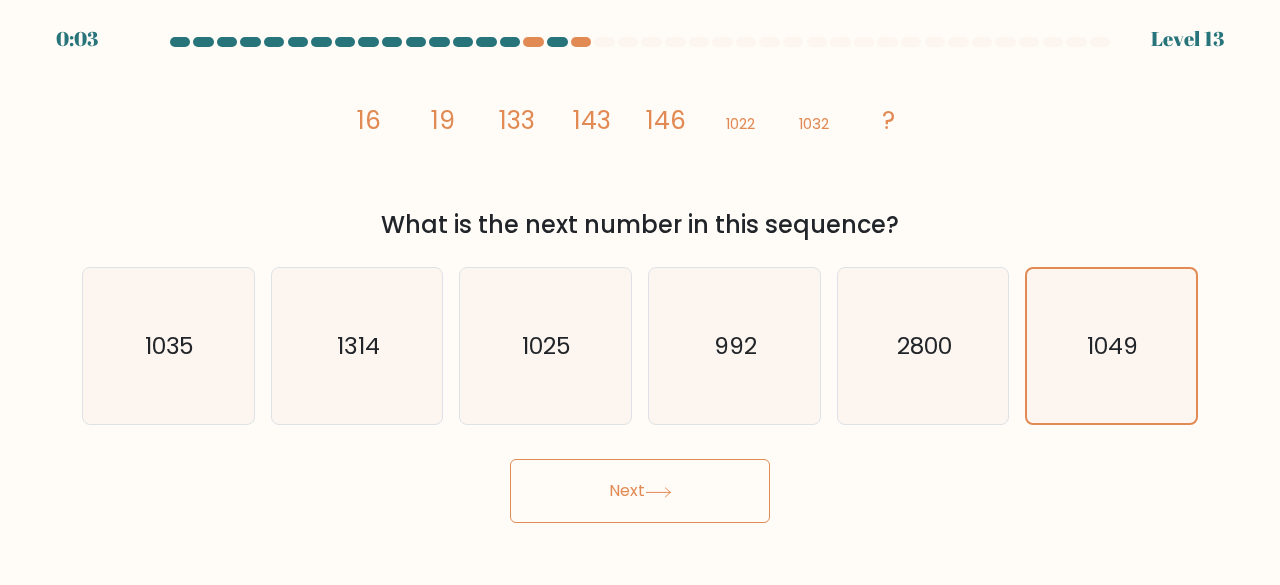 click on "Next" at bounding box center [640, 491] 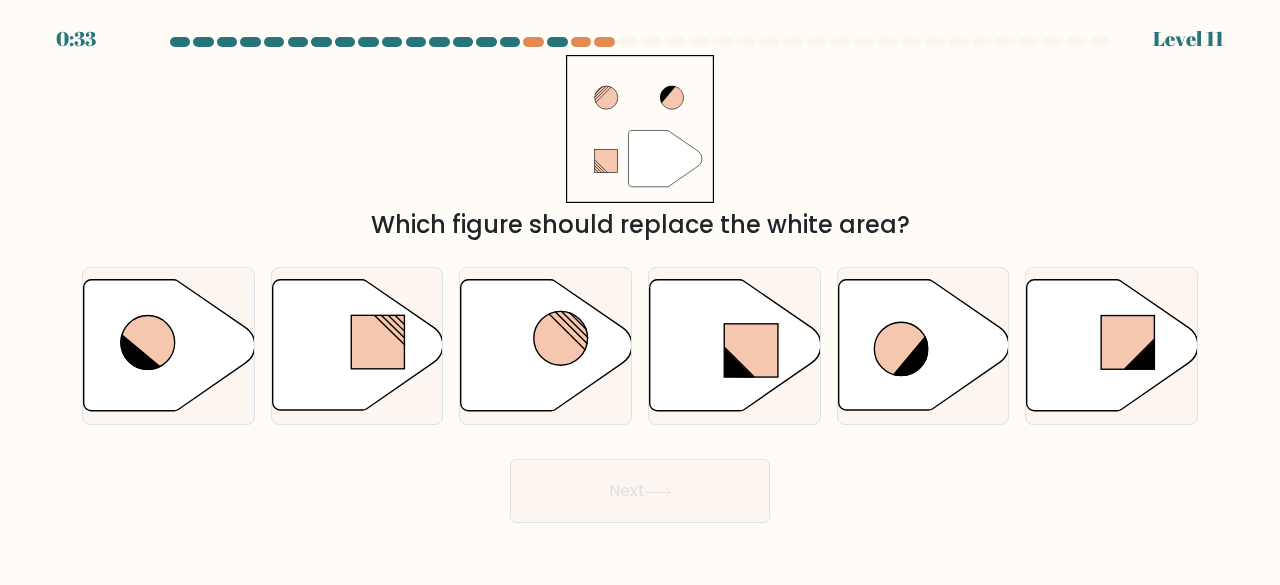 click 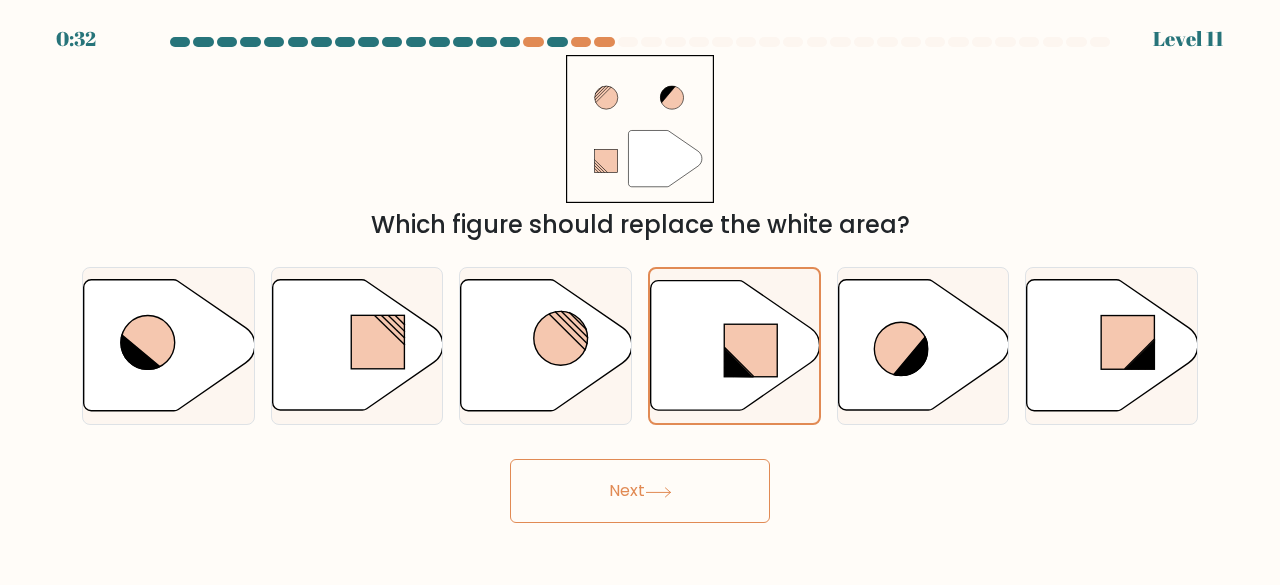 click on "Next" at bounding box center [640, 491] 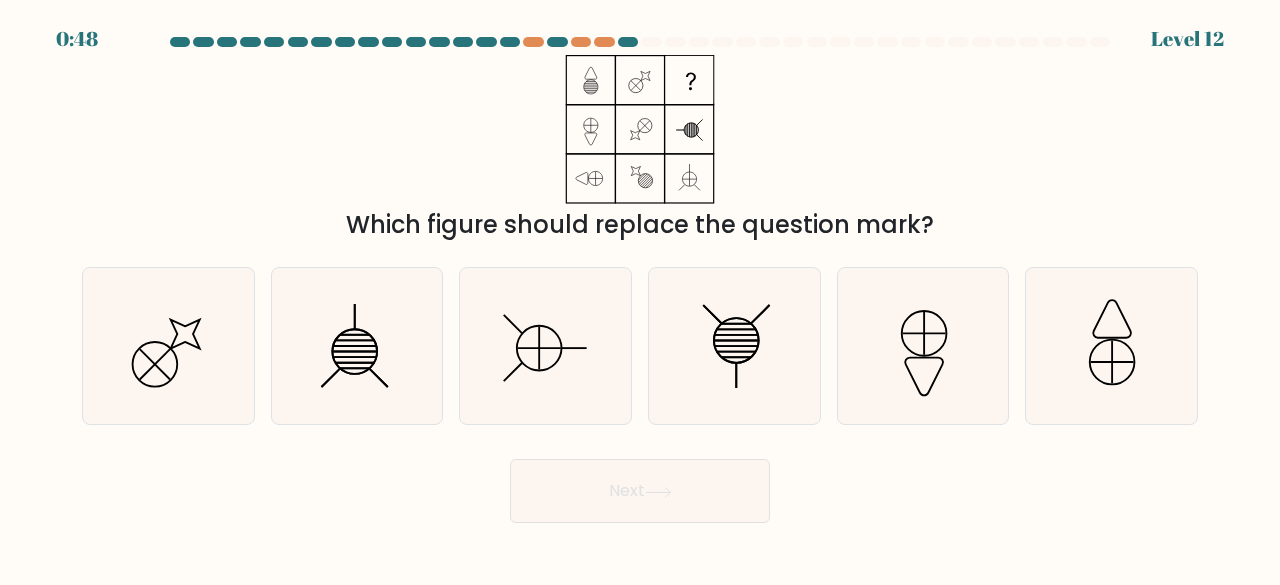 click 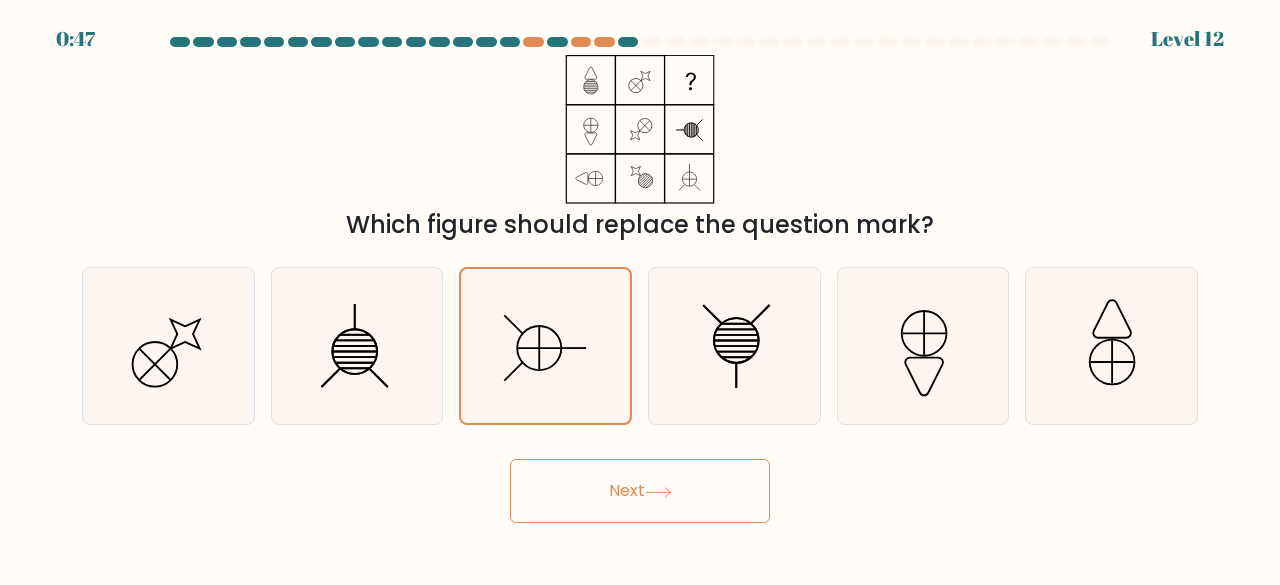 click on "Next" at bounding box center (640, 491) 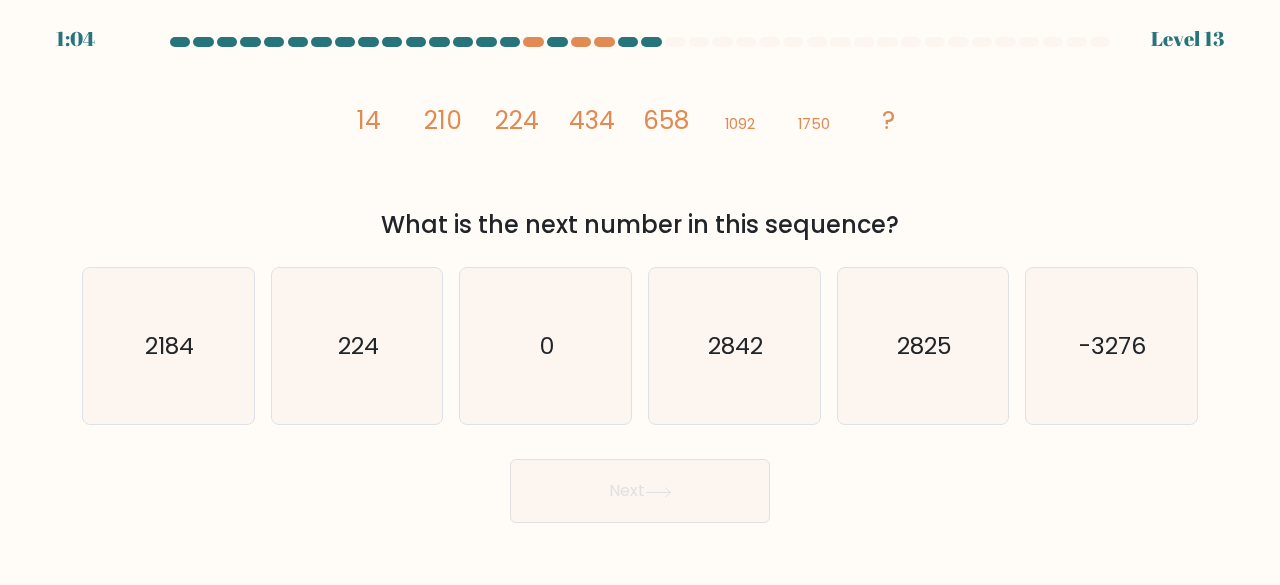 click on "2842" 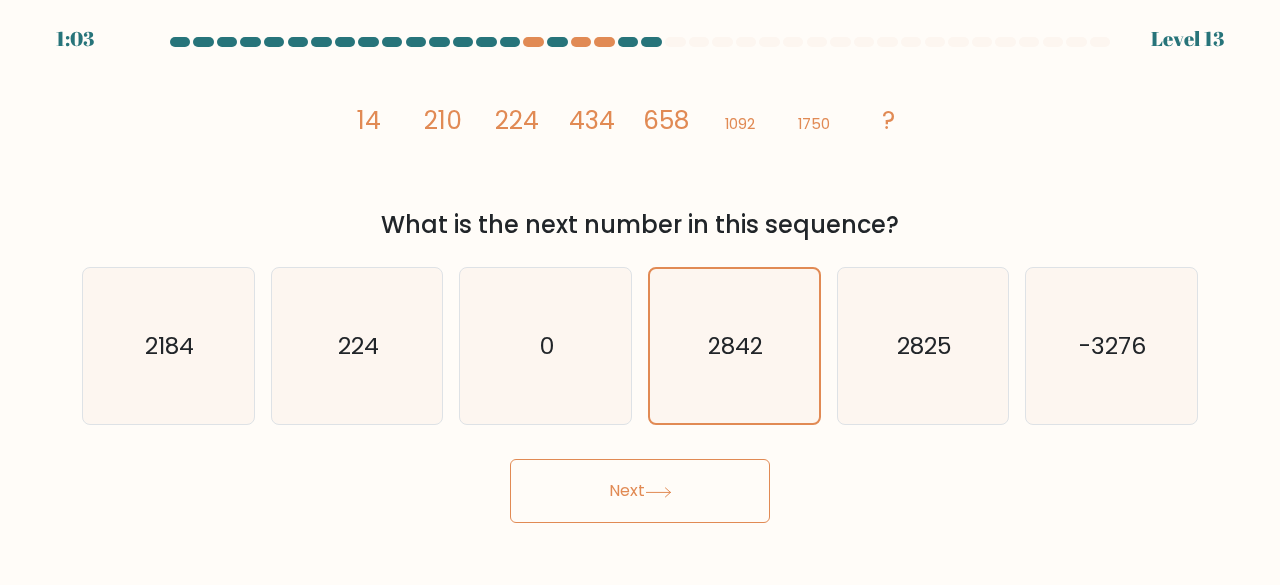 click on "Next" at bounding box center [640, 491] 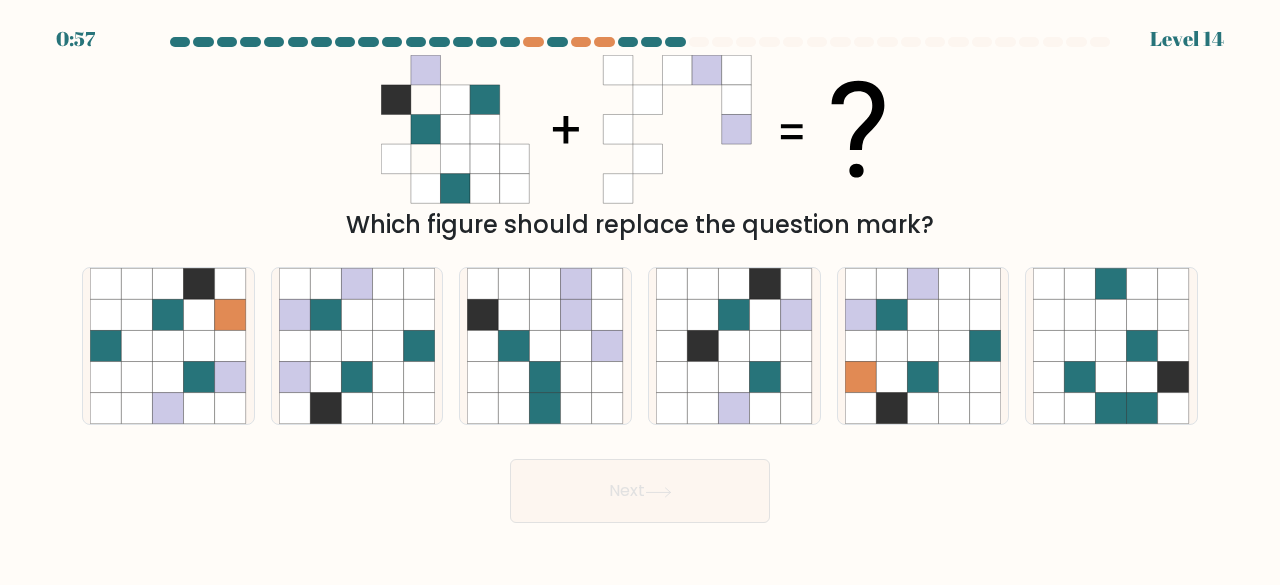 click 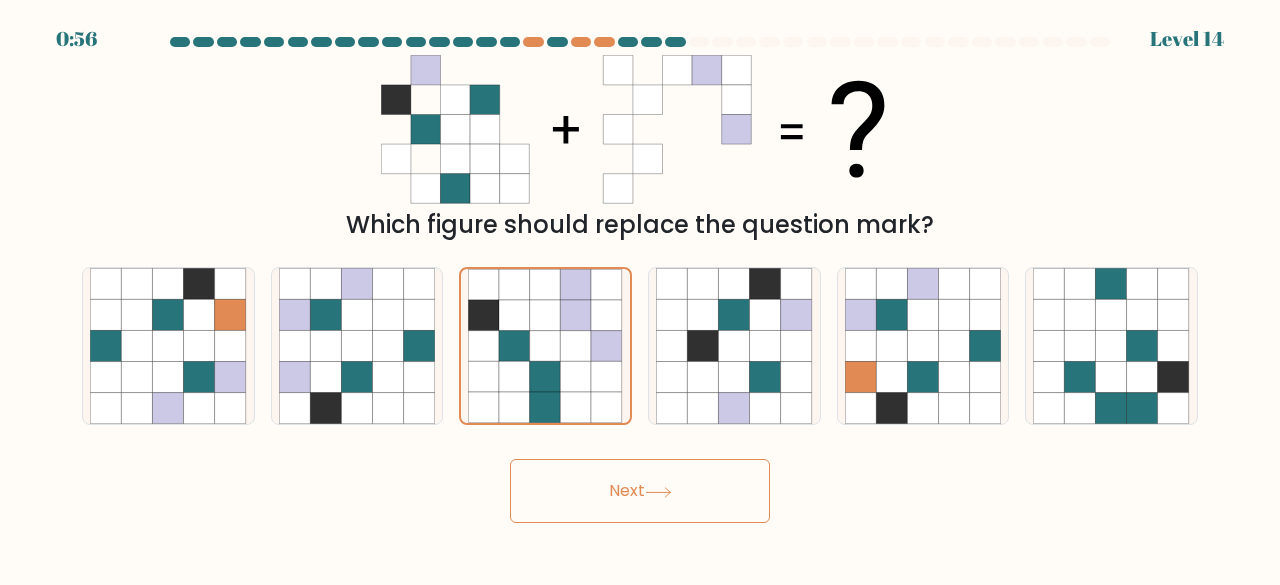 click on "Next" at bounding box center (640, 491) 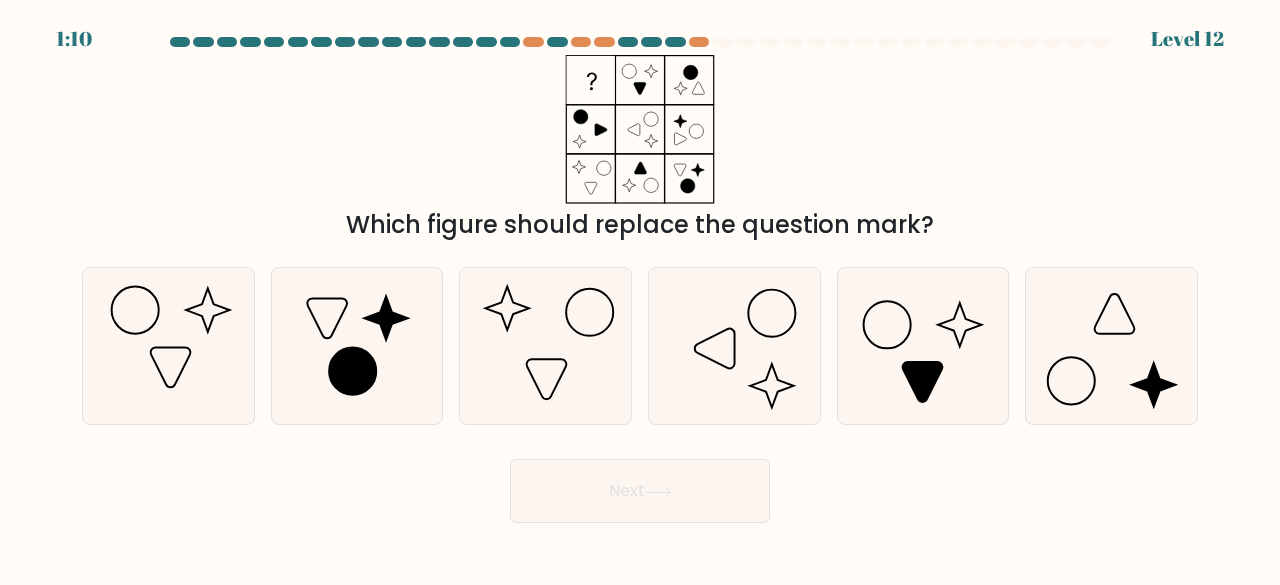 click 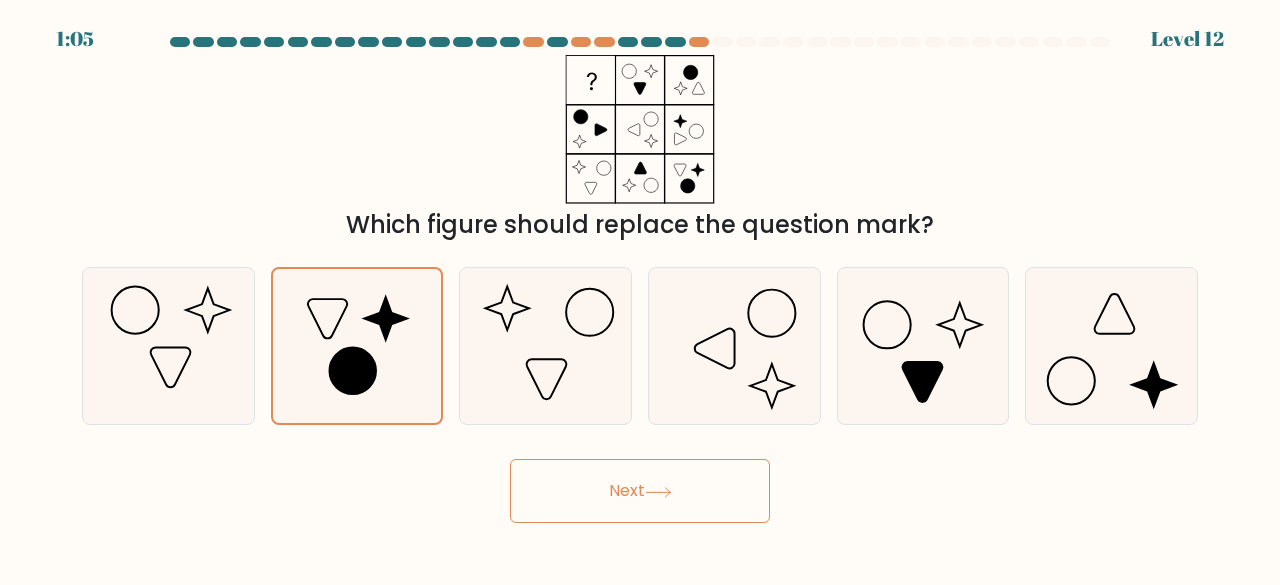 click on "Next" at bounding box center [640, 491] 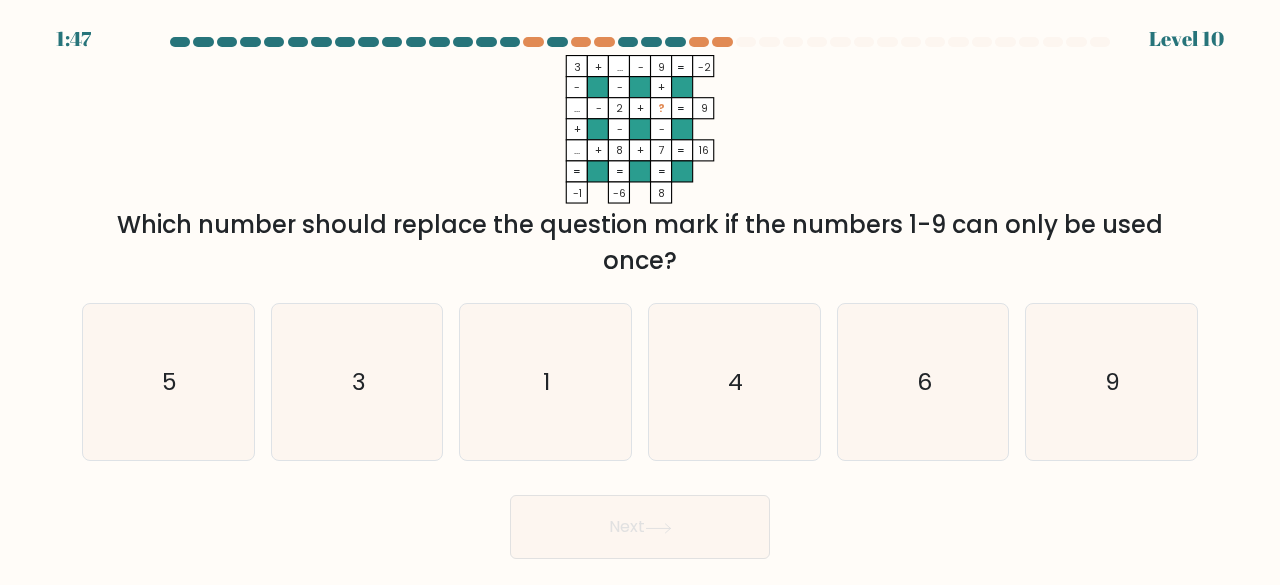 click at bounding box center (722, 42) 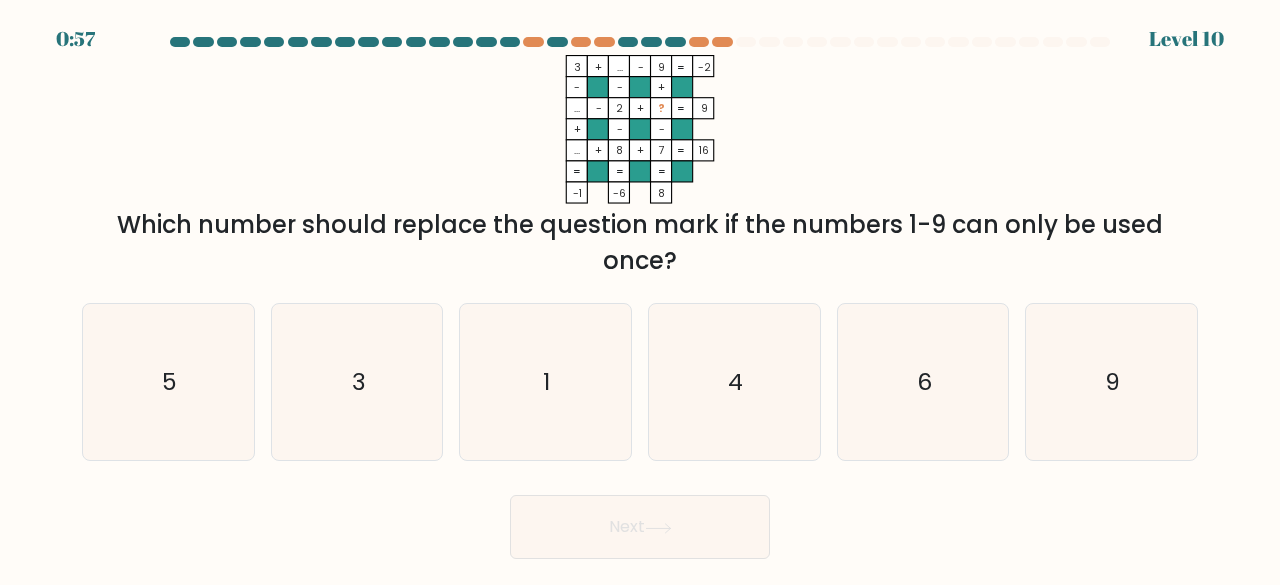 click on "6" 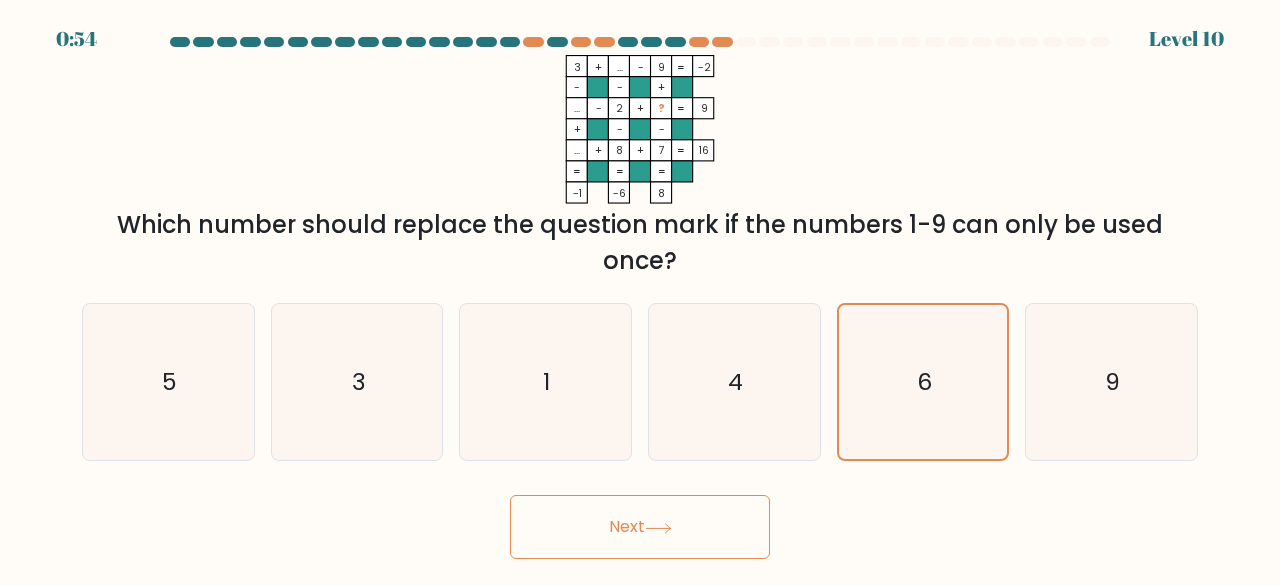 click on "Next" at bounding box center [640, 527] 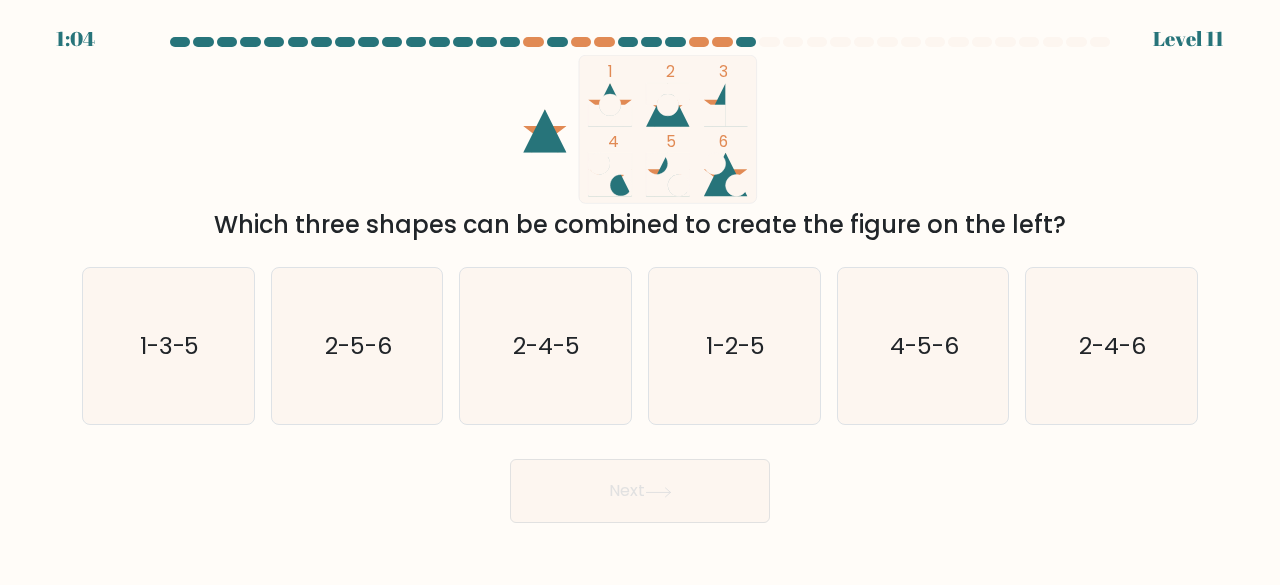 click on "4-5-6" 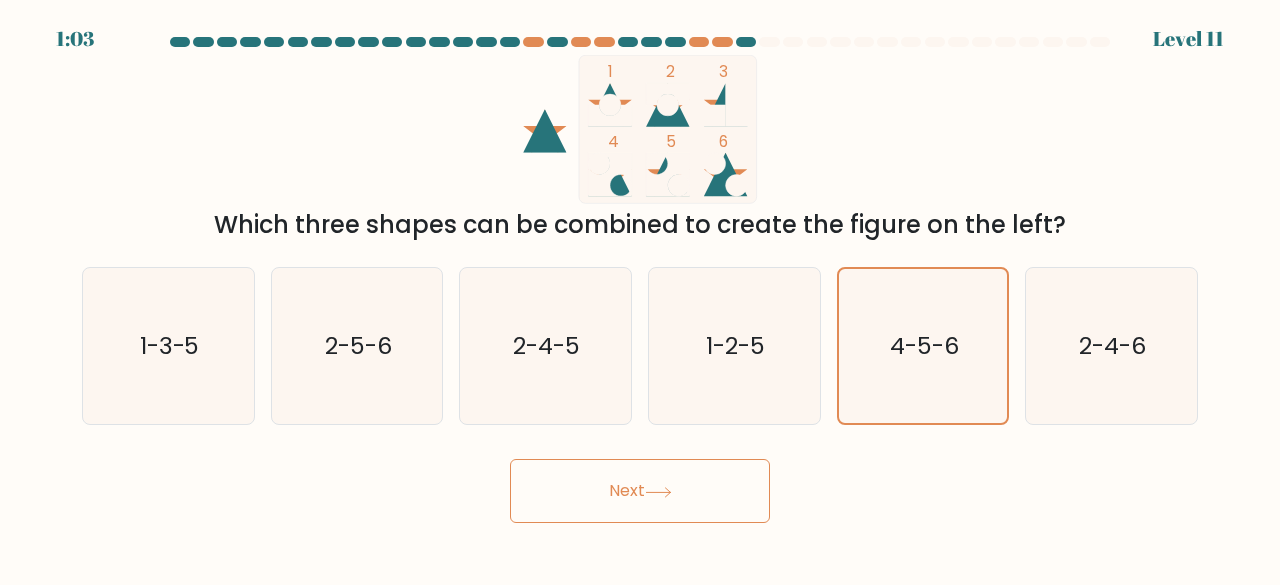 click on "Next" at bounding box center (640, 491) 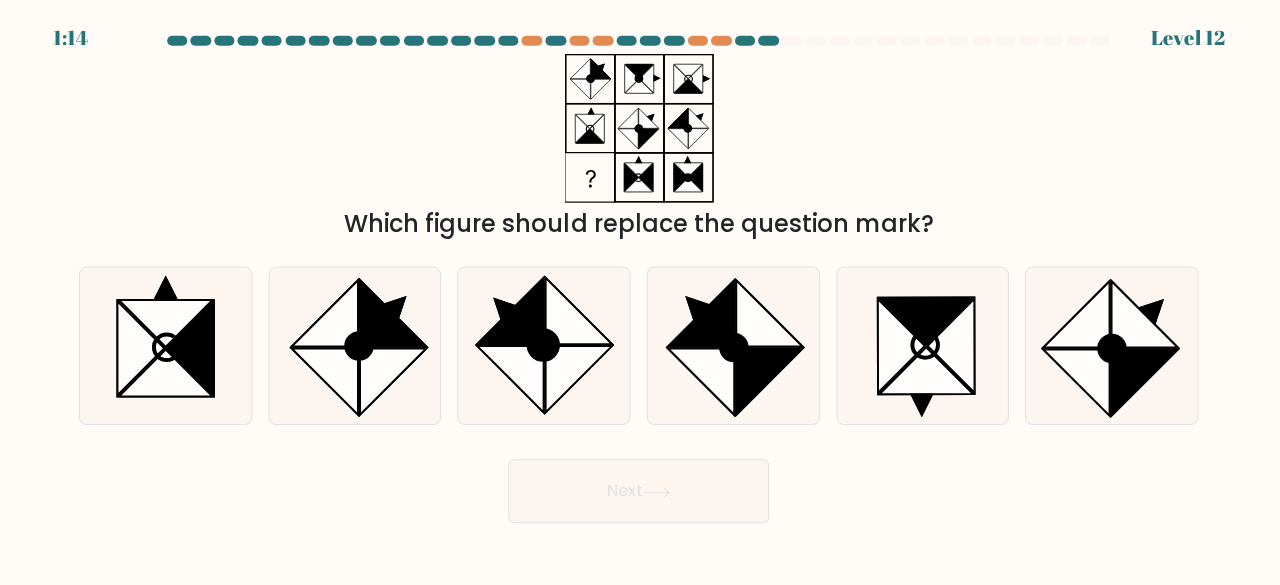 scroll, scrollTop: 0, scrollLeft: 0, axis: both 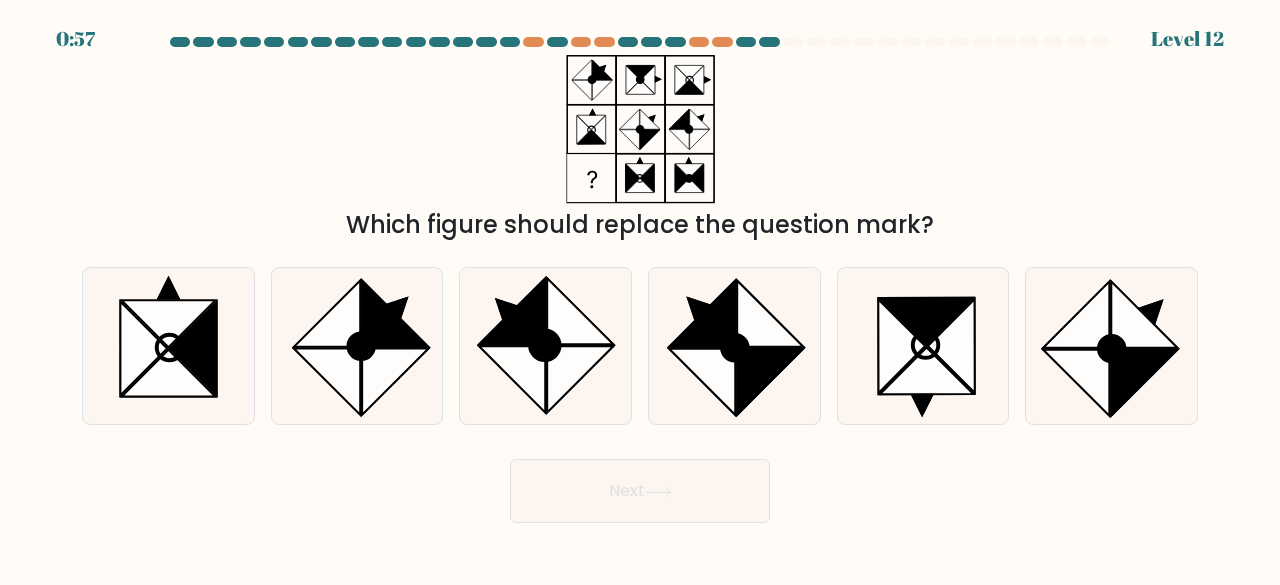 click 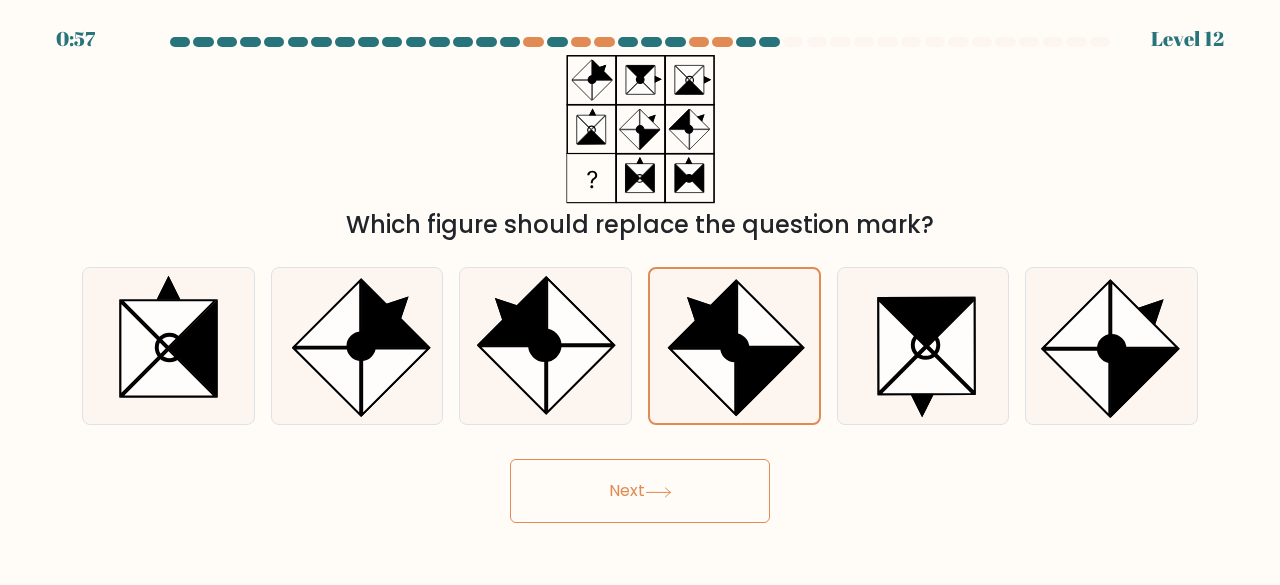 click on "Next" at bounding box center [640, 491] 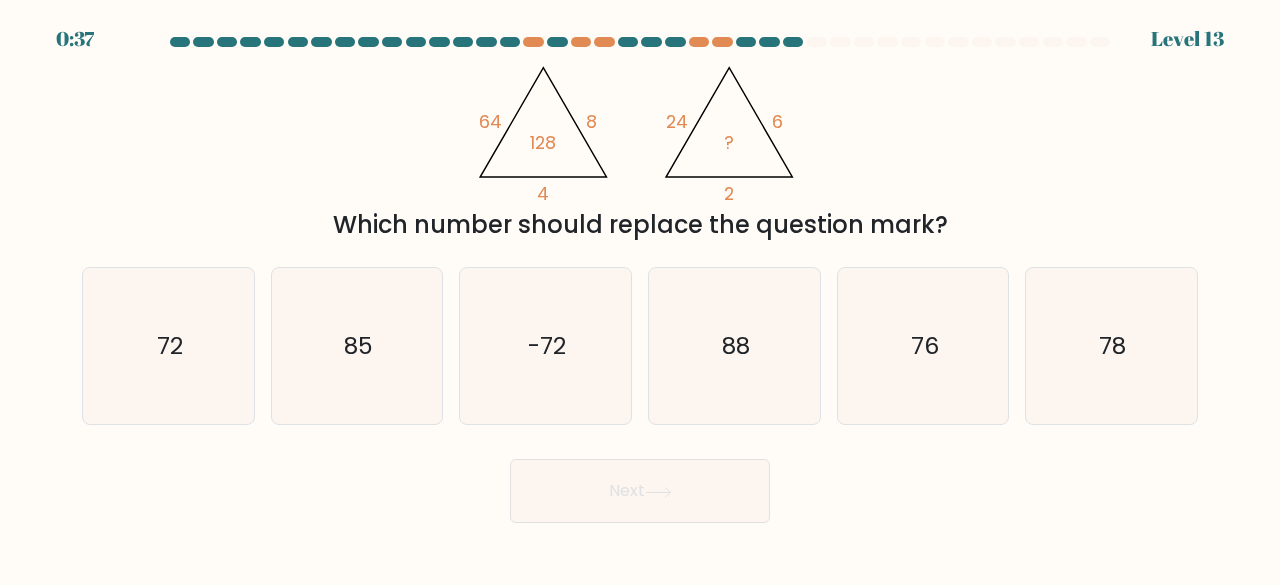 click on "72" 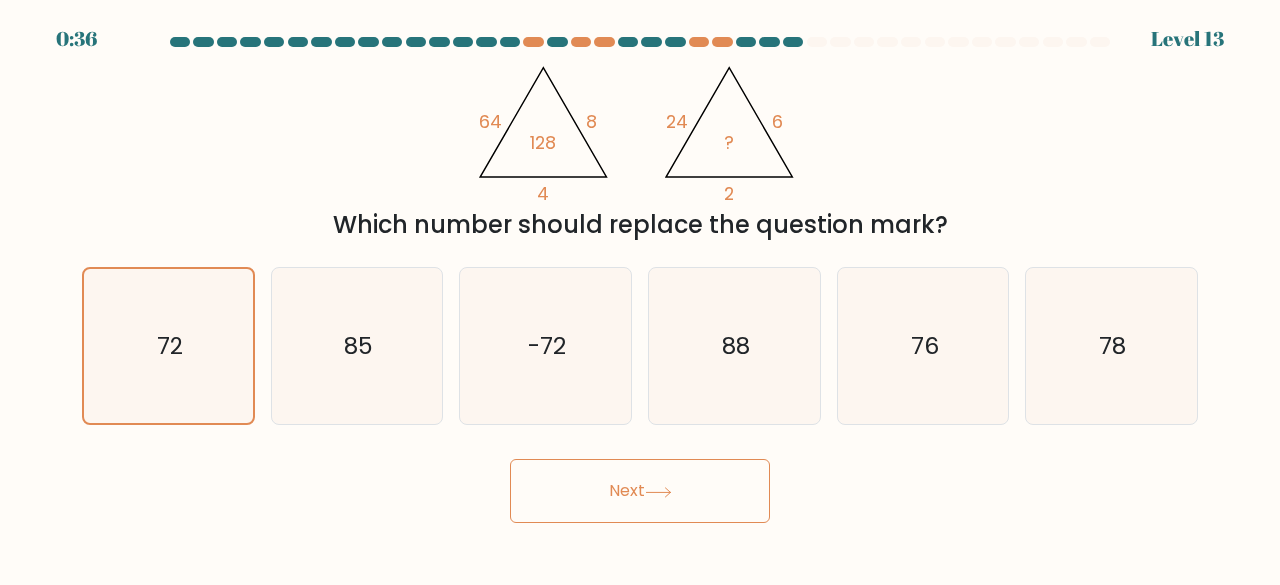 click on "Next" at bounding box center (640, 491) 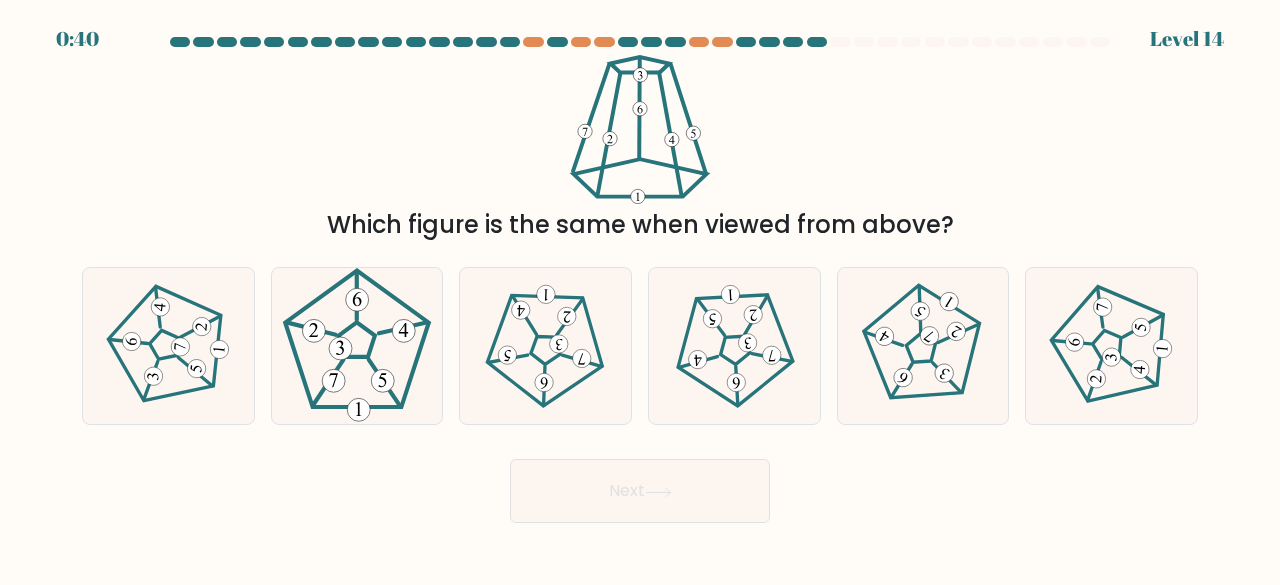 click 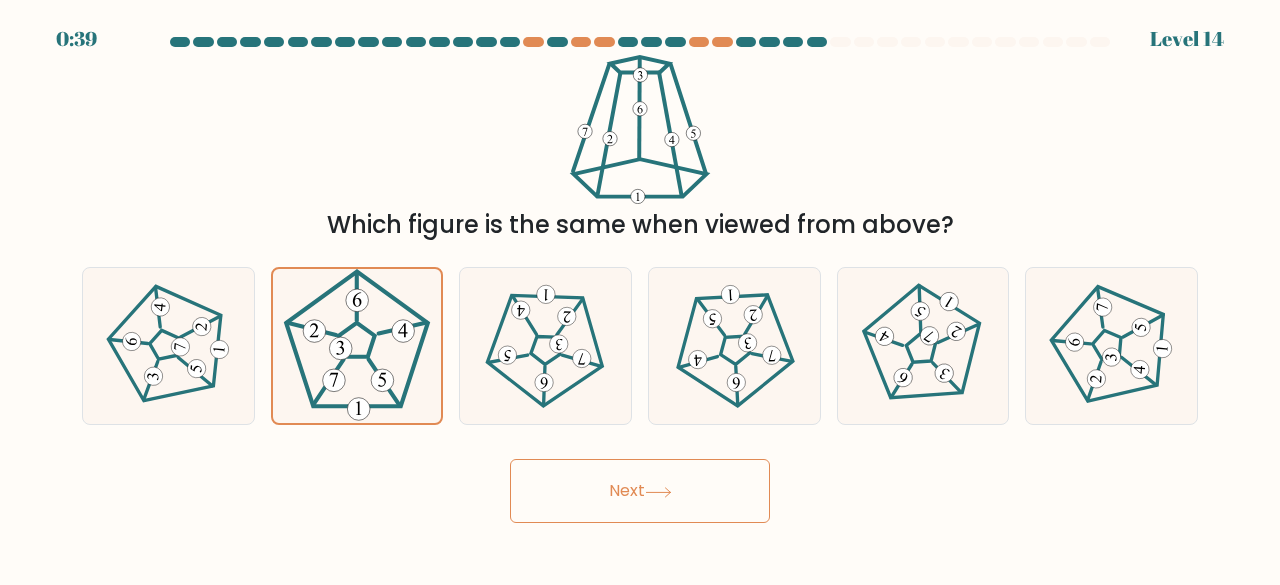 click on "Next" at bounding box center [640, 491] 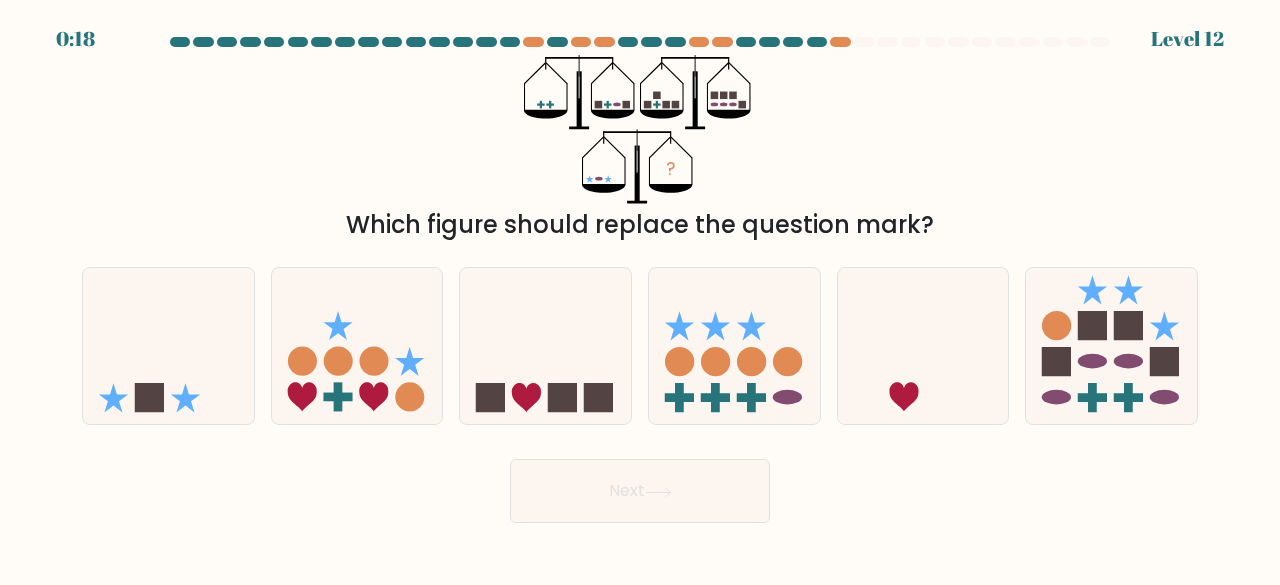 click 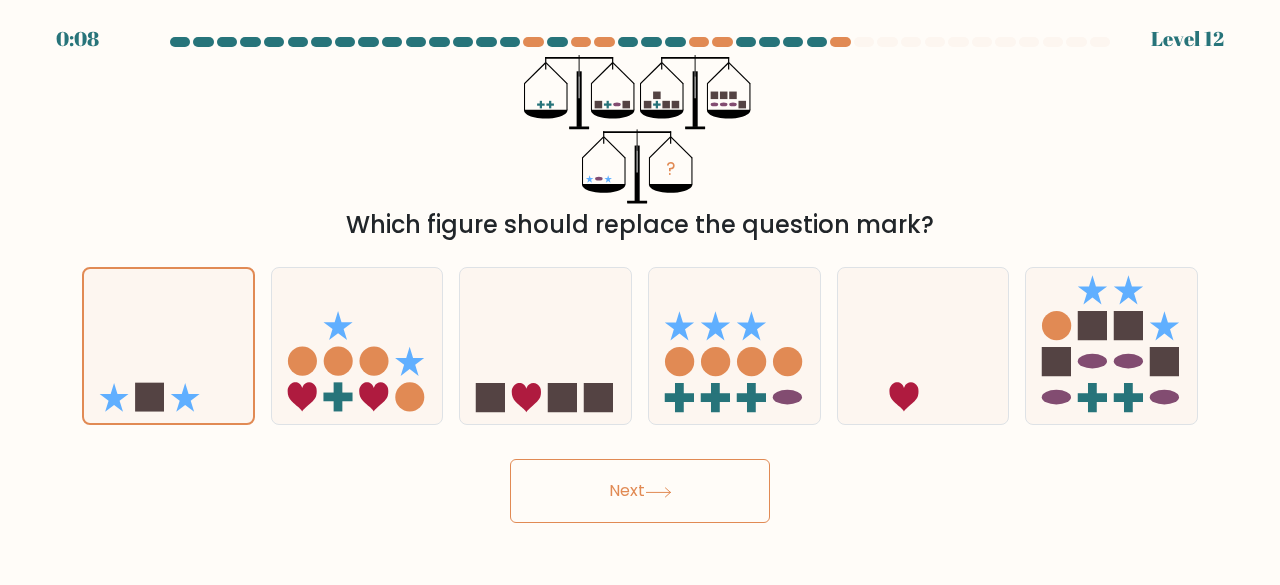 click on "Next" at bounding box center [640, 491] 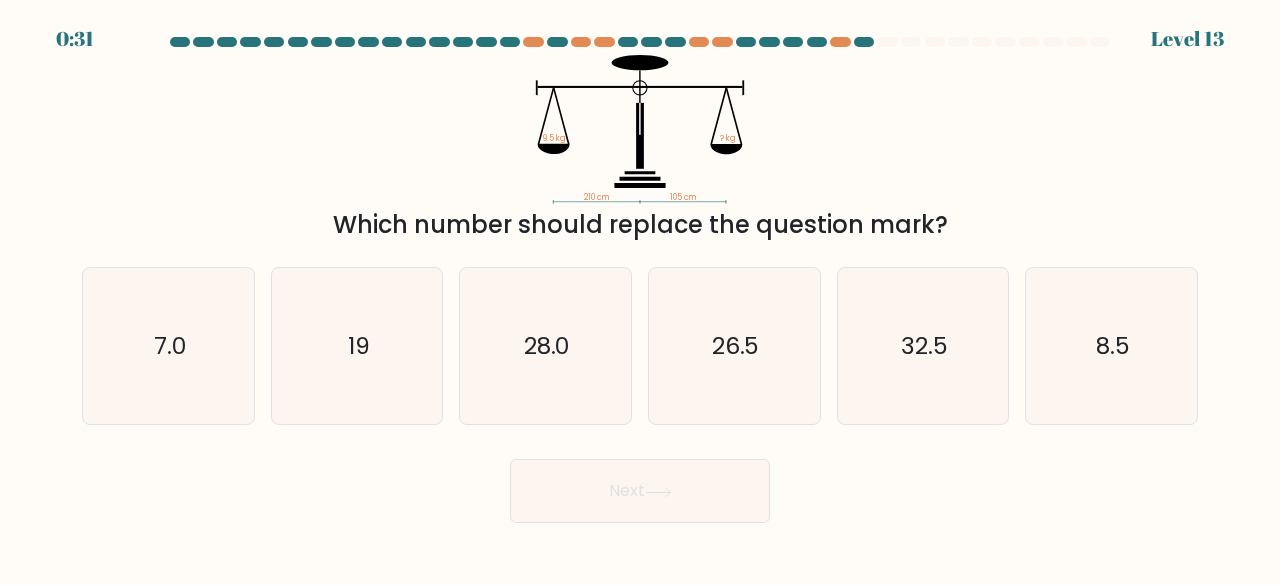 click on "19" 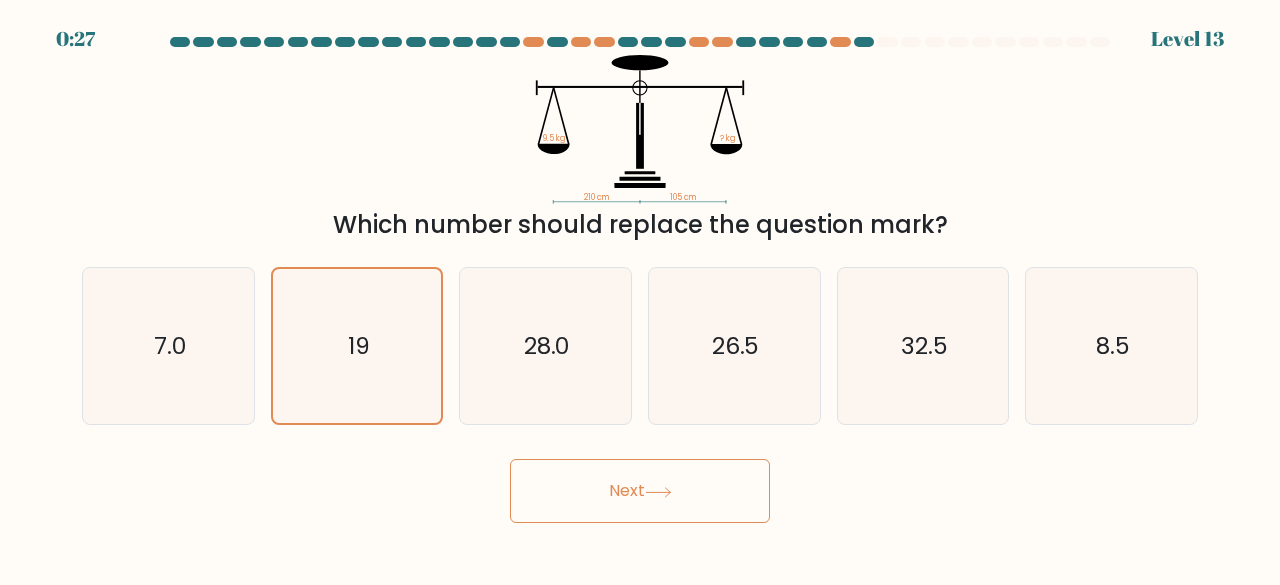 click on "Next" at bounding box center [640, 491] 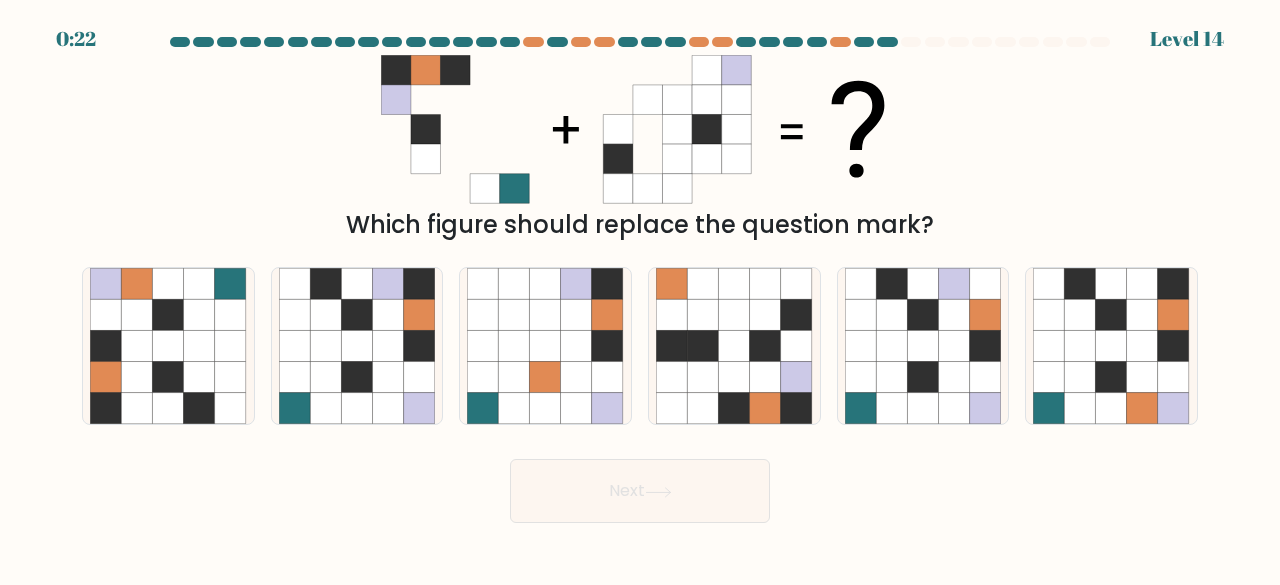 click 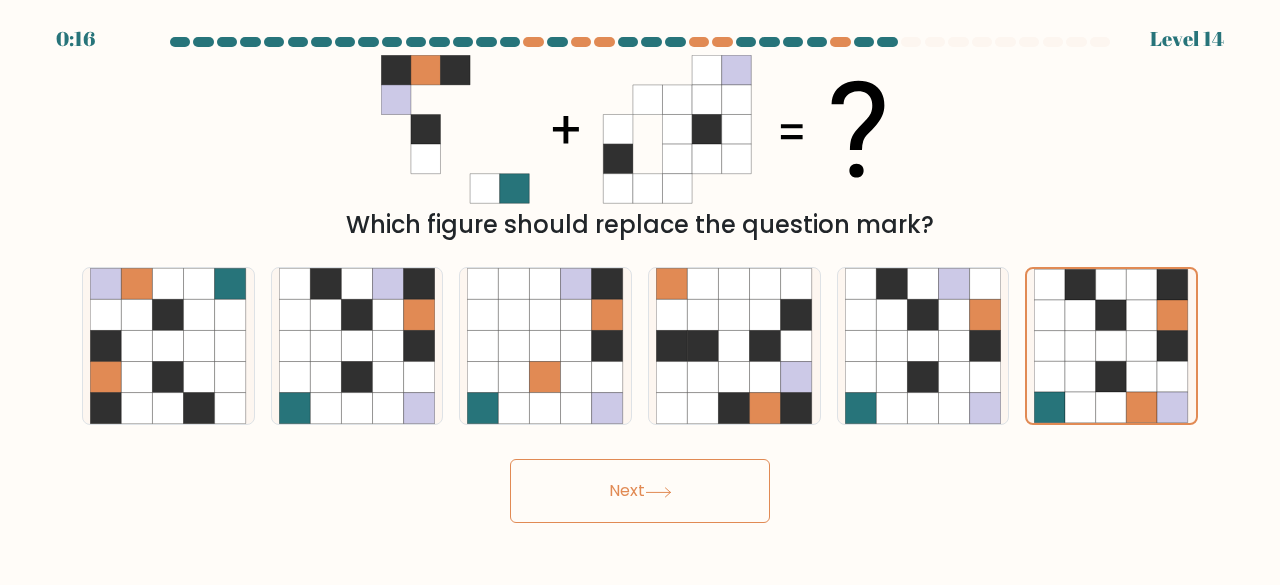 click 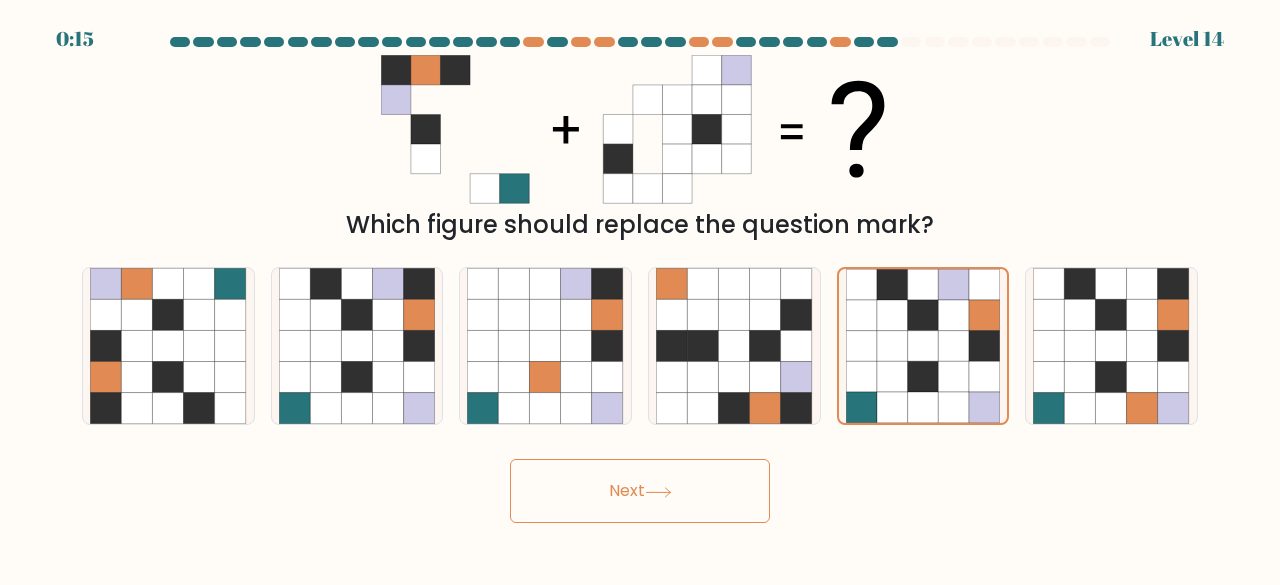 click on "Next" at bounding box center [640, 491] 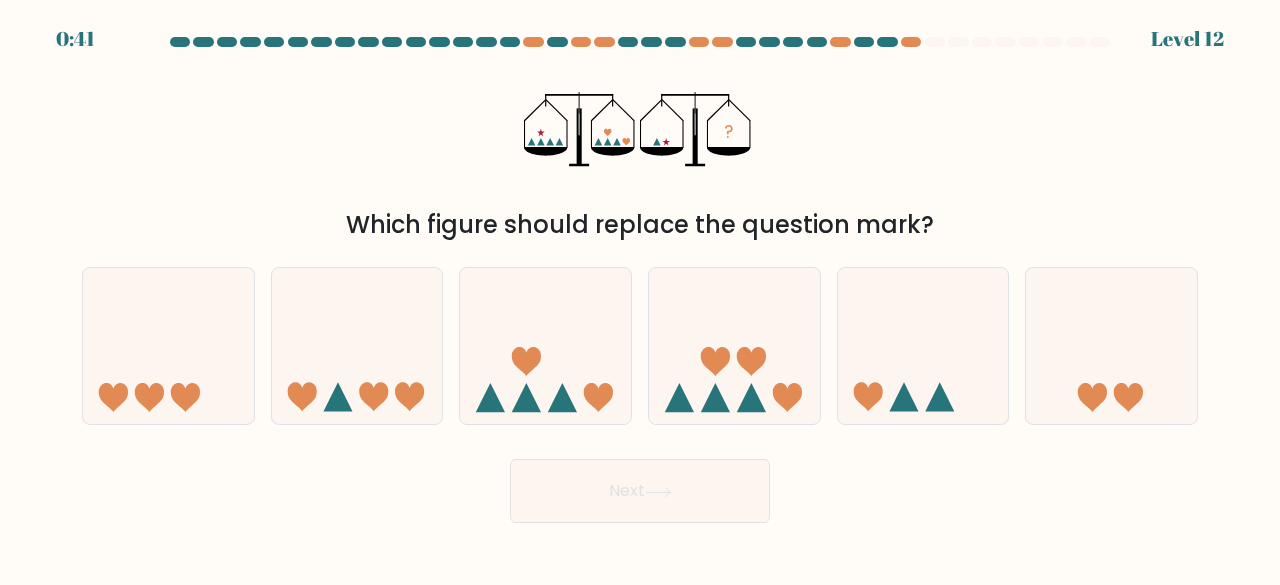 click 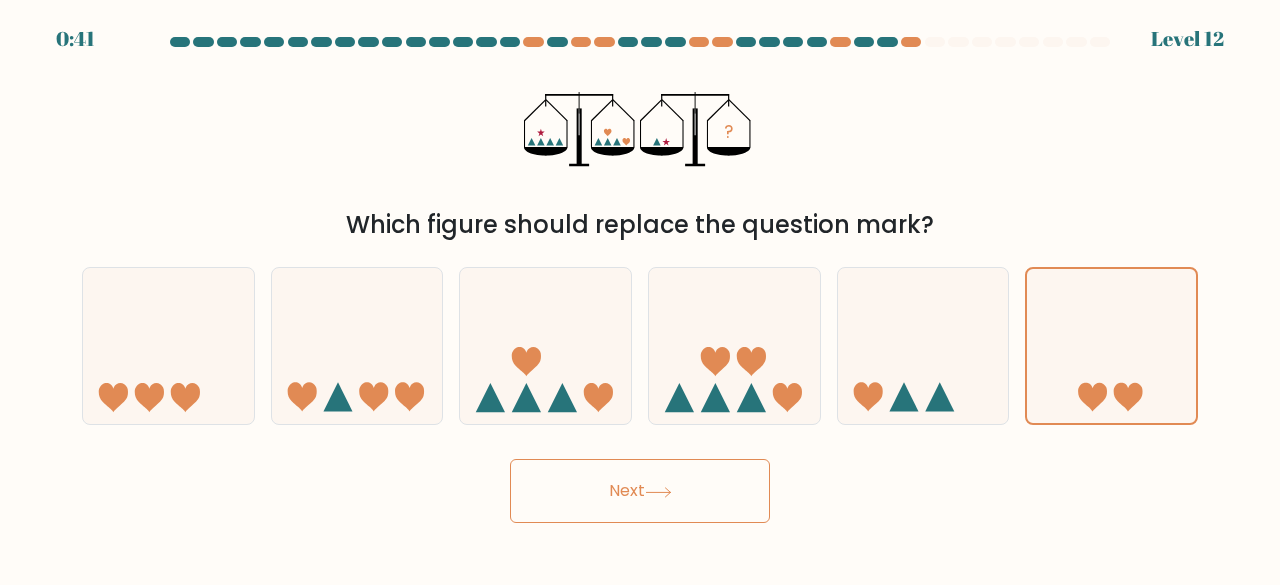click on "Next" at bounding box center [640, 491] 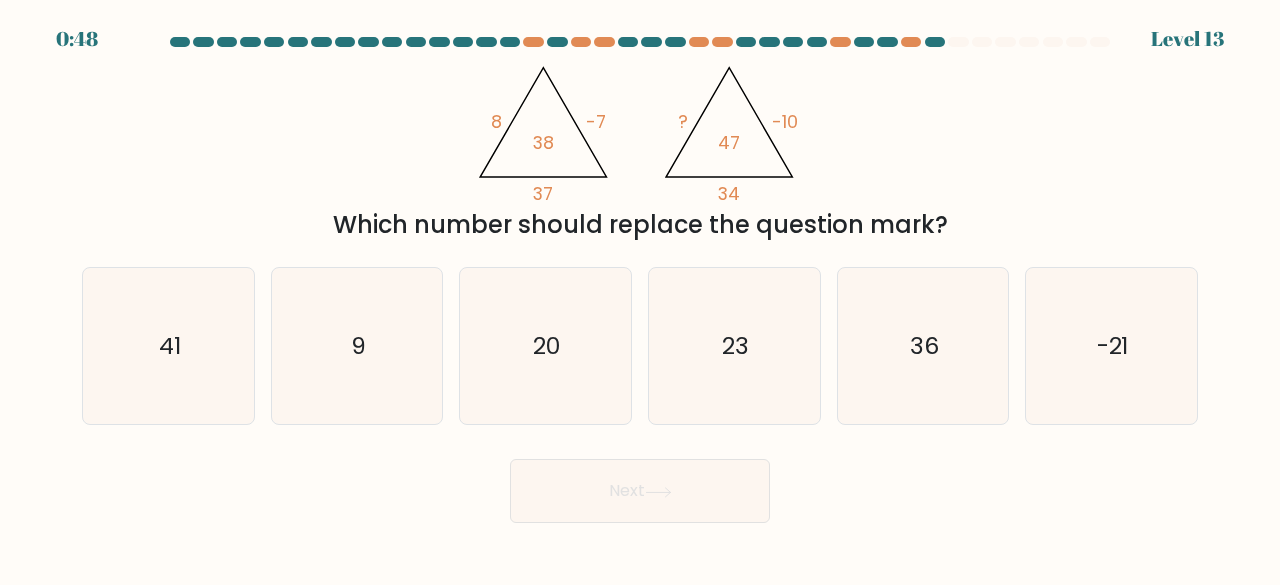 click on "23" 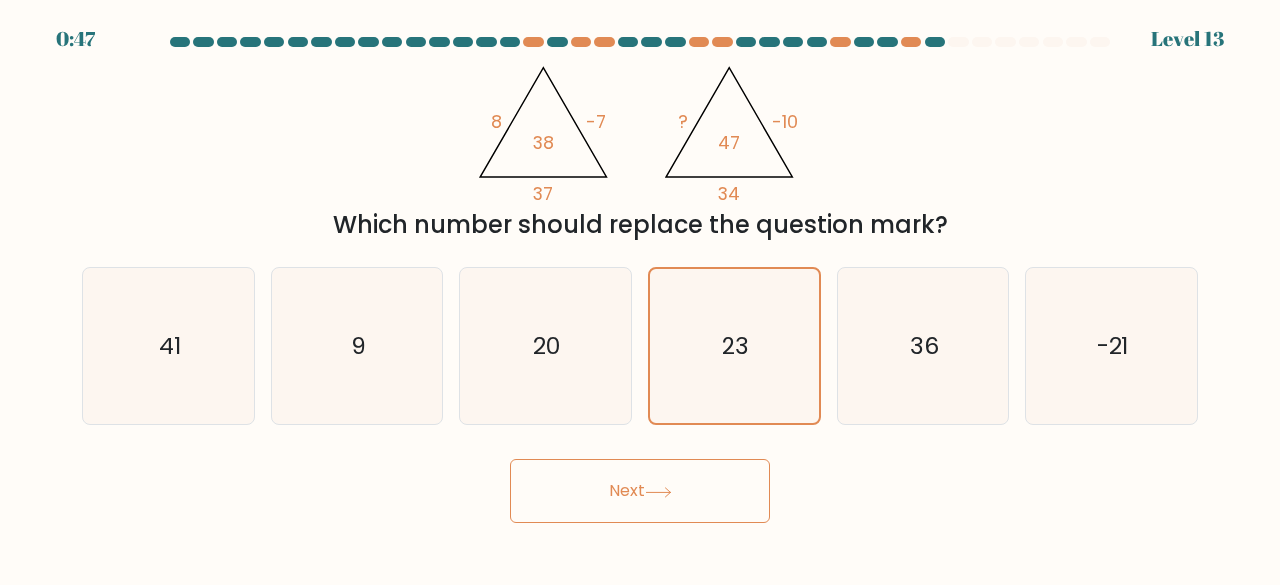 click on "Next" at bounding box center (640, 491) 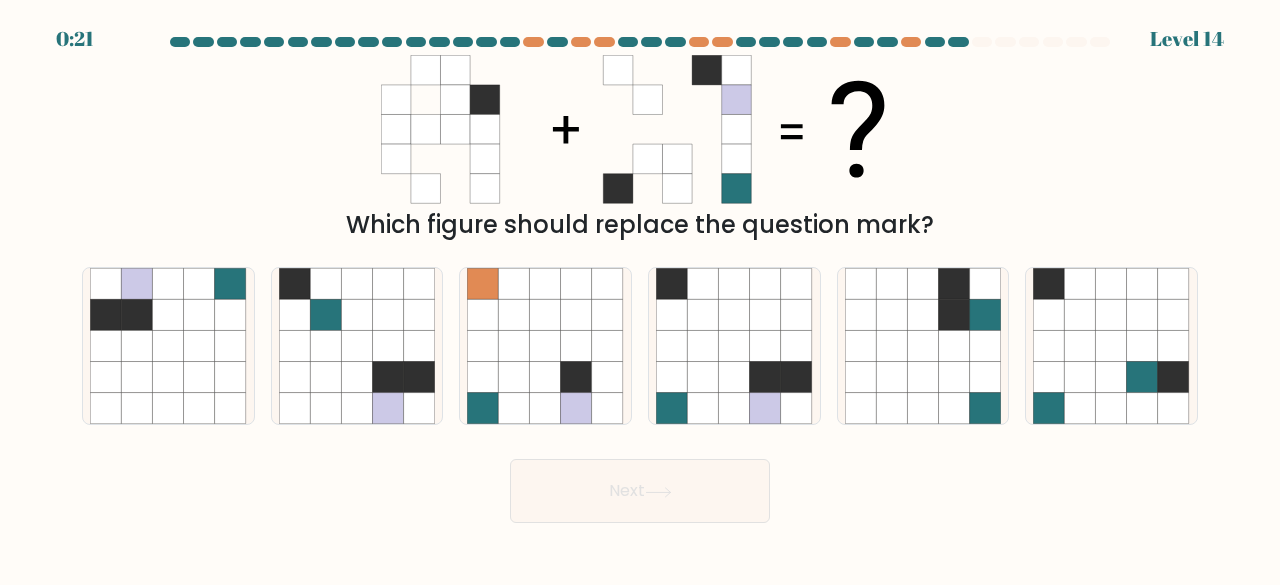 click 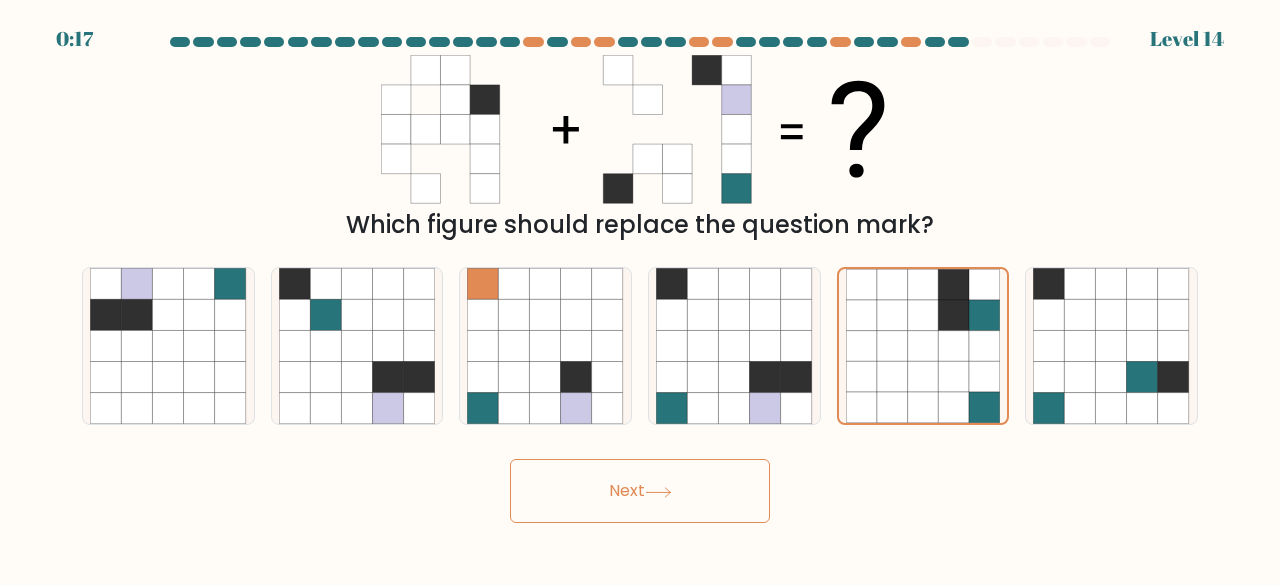 click 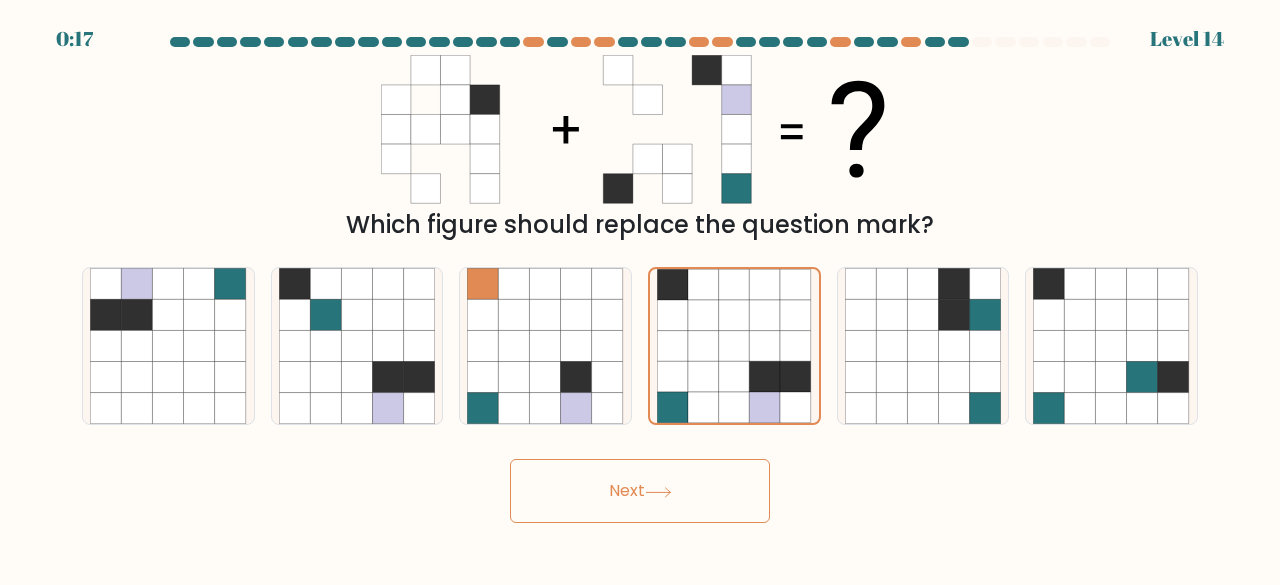 click on "Next" at bounding box center [640, 491] 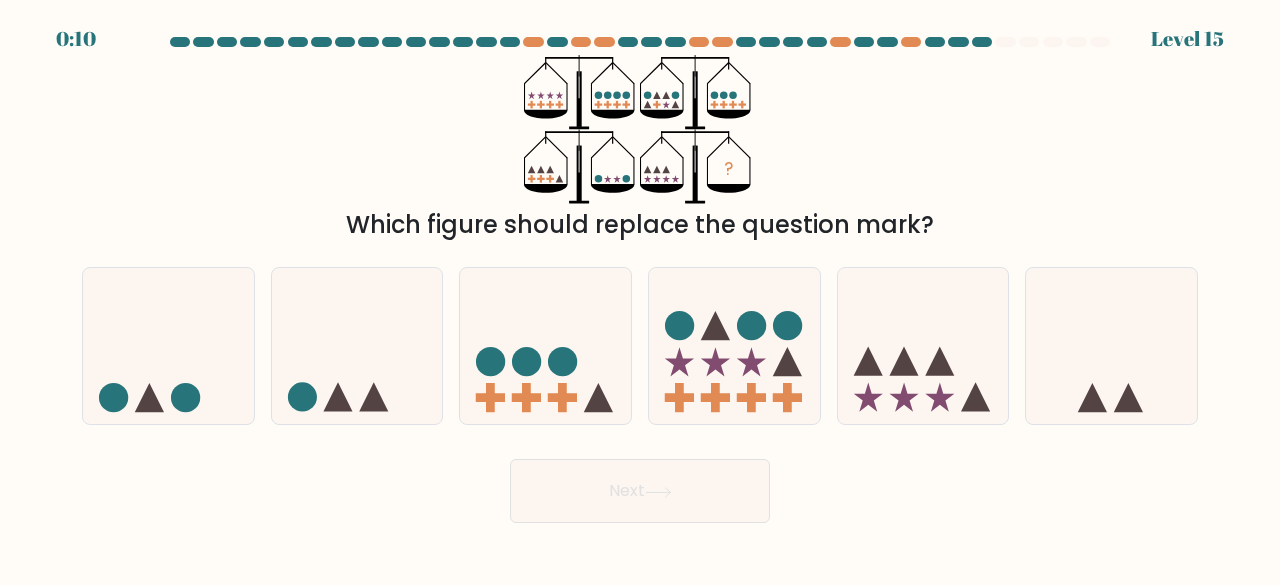 click 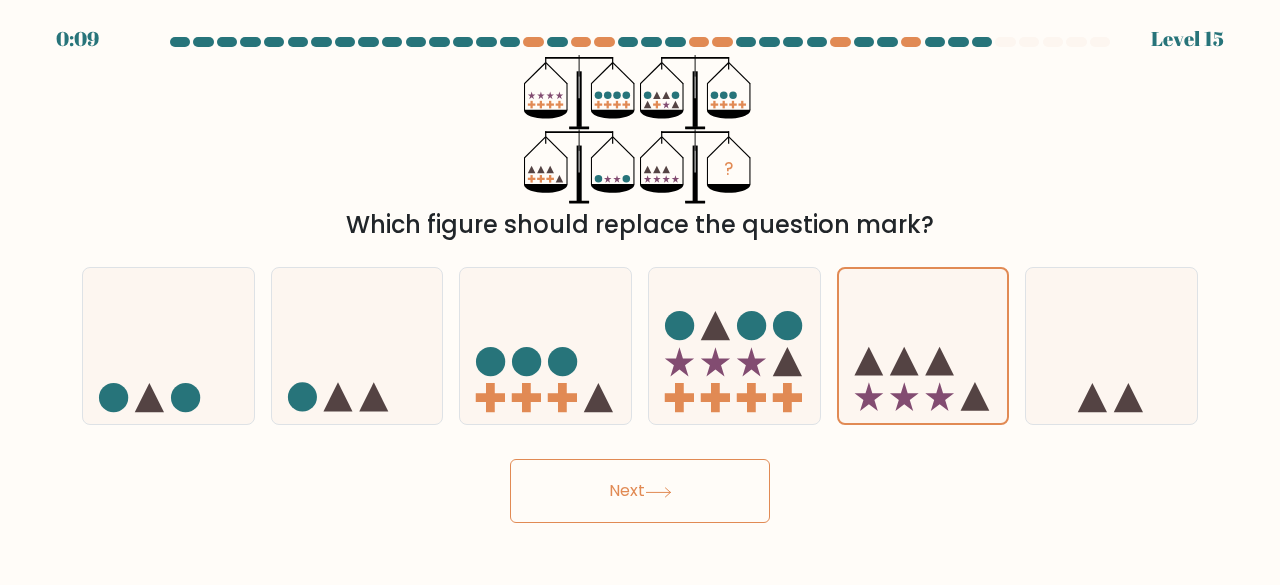 click on "Next" at bounding box center [640, 491] 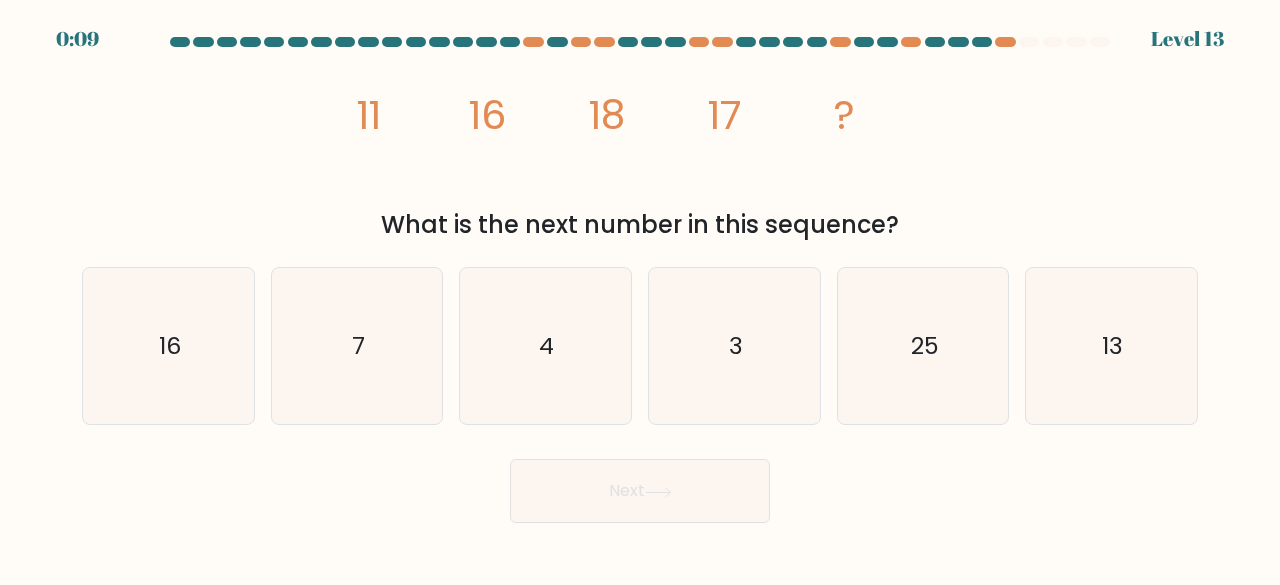 click on "25" 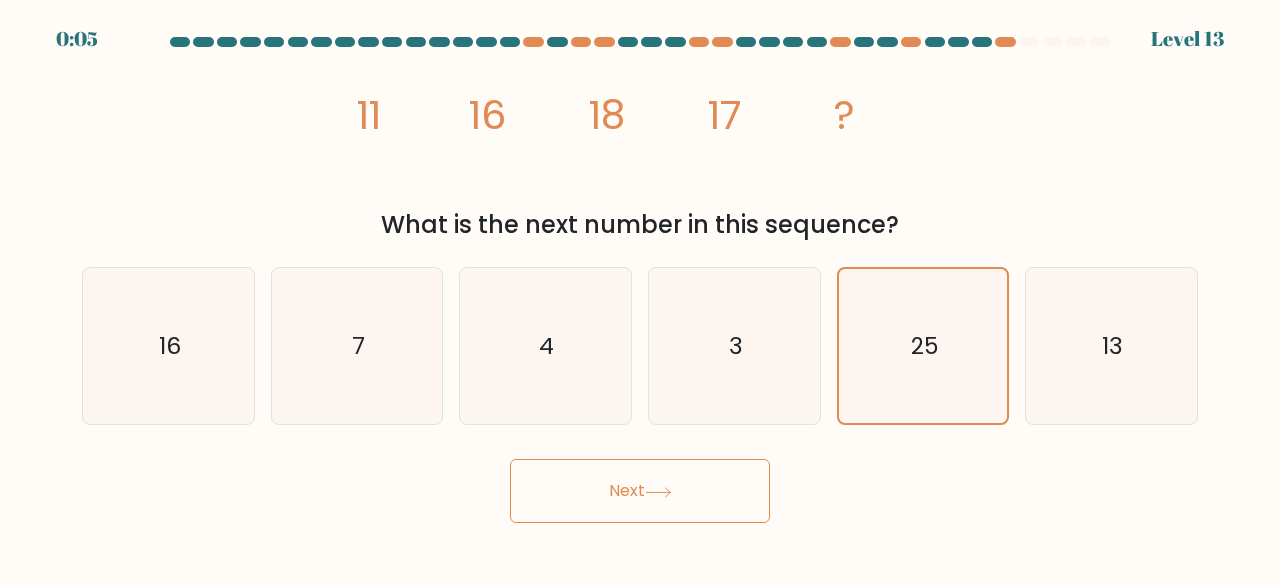click 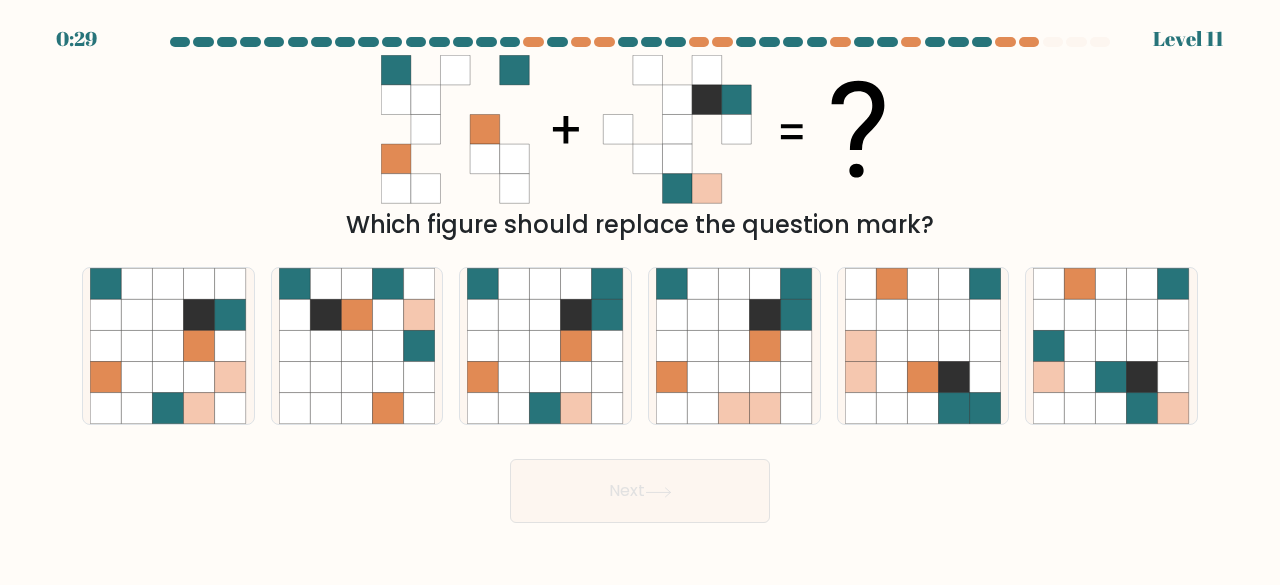 click 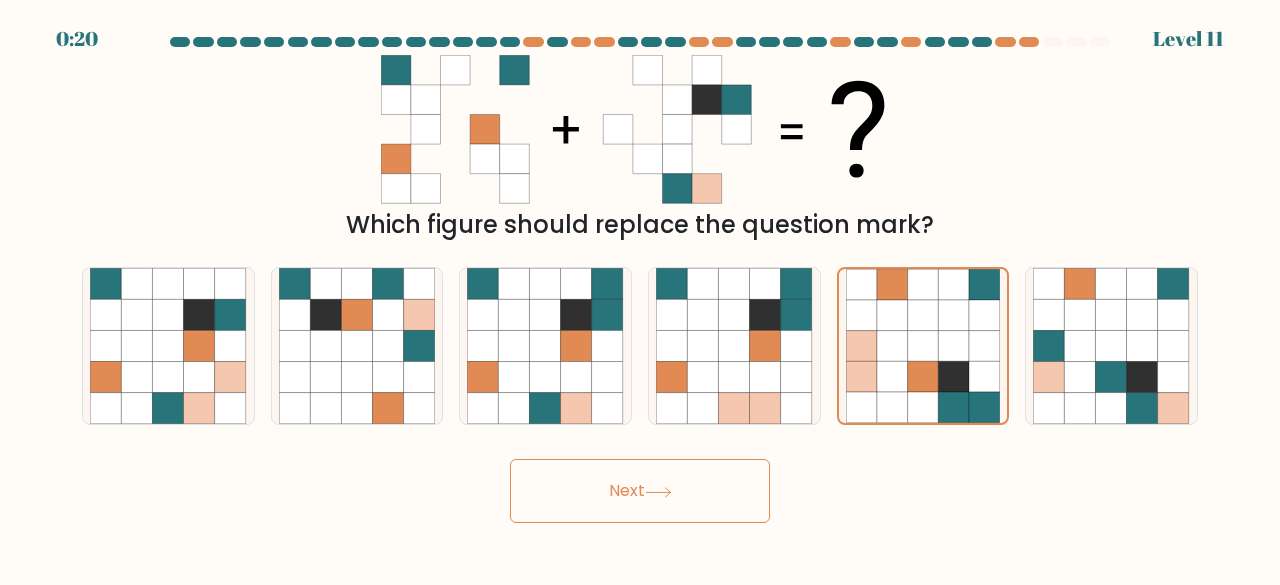 click 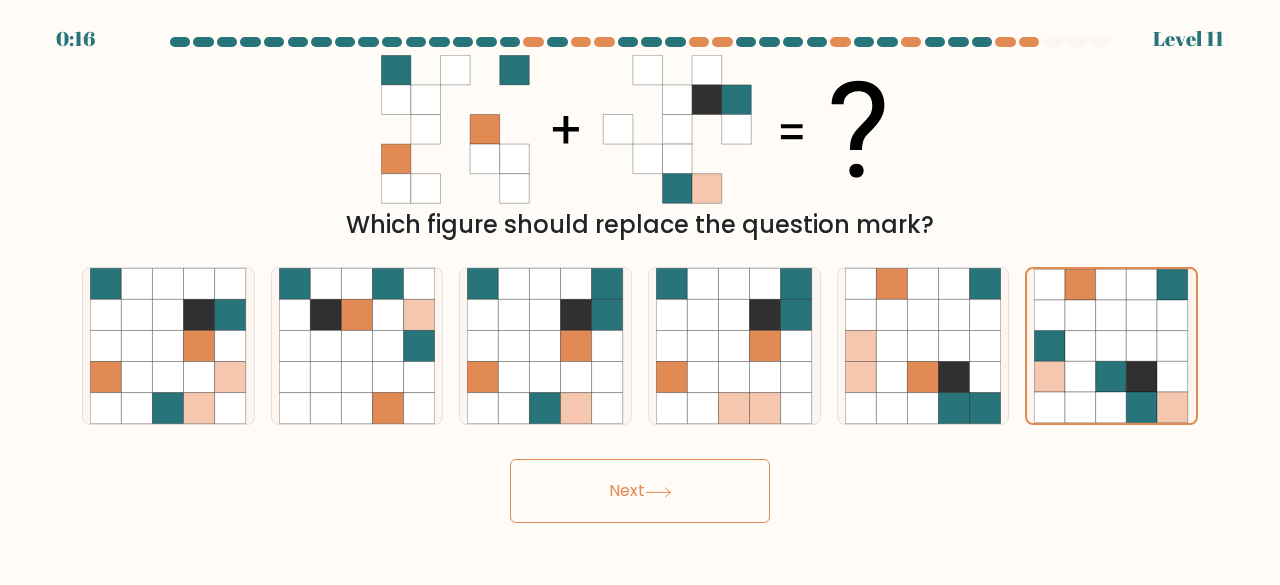 click 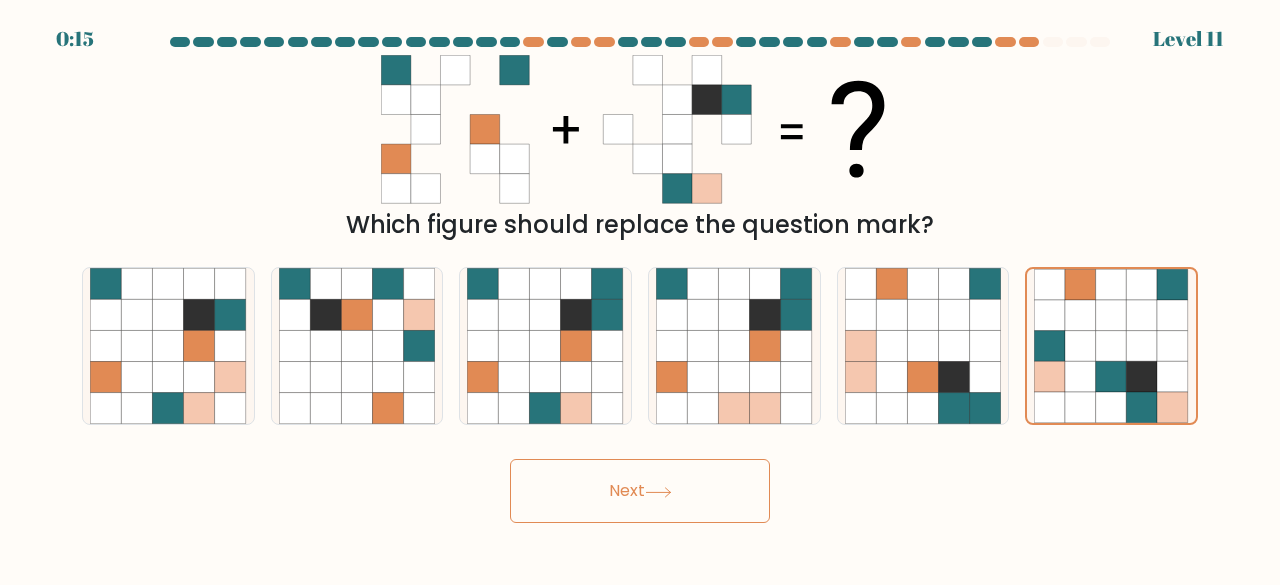 click on "Next" at bounding box center (640, 491) 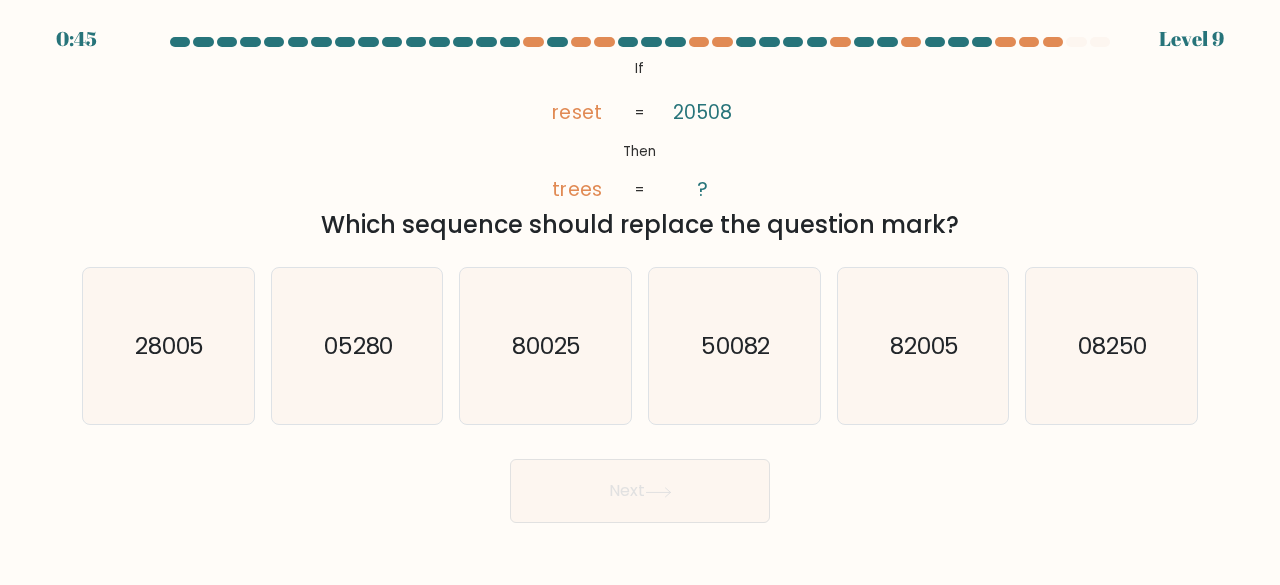 click on "82005" 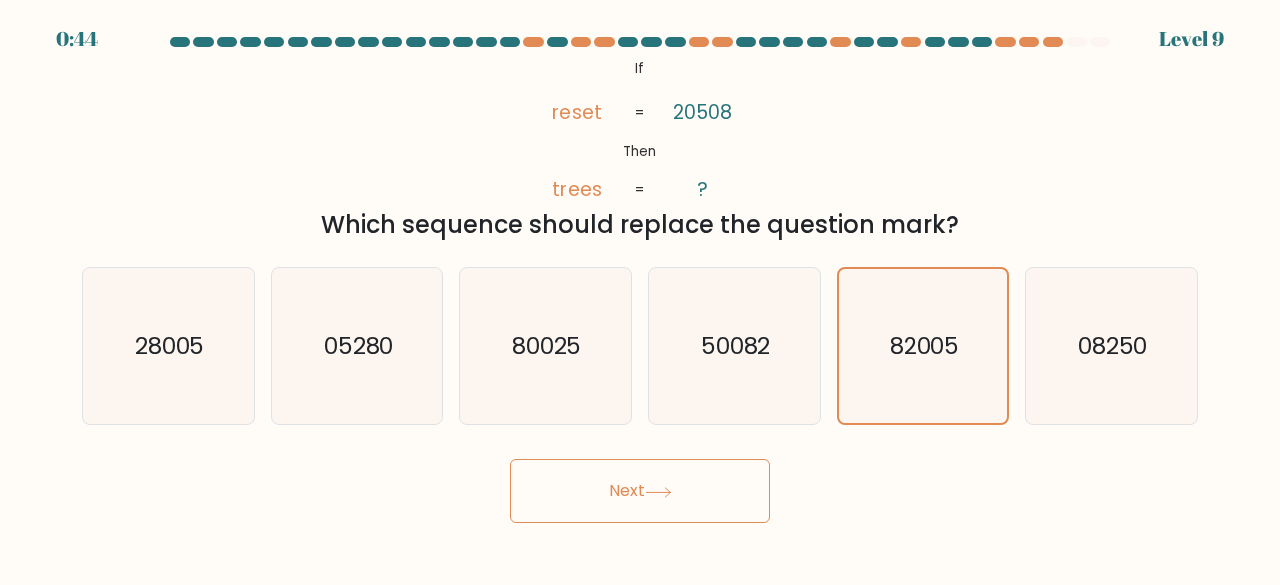 click on "Next" at bounding box center (640, 491) 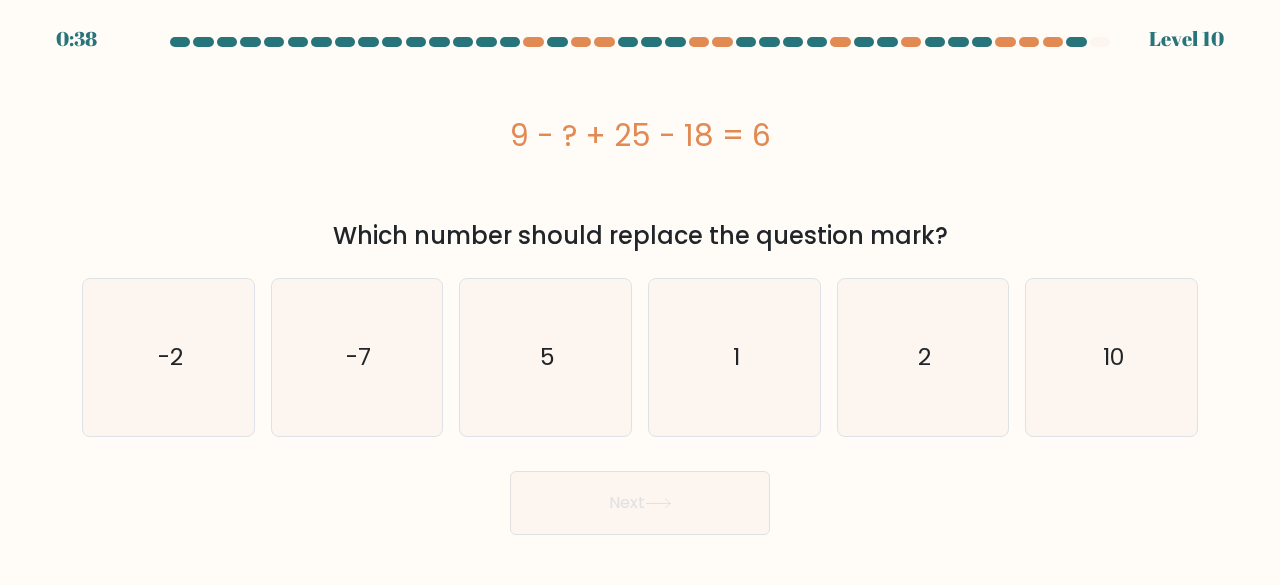 click on "2" 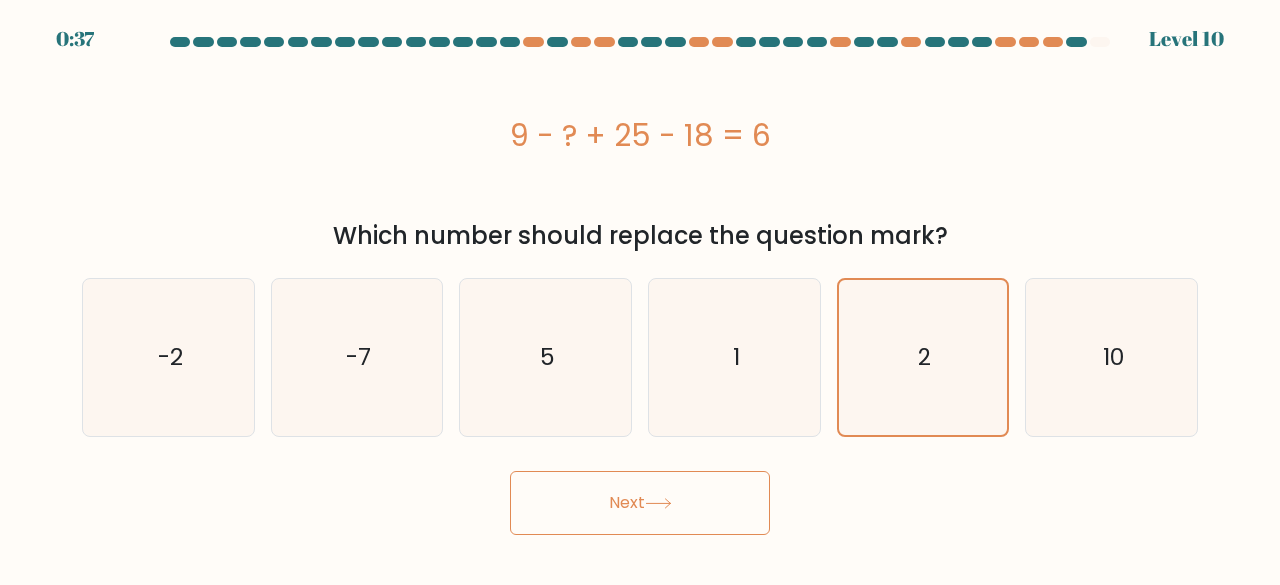 click on "Next" at bounding box center (640, 503) 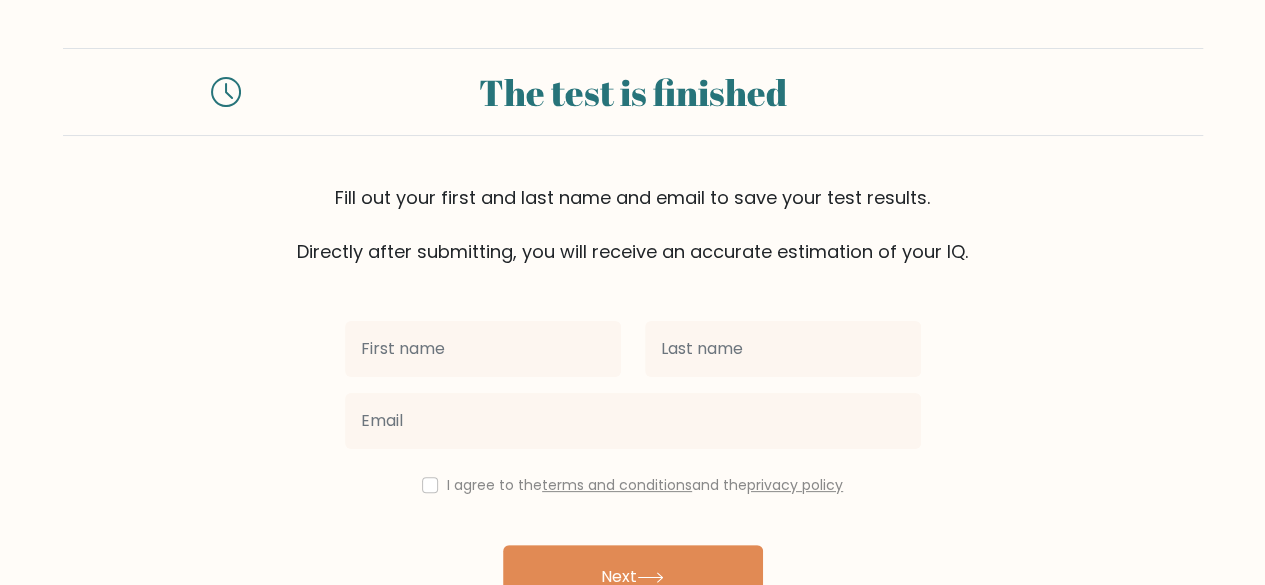scroll, scrollTop: 99, scrollLeft: 0, axis: vertical 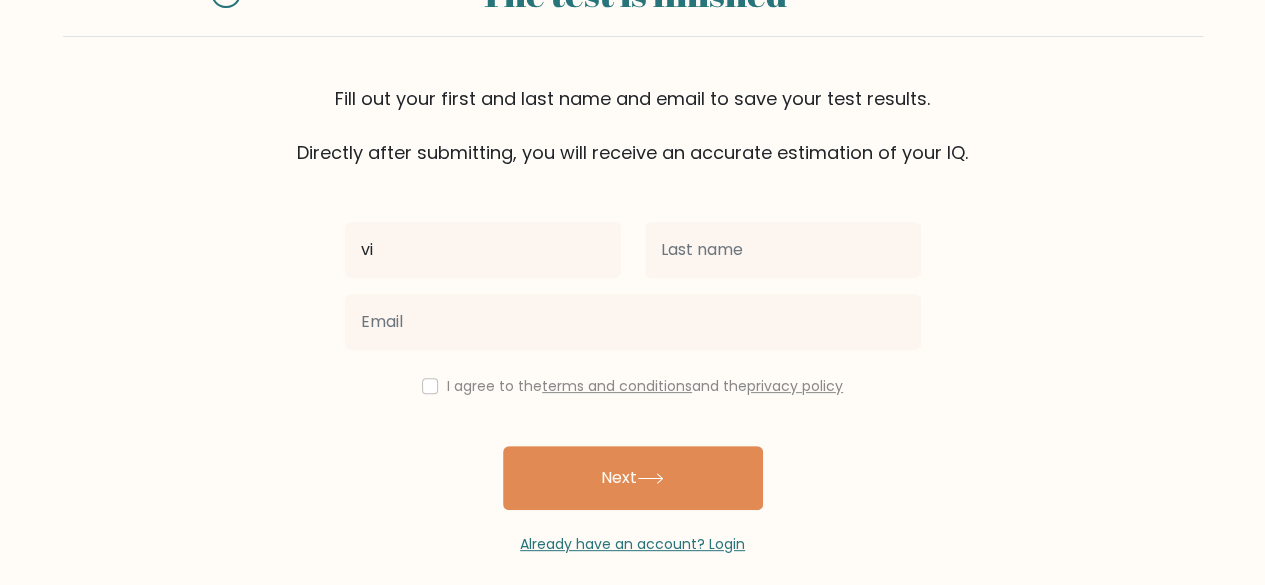 type on "v" 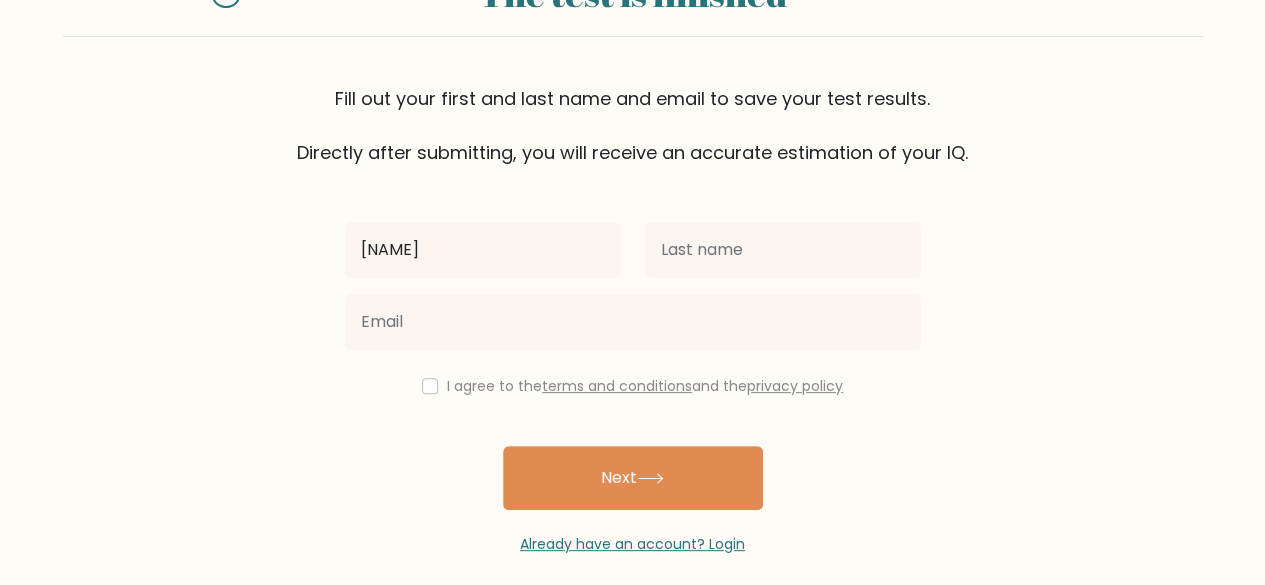 type on "Violet" 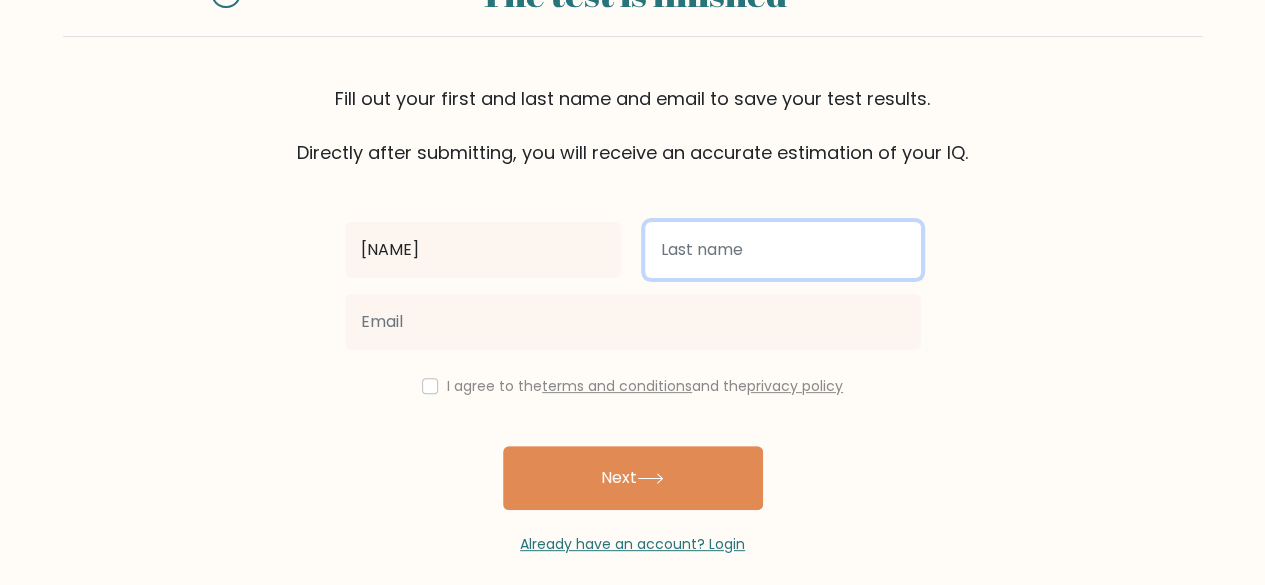 click at bounding box center (783, 250) 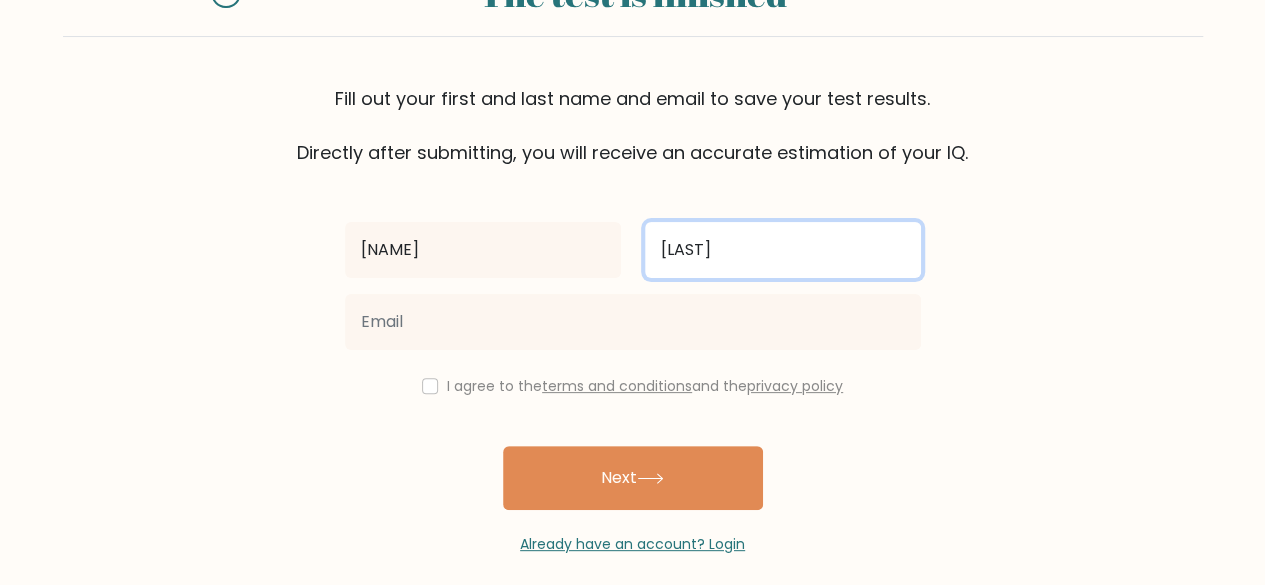 type on "Jacobs" 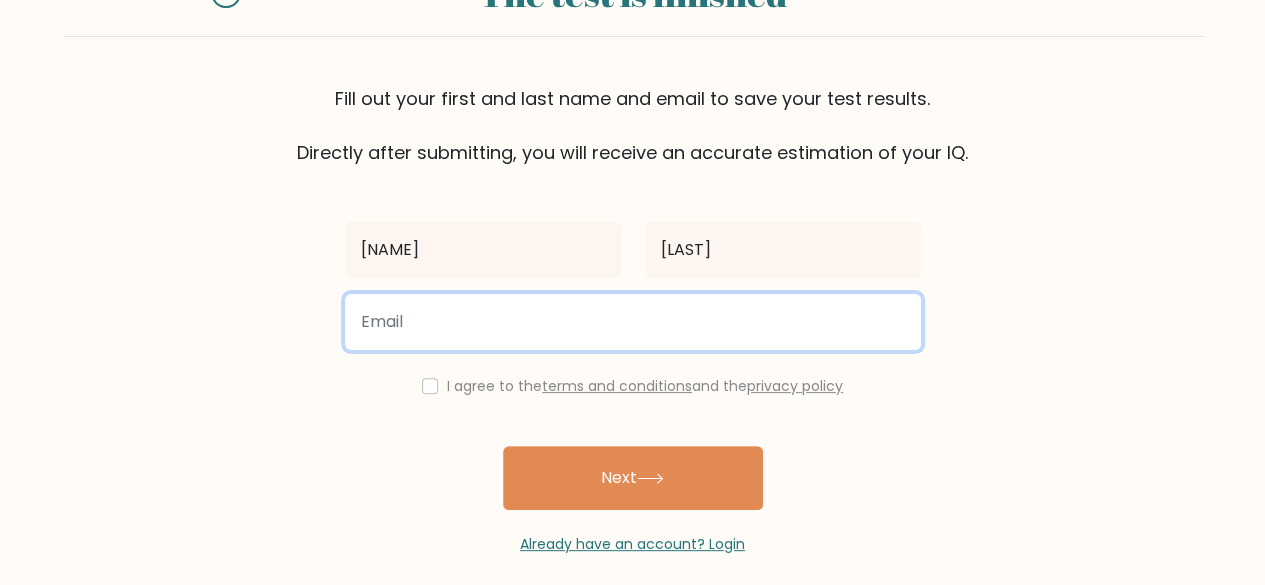 click at bounding box center [633, 322] 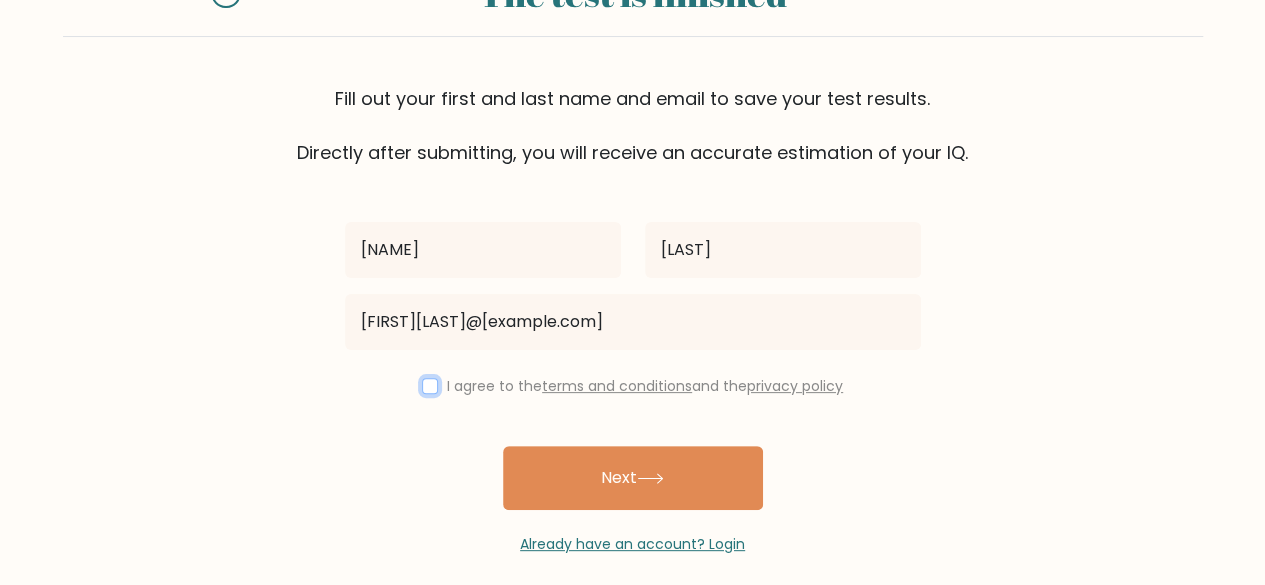click at bounding box center [430, 386] 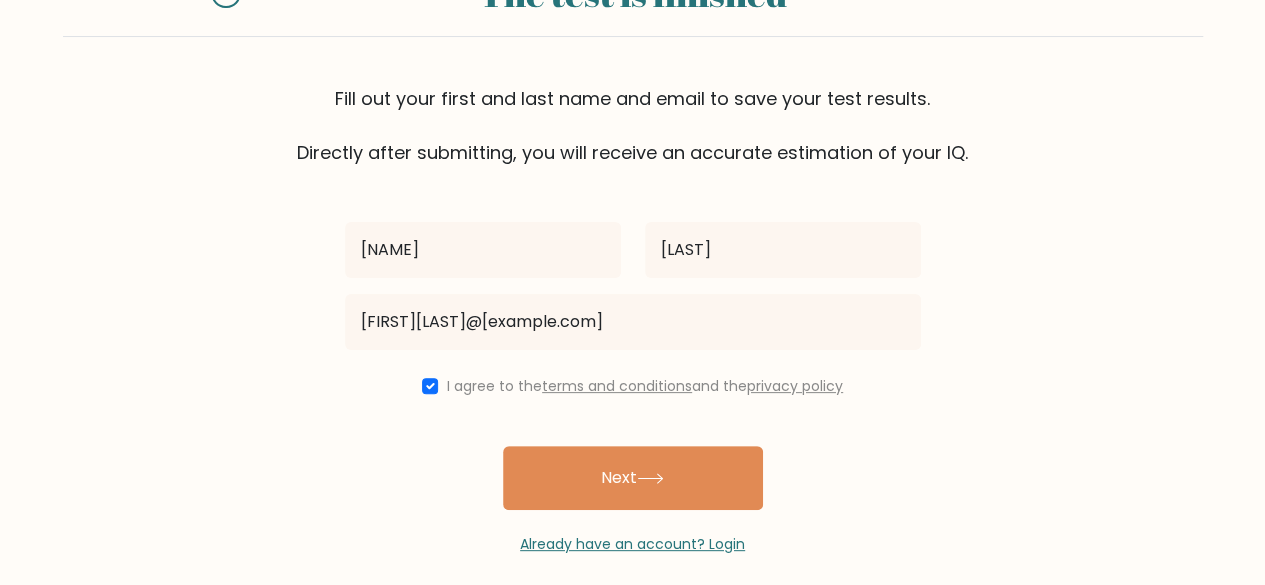click on "Next" at bounding box center [633, 478] 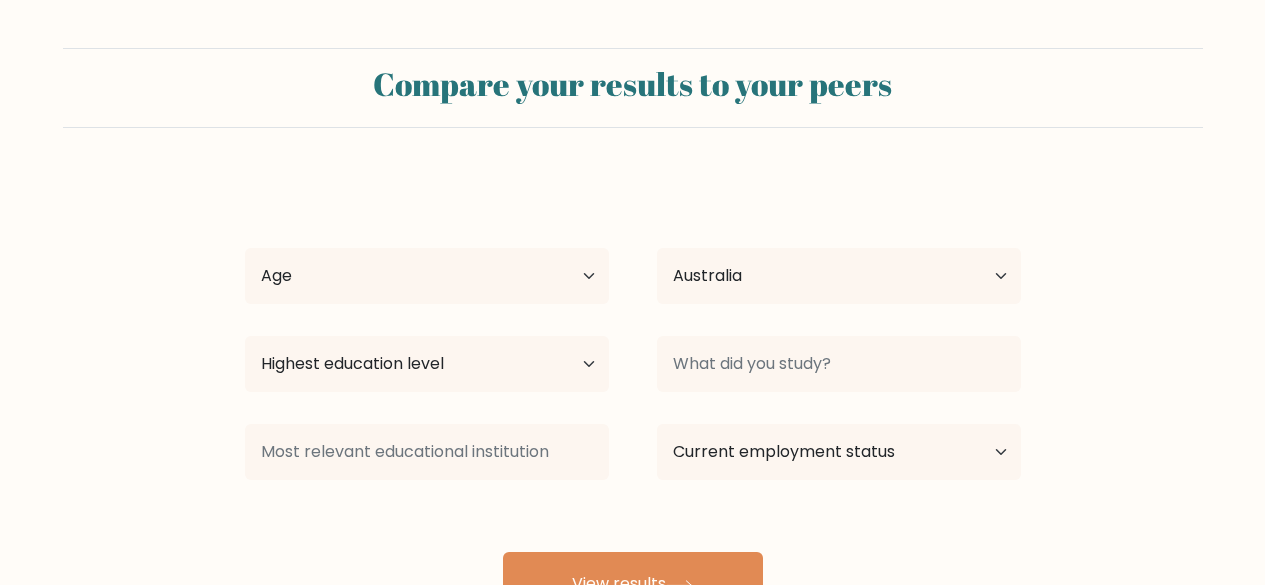 select on "AU" 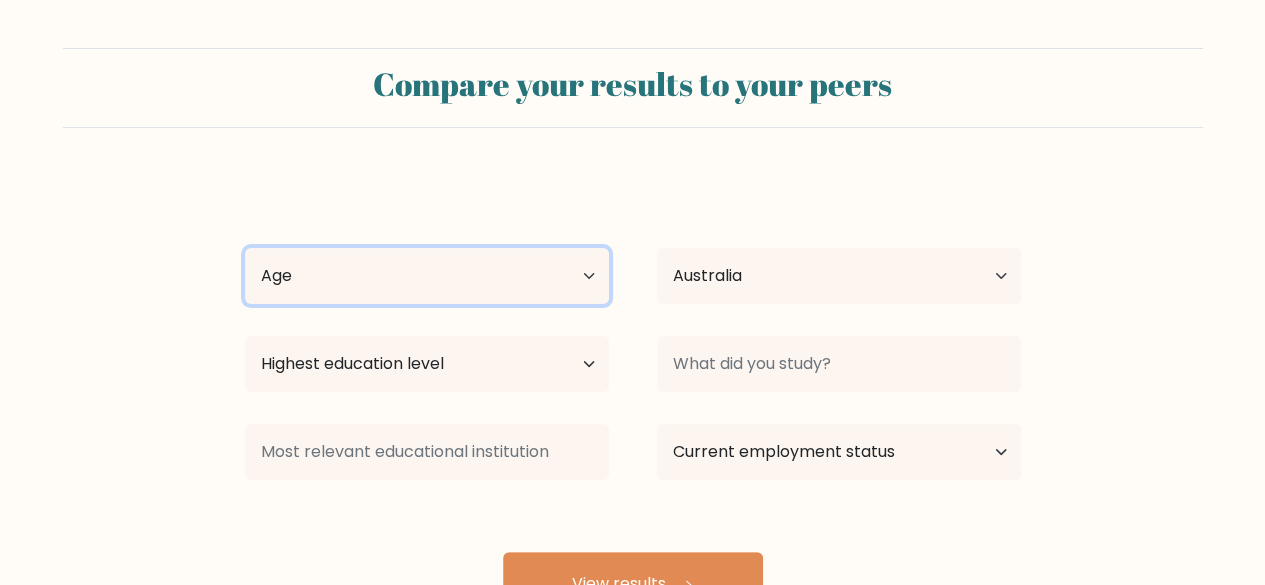 click on "Age
Under 18 years old
18-24 years old
25-34 years old
35-44 years old
45-54 years old
55-64 years old
65 years old and above" at bounding box center (427, 276) 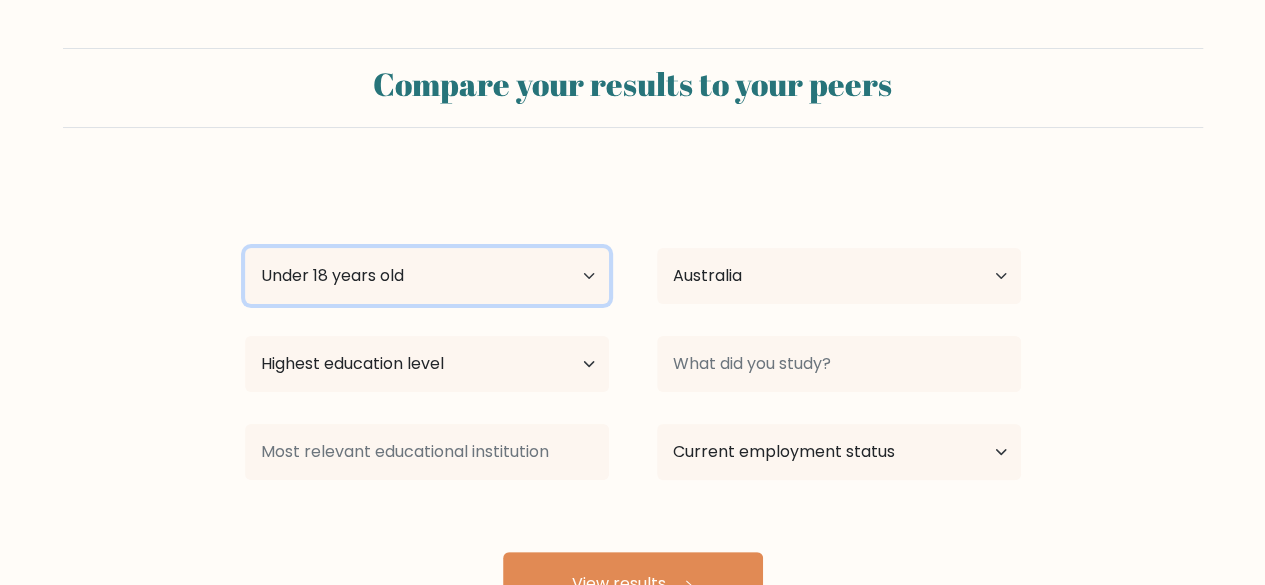 click on "Age
Under 18 years old
18-24 years old
25-34 years old
35-44 years old
45-54 years old
55-64 years old
65 years old and above" at bounding box center (427, 276) 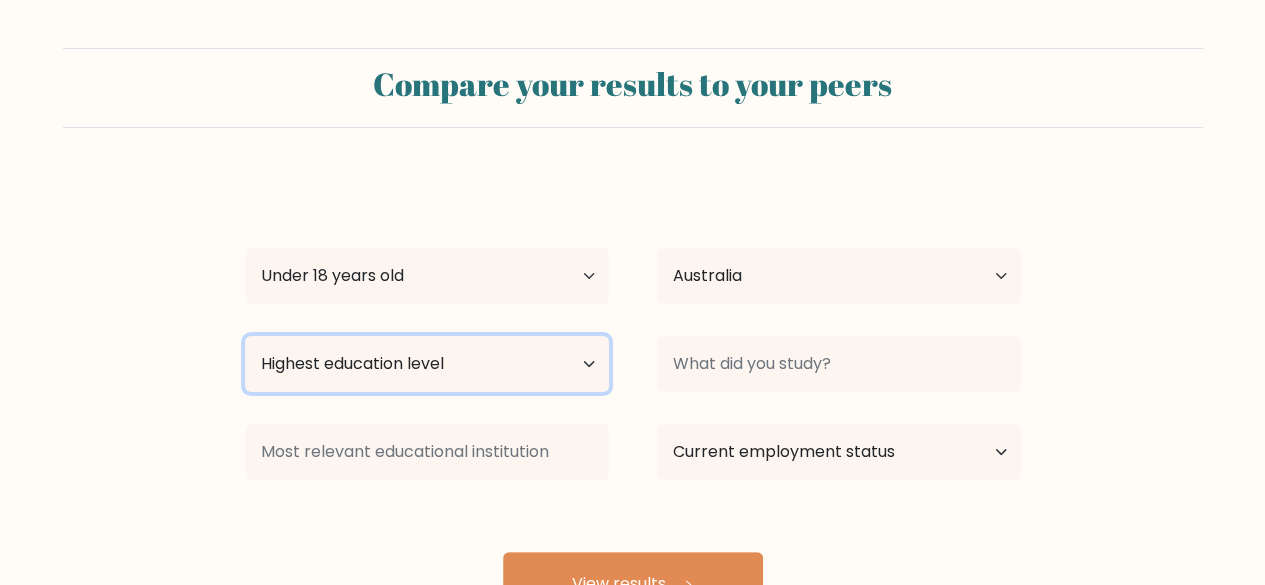 click on "Highest education level
No schooling
Primary
Lower Secondary
Upper Secondary
Occupation Specific
Bachelor's degree
Master's degree
Doctoral degree" at bounding box center [427, 364] 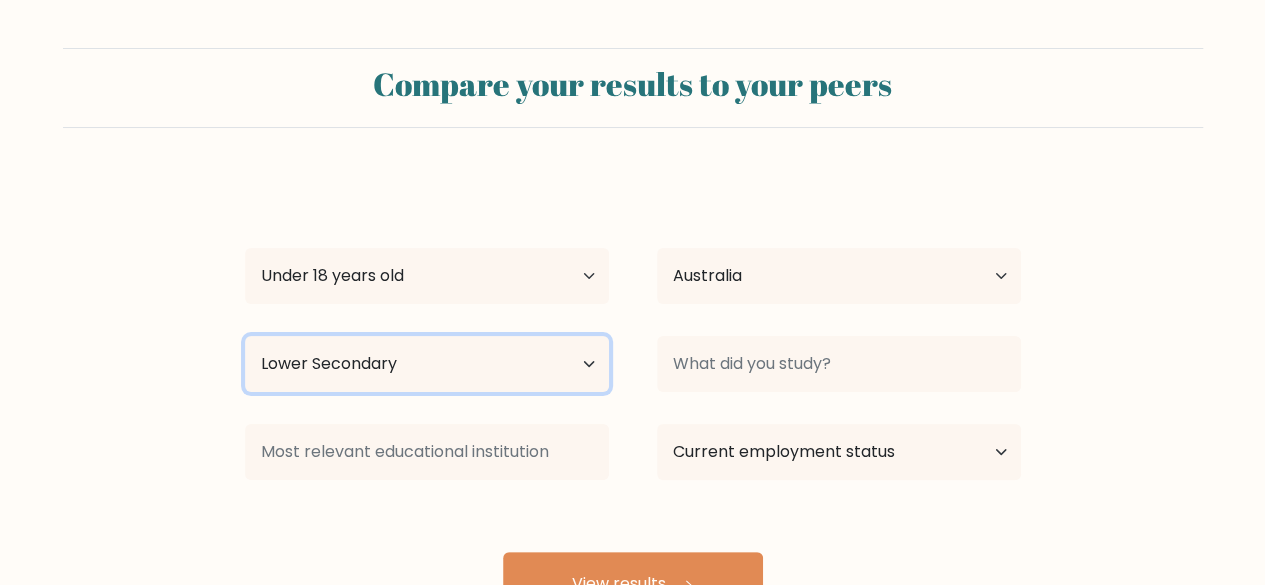 click on "Highest education level
No schooling
Primary
Lower Secondary
Upper Secondary
Occupation Specific
Bachelor's degree
Master's degree
Doctoral degree" at bounding box center (427, 364) 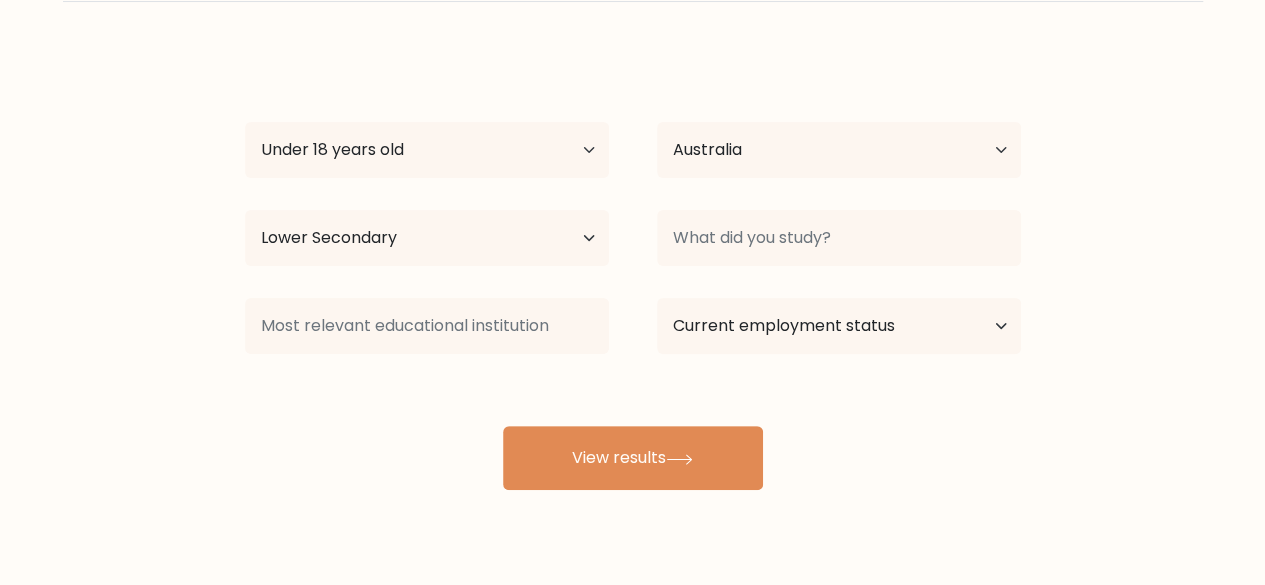 click on "View results" at bounding box center (633, 458) 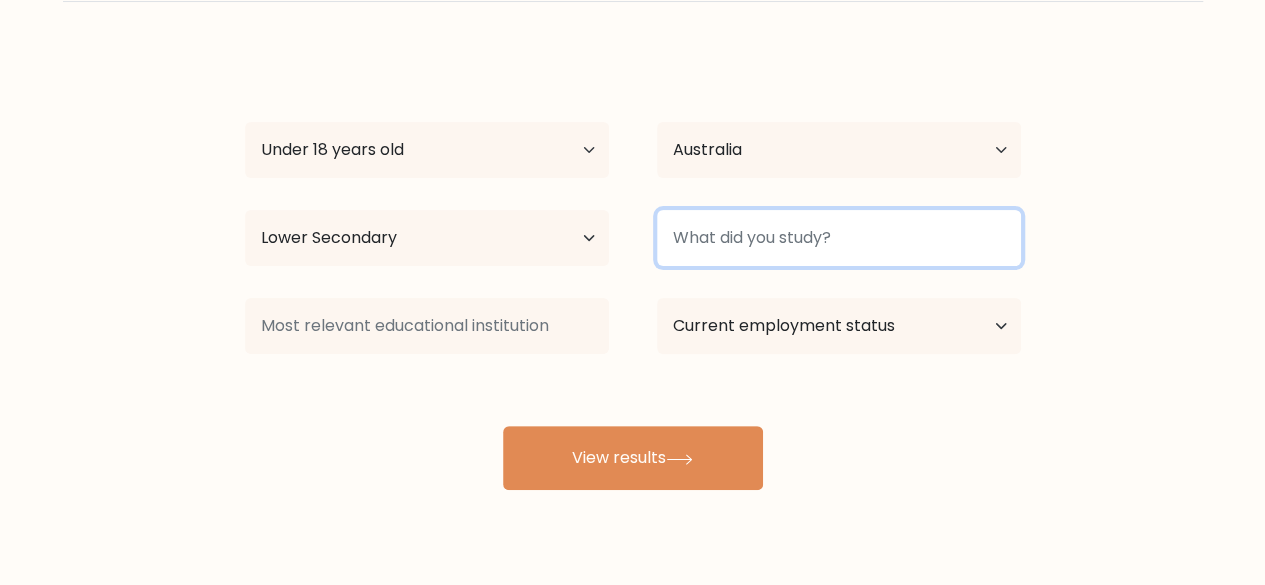 click at bounding box center [839, 238] 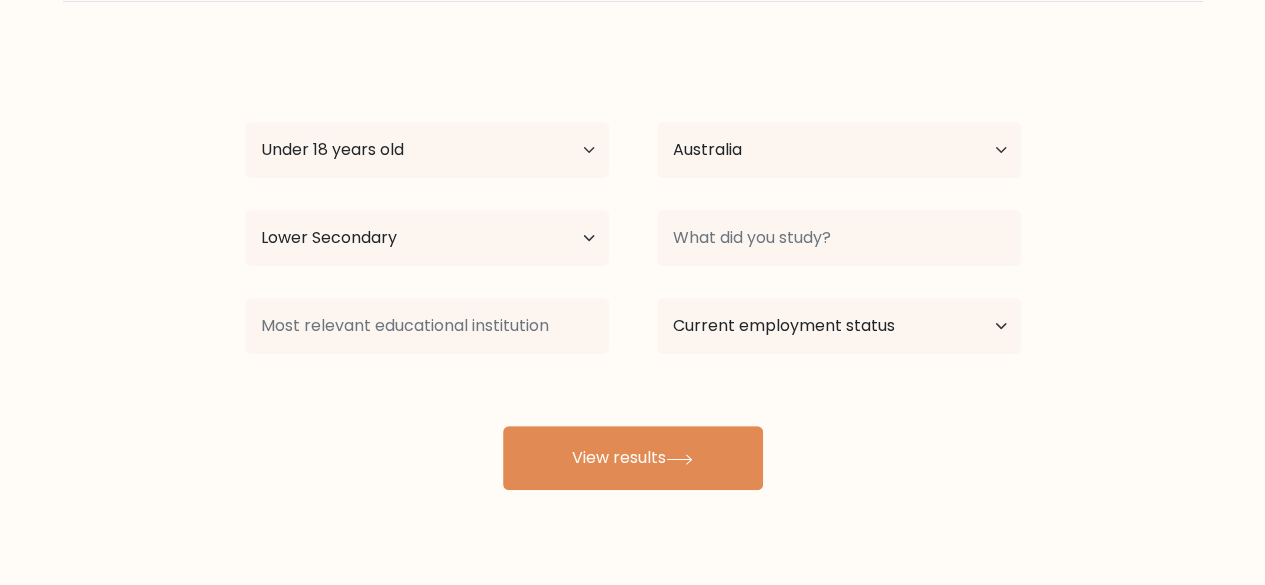 click on "Current employment status
Employed
Student
Retired
Other / prefer not to answer" at bounding box center (839, 326) 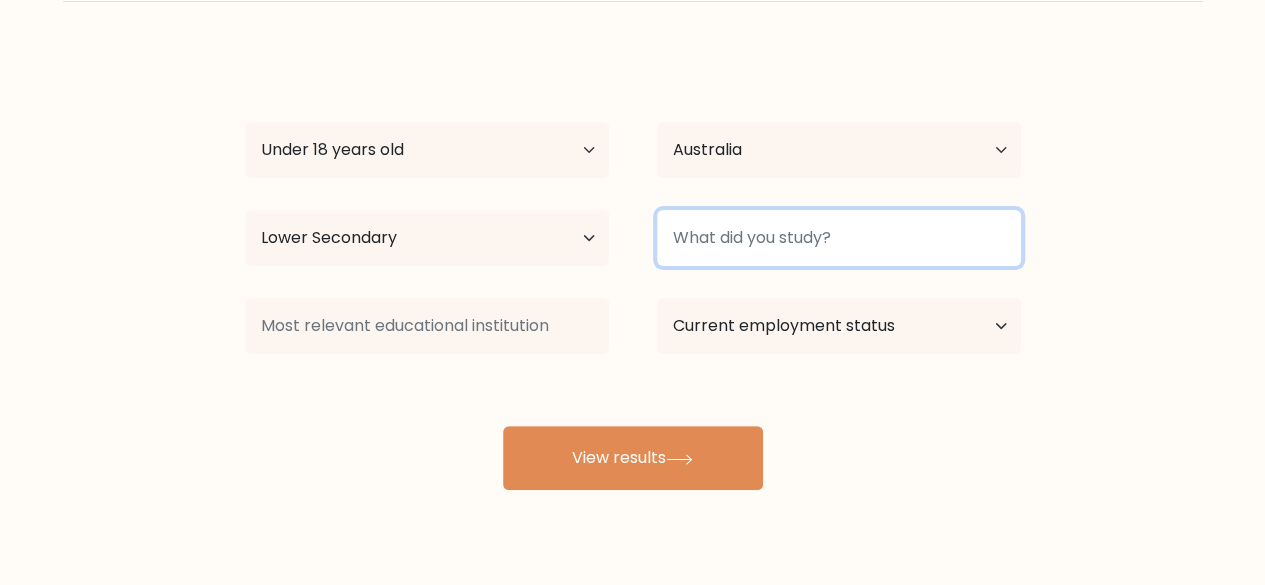 click at bounding box center (839, 238) 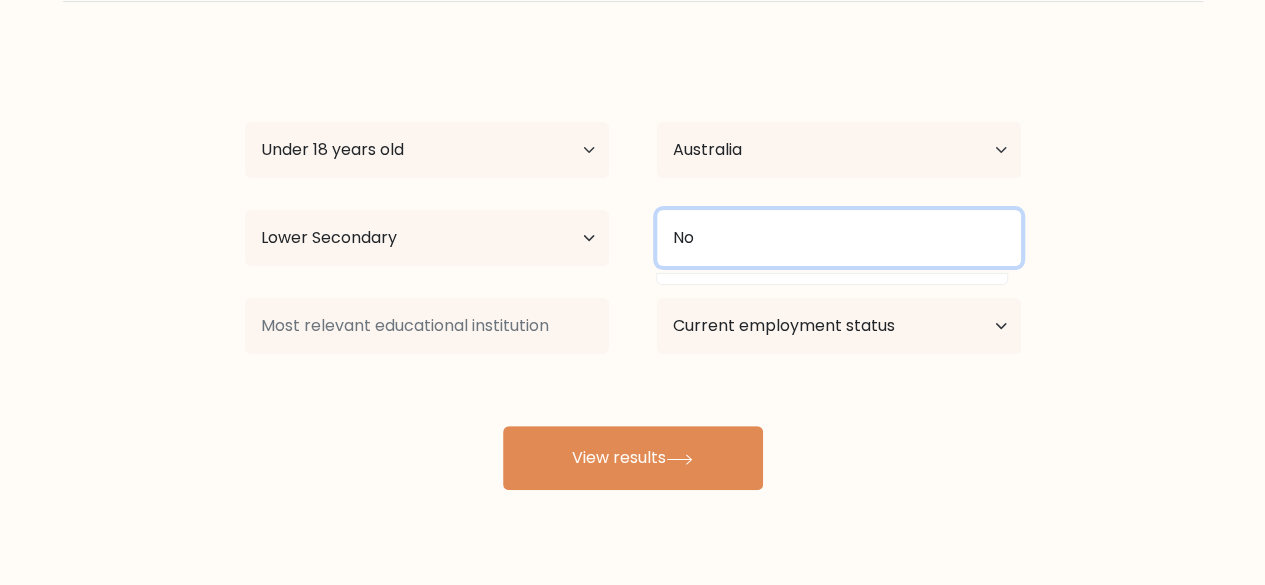 type on "N" 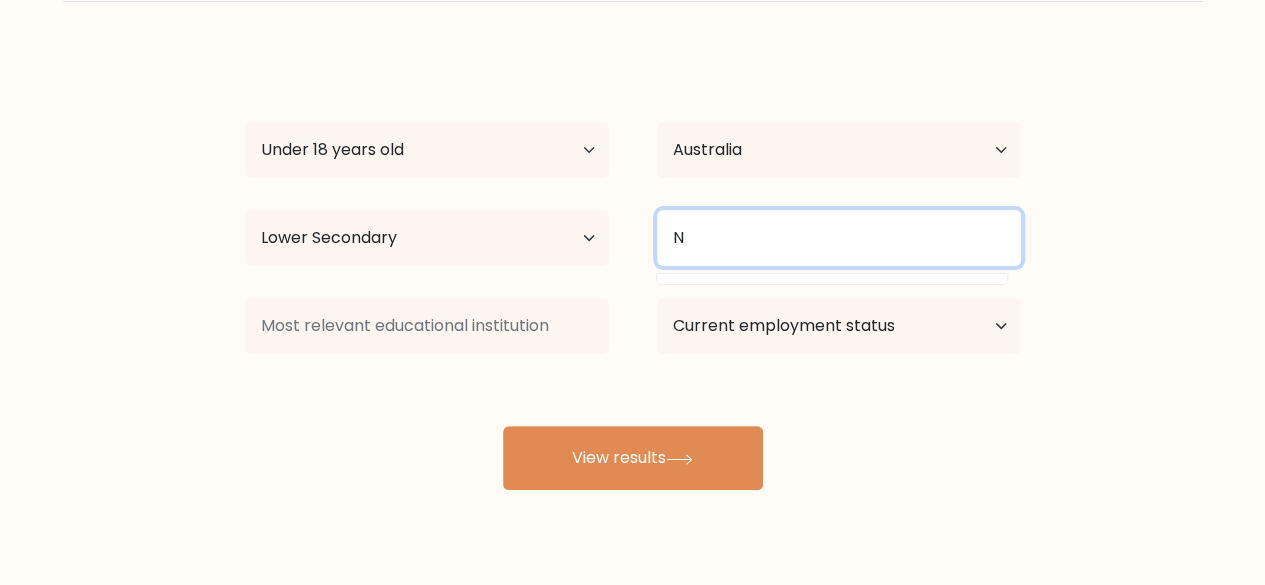 type 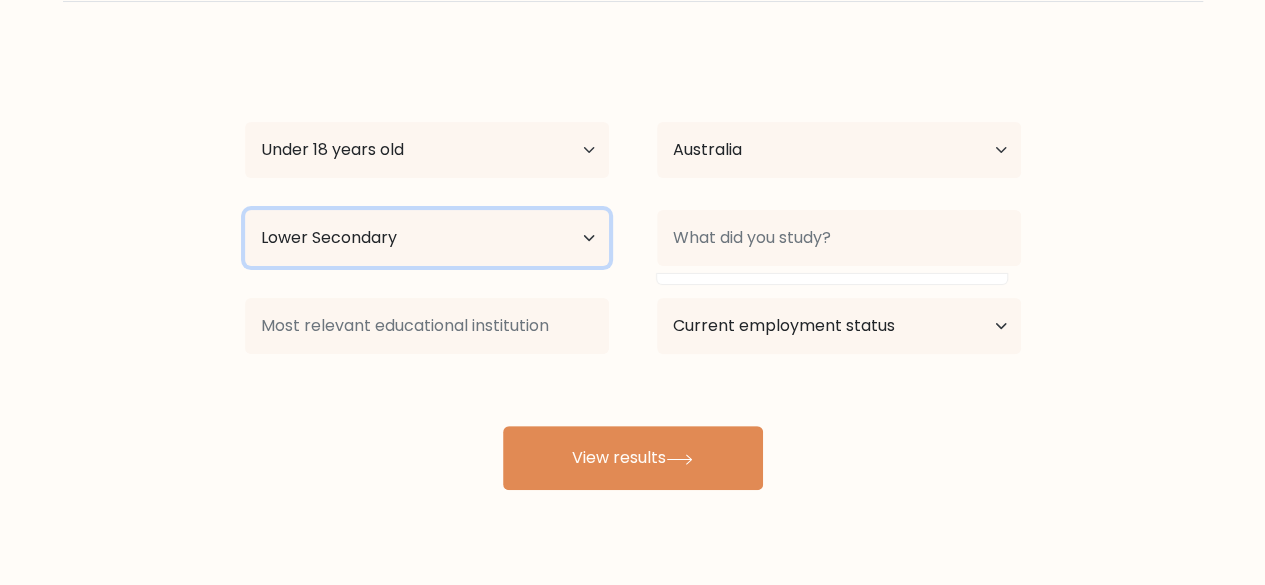 click on "Highest education level
No schooling
Primary
Lower Secondary
Upper Secondary
Occupation Specific
Bachelor's degree
Master's degree
Doctoral degree" at bounding box center (427, 238) 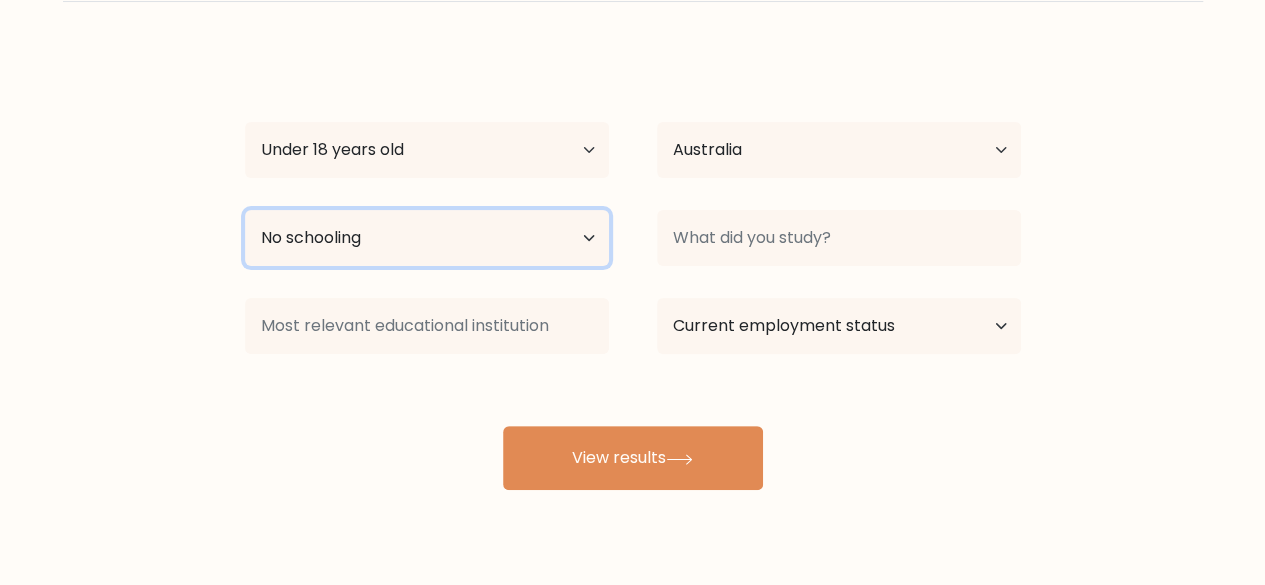 click on "Highest education level
No schooling
Primary
Lower Secondary
Upper Secondary
Occupation Specific
Bachelor's degree
Master's degree
Doctoral degree" at bounding box center (427, 238) 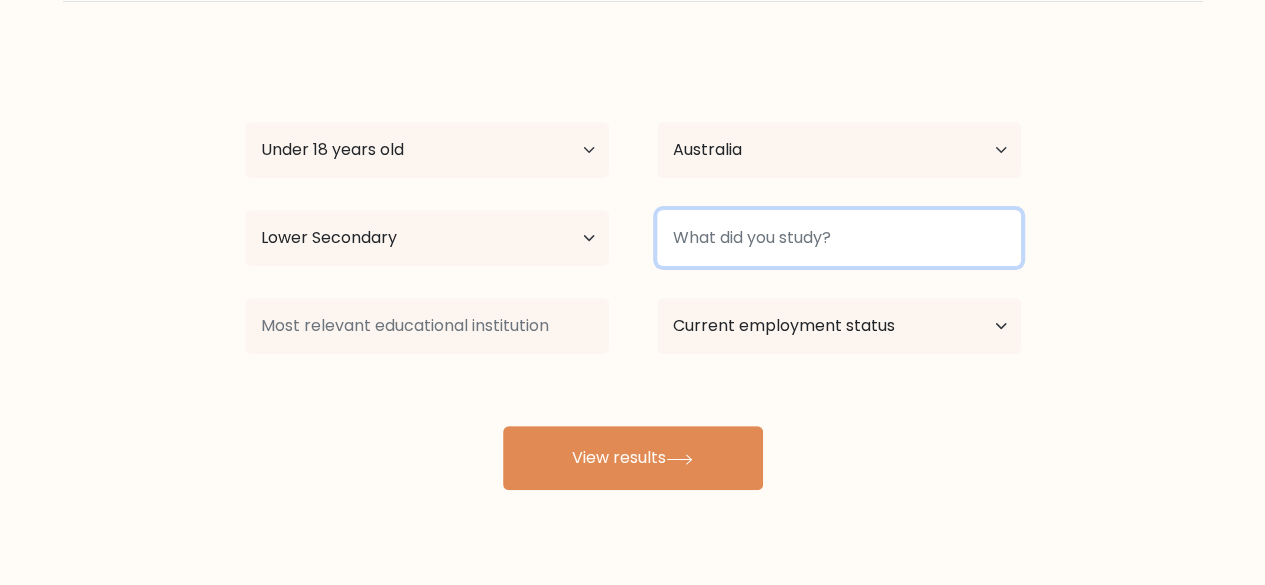 click at bounding box center [839, 238] 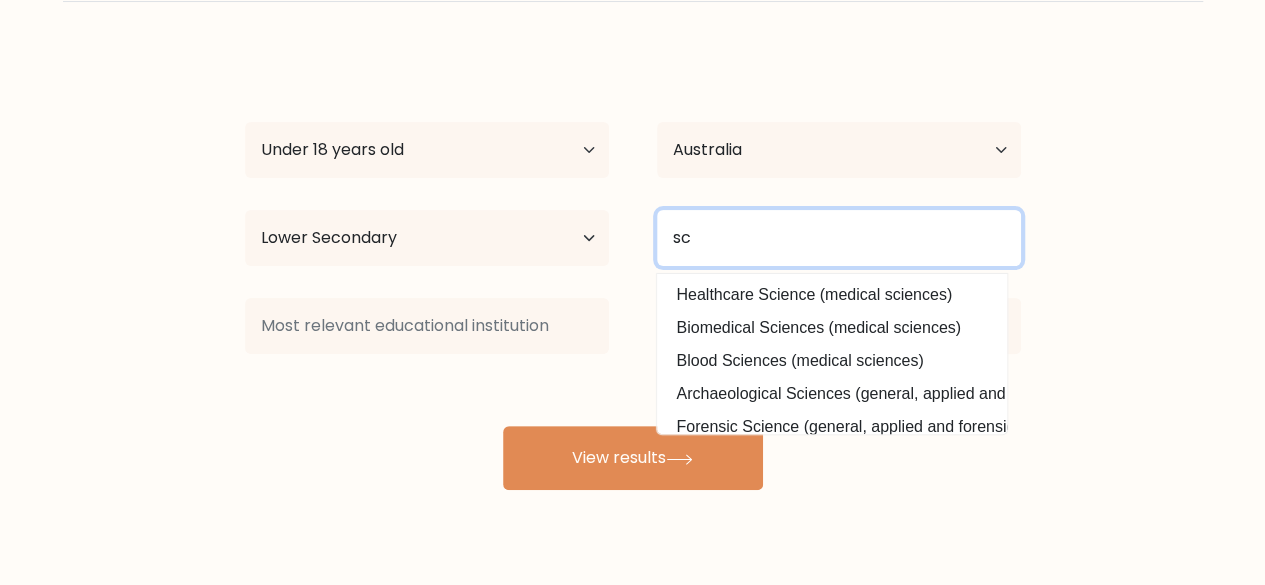 type on "s" 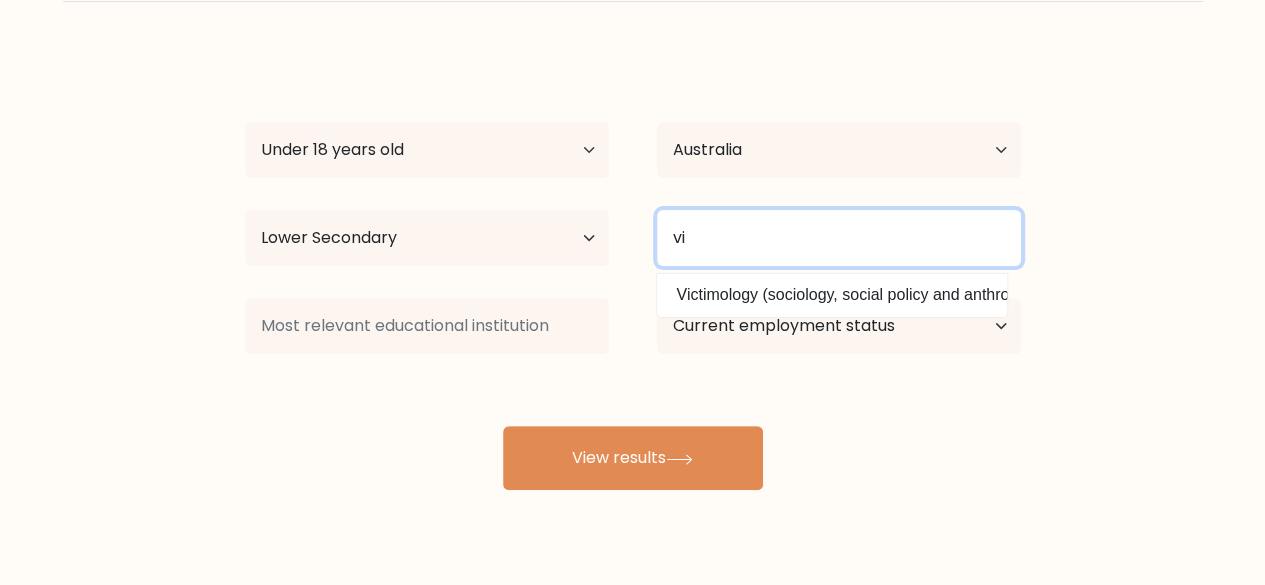 type on "v" 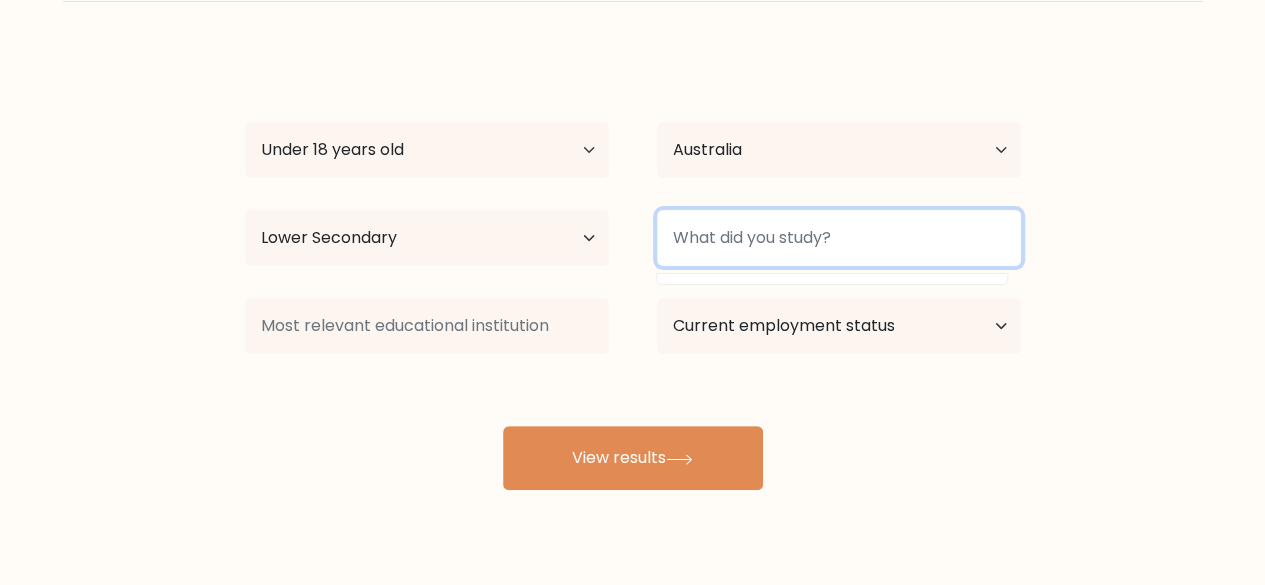 type on "n" 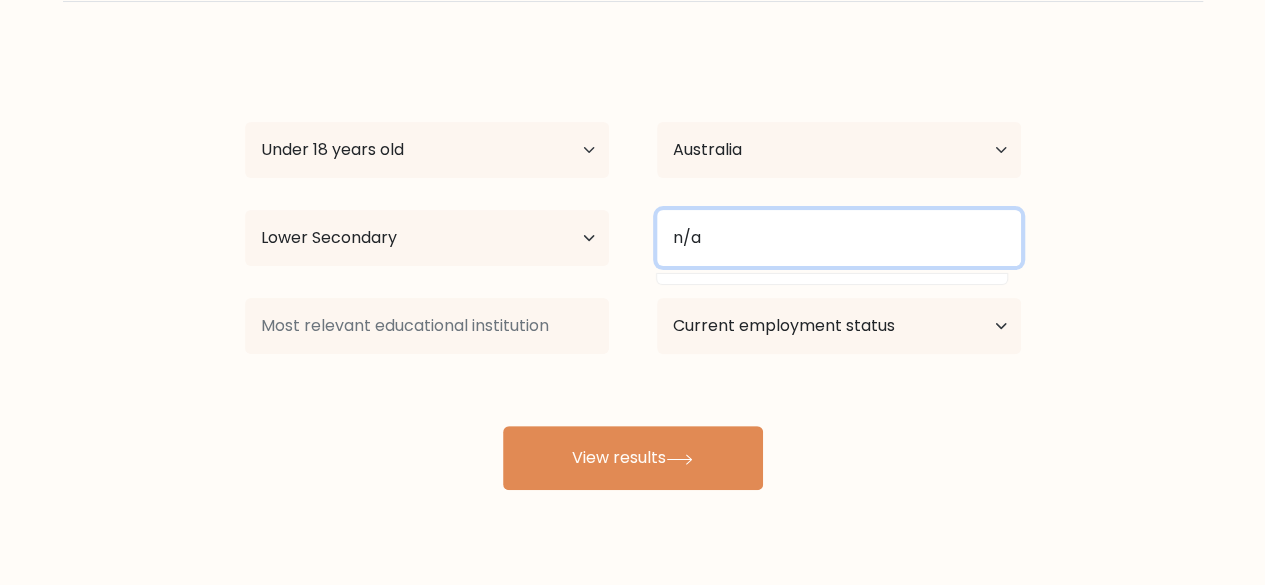 type on "n/a" 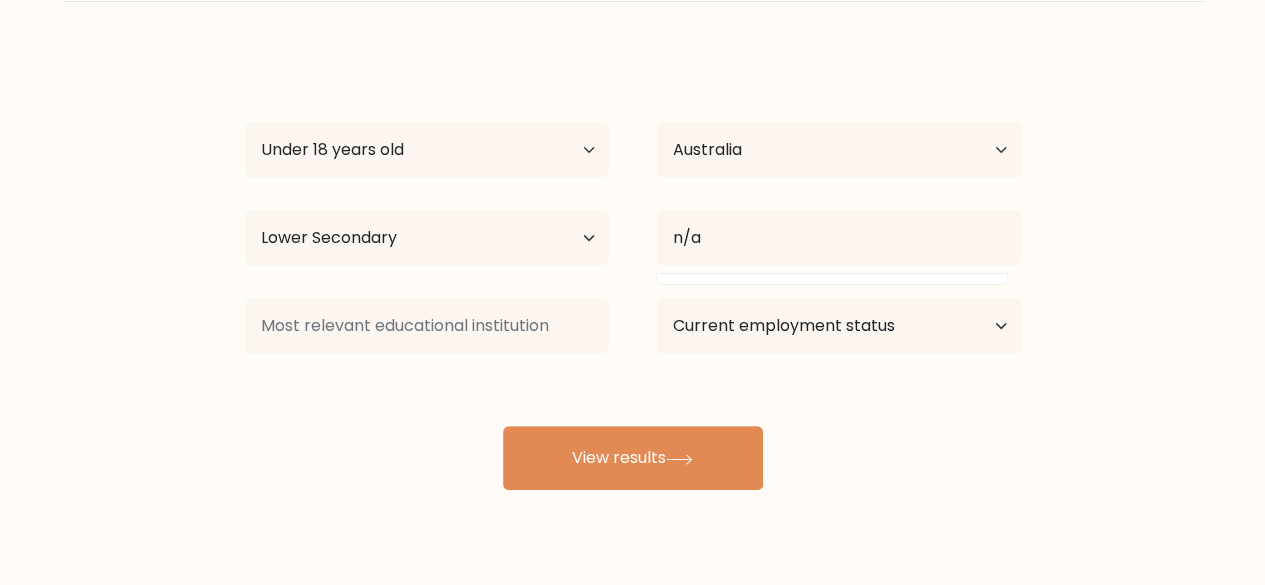click on "View results" at bounding box center [633, 458] 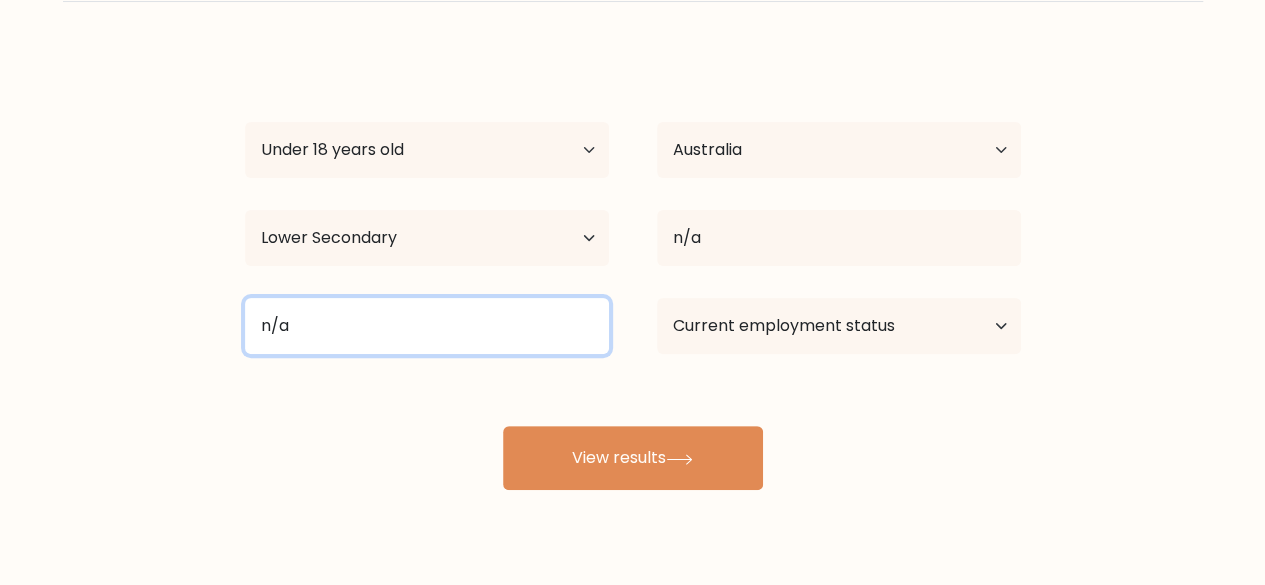 type on "n/a" 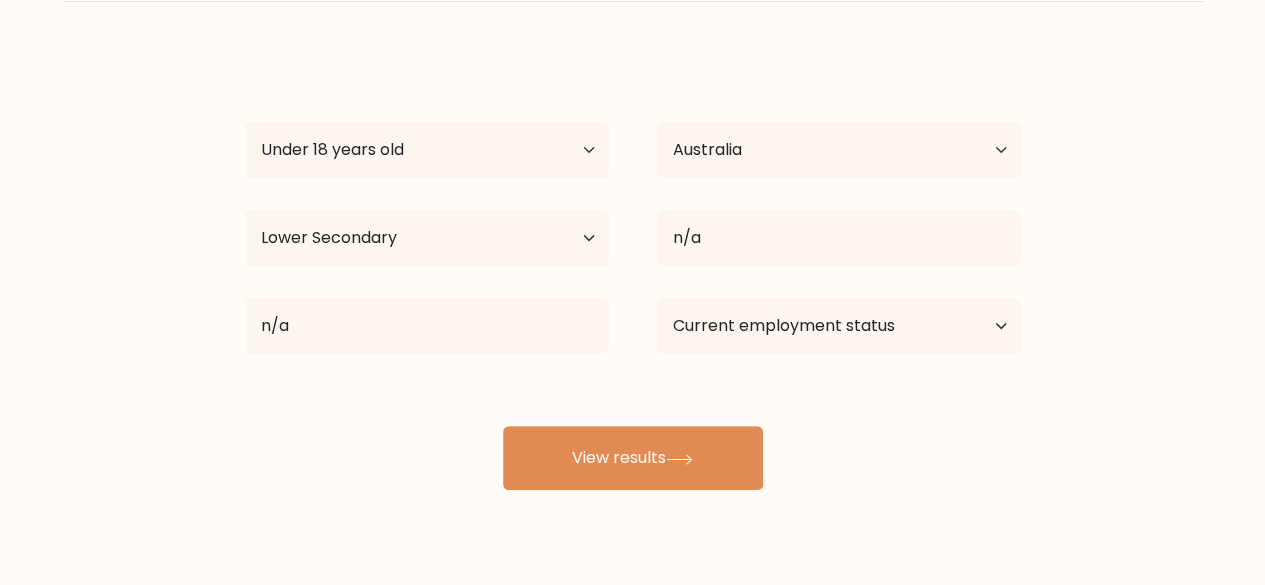 click on "View results" at bounding box center [633, 458] 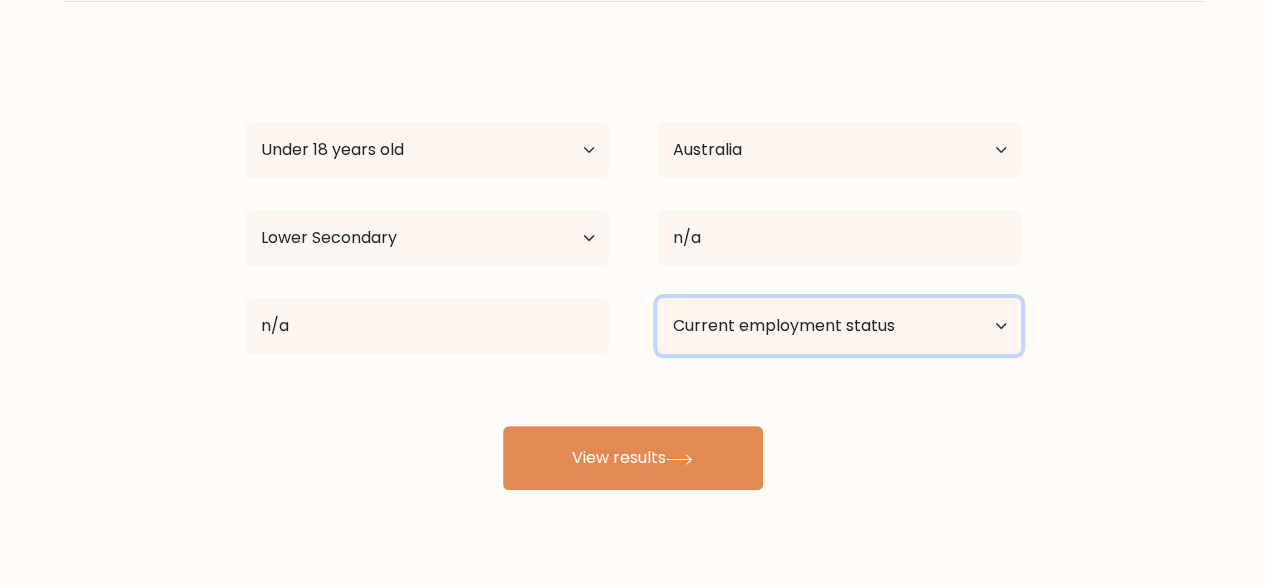click on "Current employment status
Employed
Student
Retired
Other / prefer not to answer" at bounding box center (839, 326) 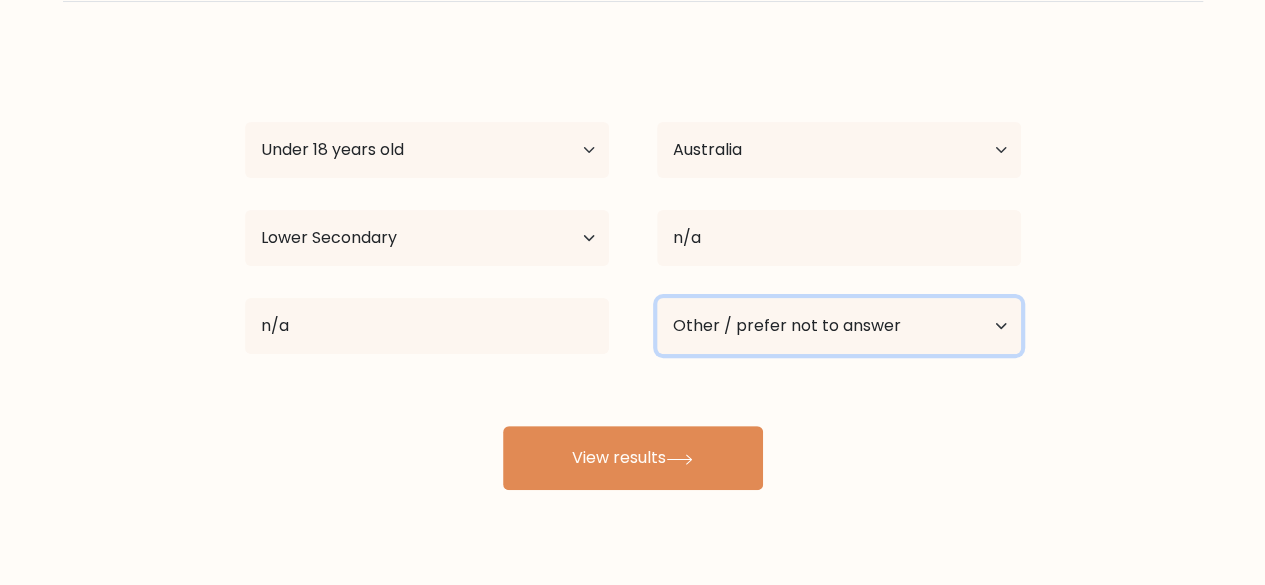 click on "Current employment status
Employed
Student
Retired
Other / prefer not to answer" at bounding box center (839, 326) 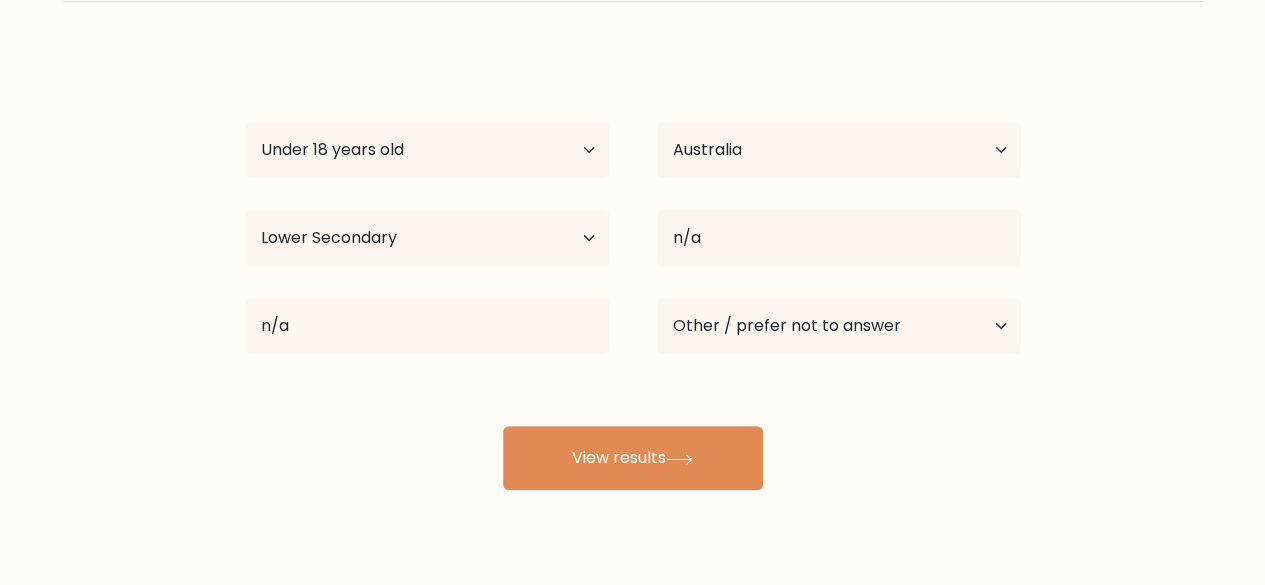 click 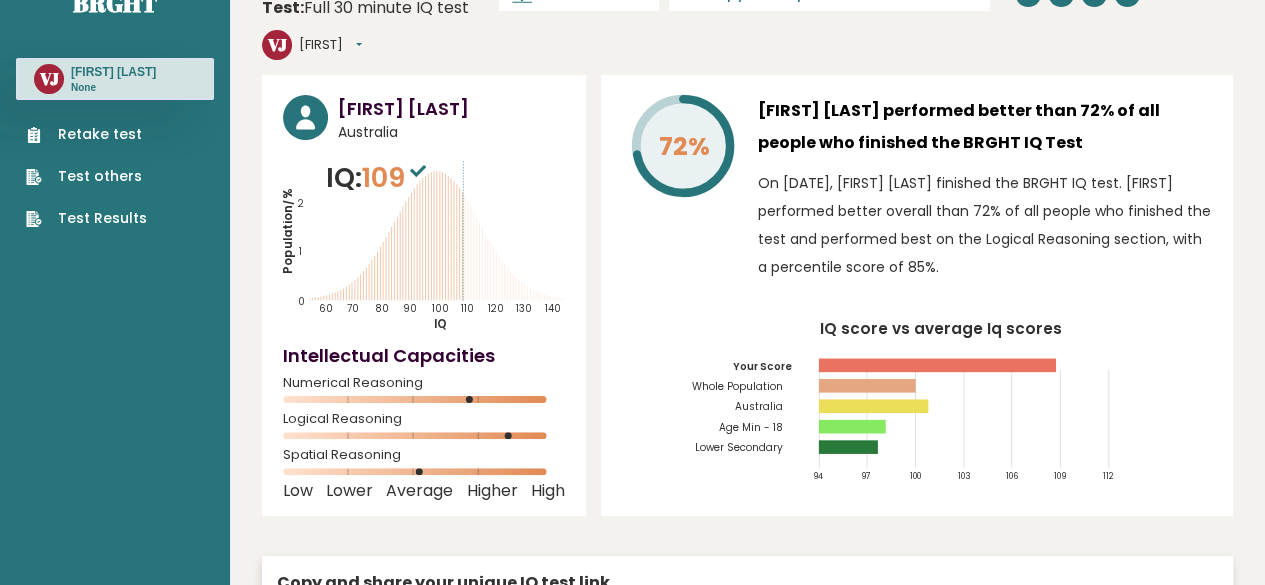 scroll, scrollTop: 0, scrollLeft: 0, axis: both 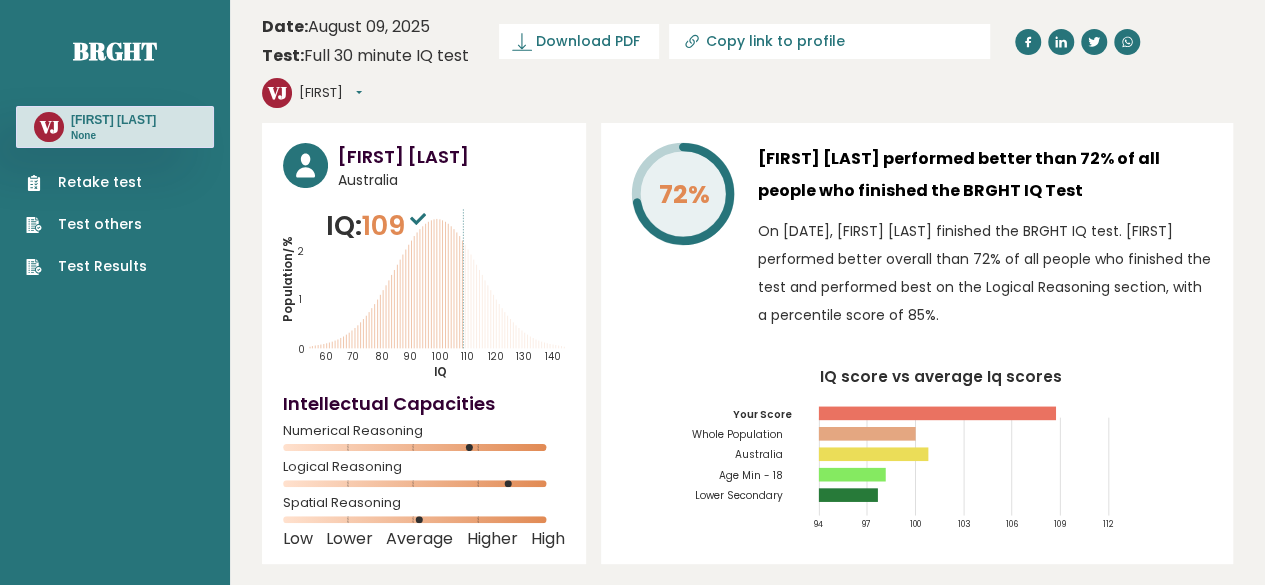 click on "[FIRST]" at bounding box center (330, 93) 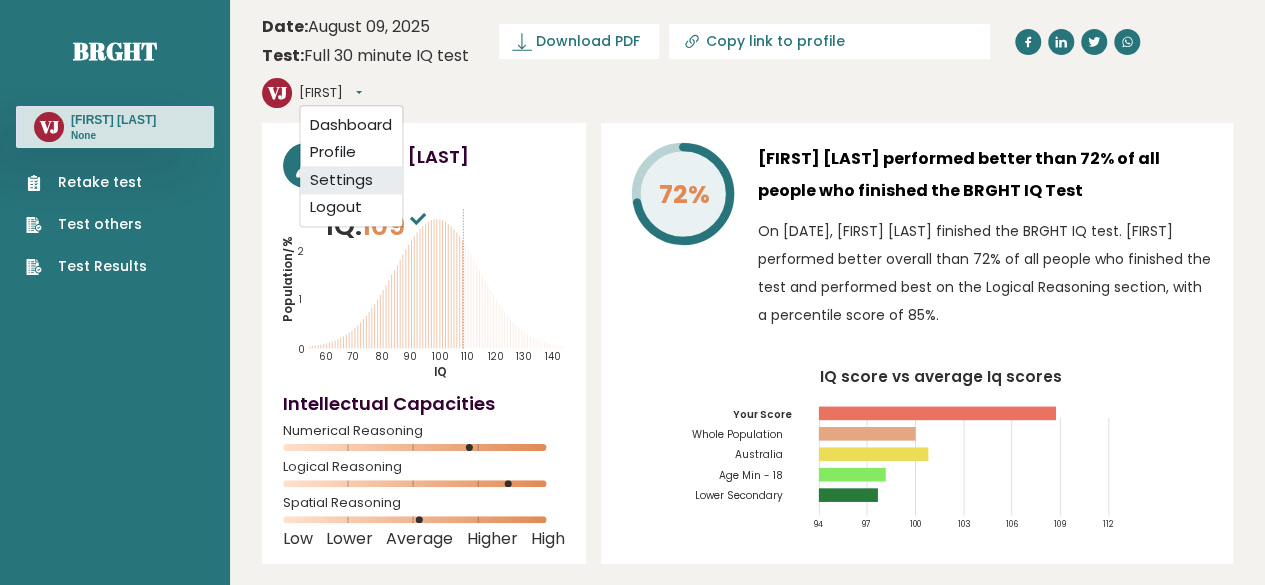 click on "Settings" at bounding box center [351, 180] 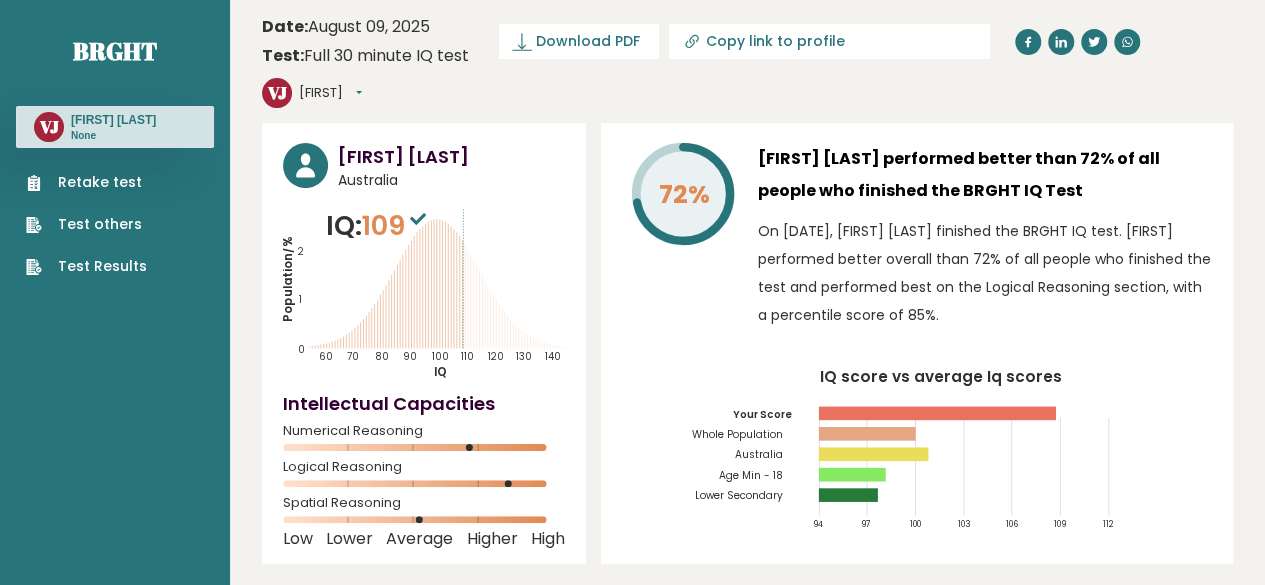 click on "[FIRST]" at bounding box center (330, 93) 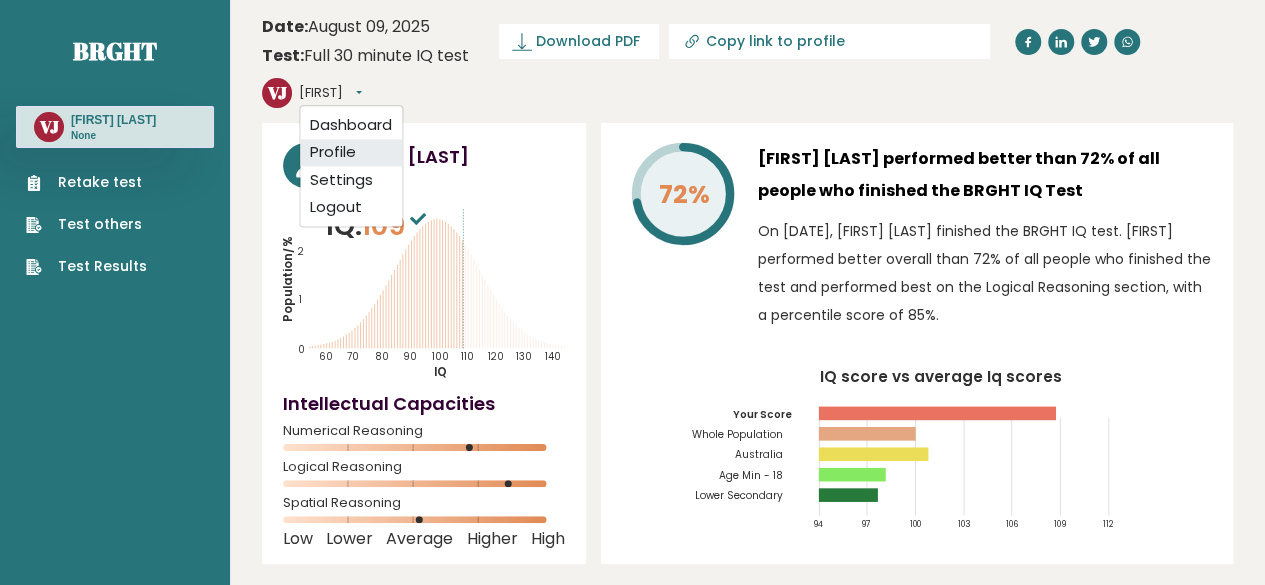 click on "Profile" at bounding box center (351, 153) 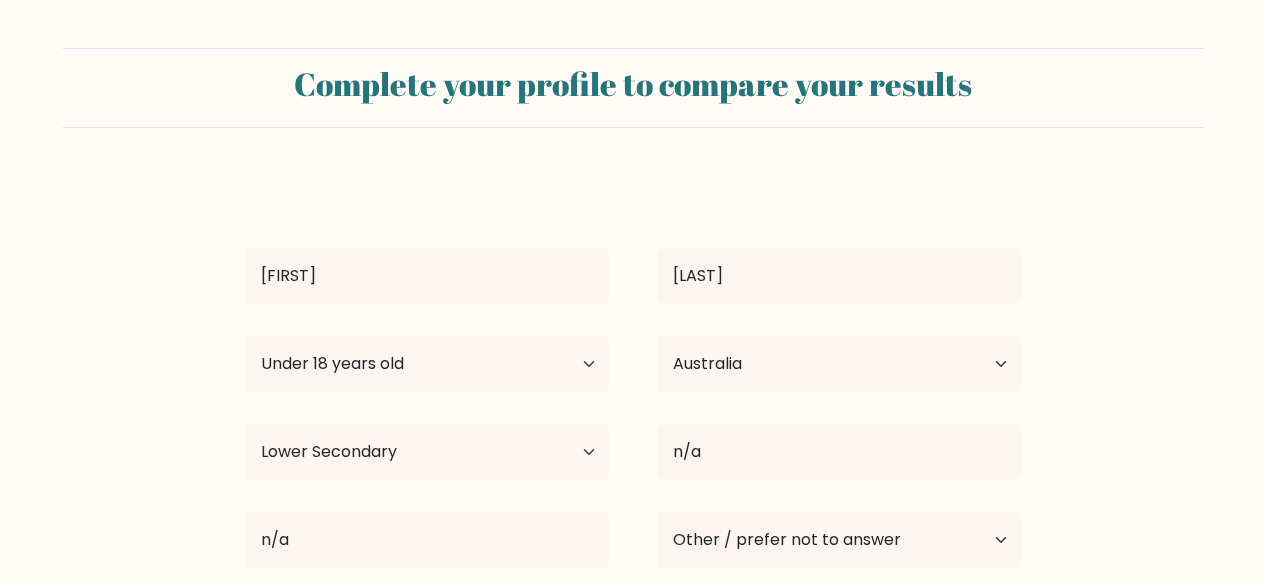select on "min_18" 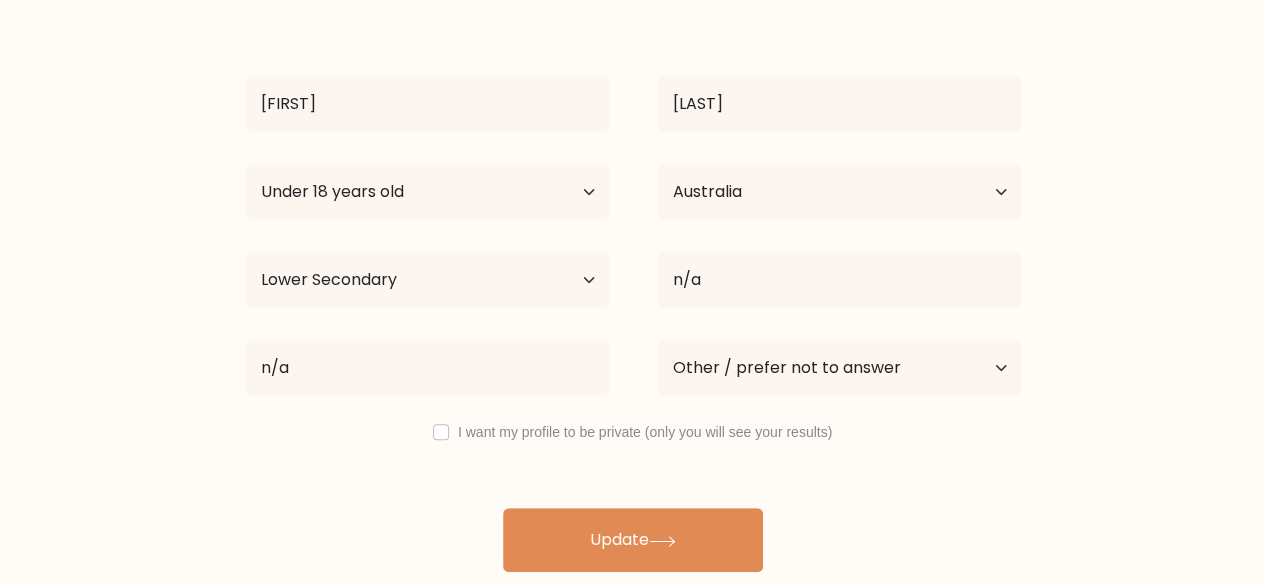 scroll, scrollTop: 0, scrollLeft: 0, axis: both 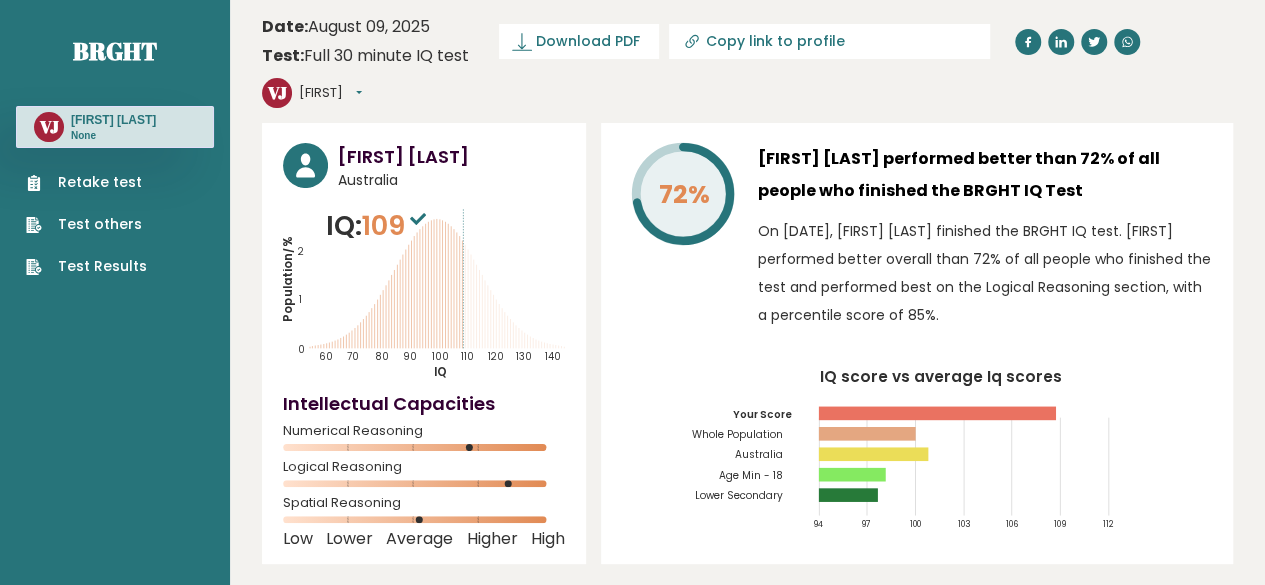 click on "VJ" 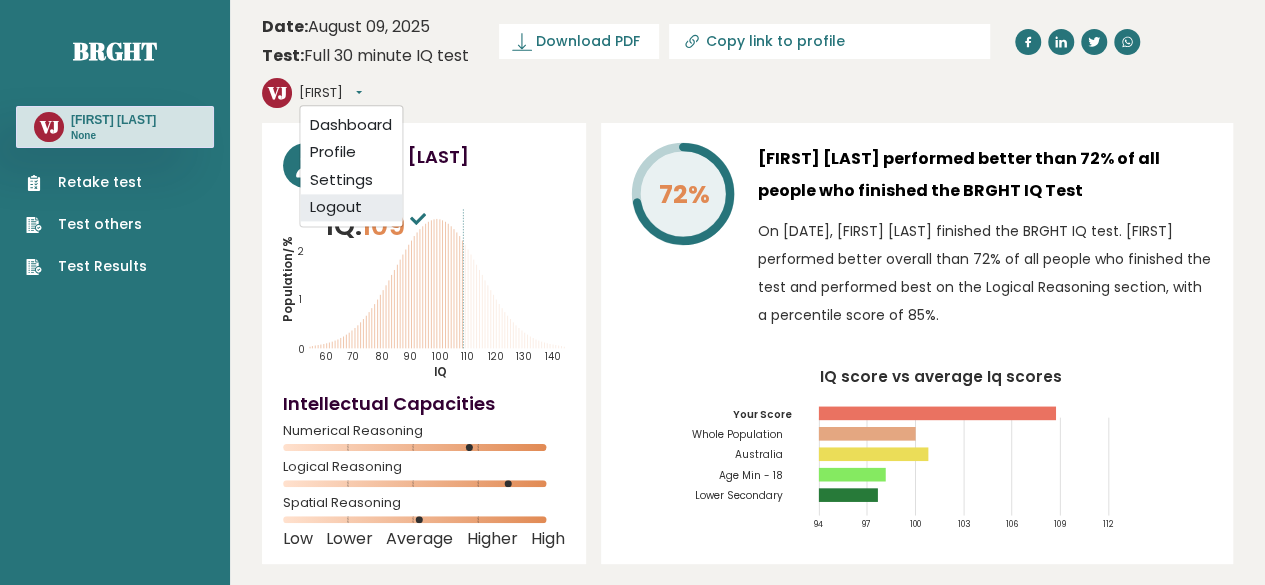 click on "Logout" at bounding box center (351, 208) 